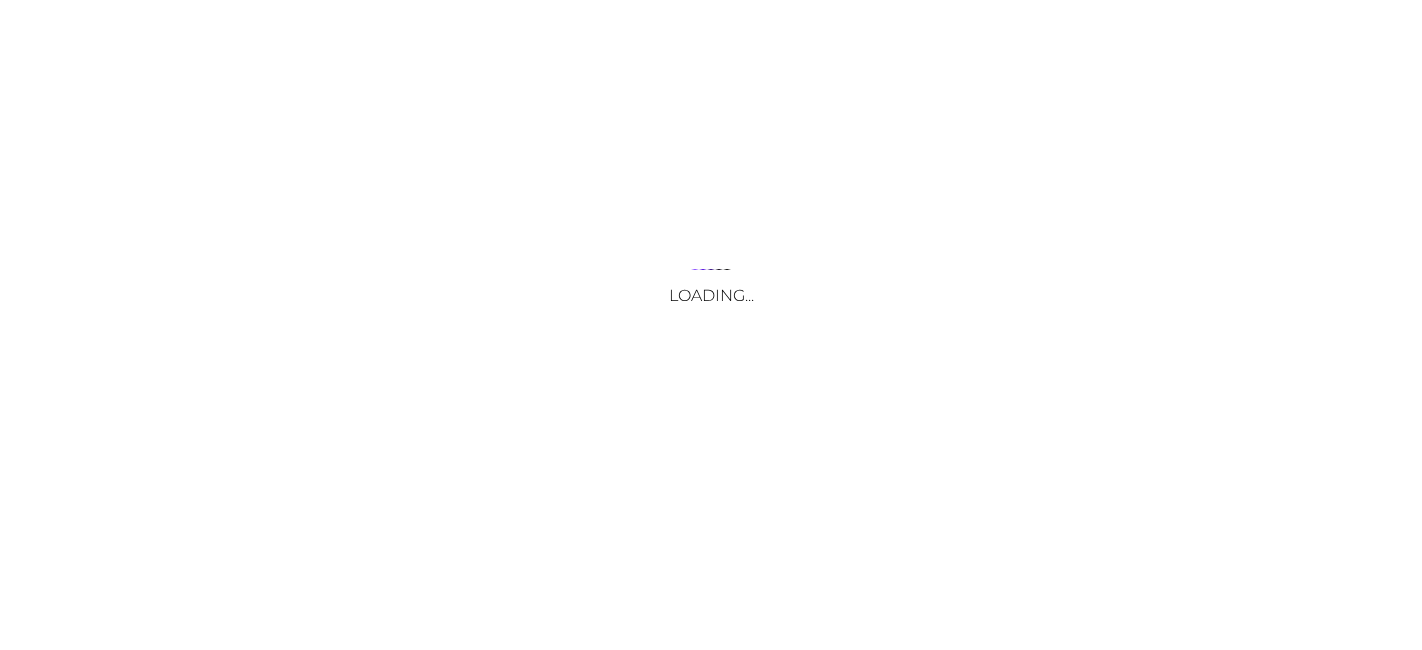 scroll, scrollTop: 0, scrollLeft: 0, axis: both 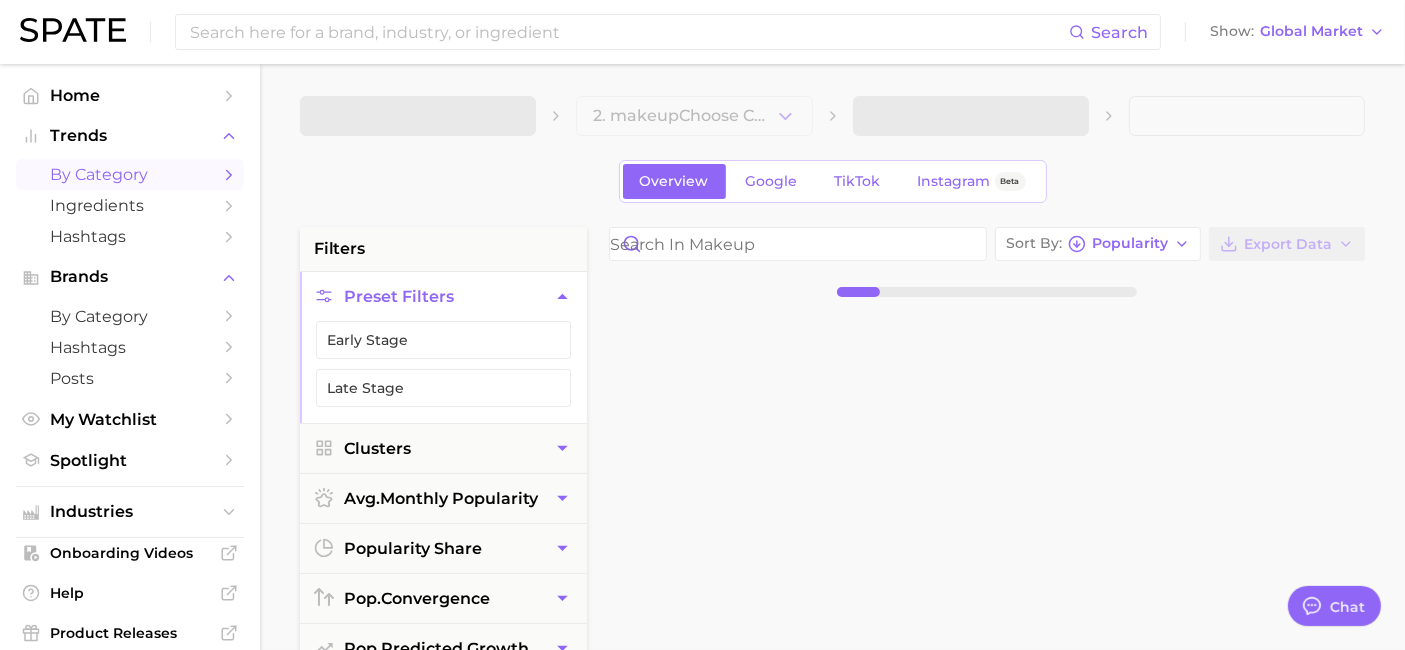 type on "x" 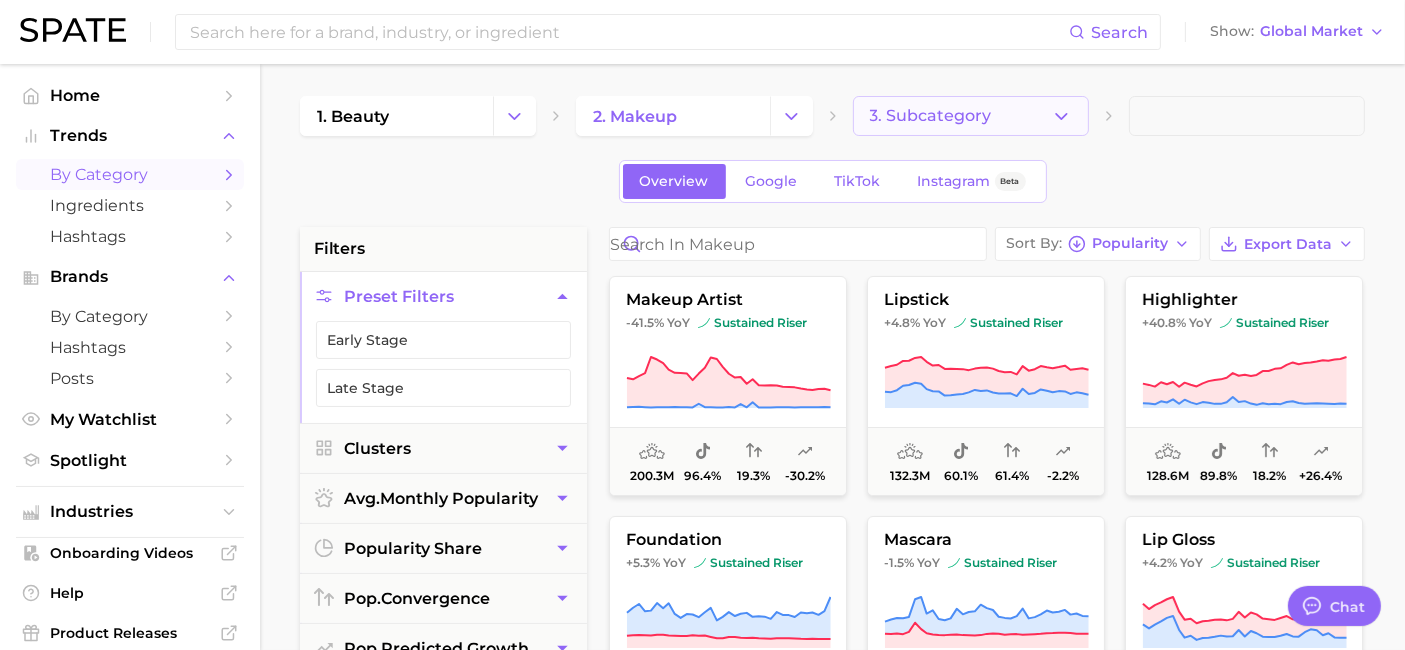 click on "3. Subcategory" at bounding box center [971, 116] 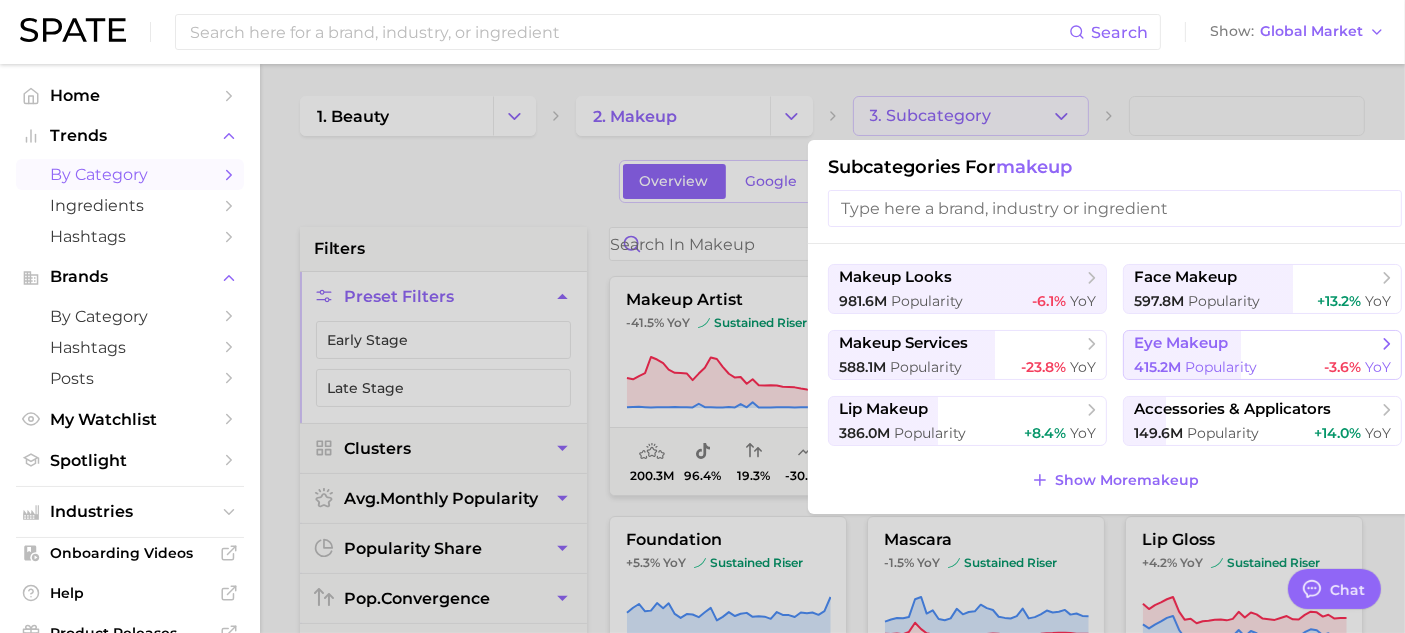 scroll, scrollTop: 48, scrollLeft: 0, axis: vertical 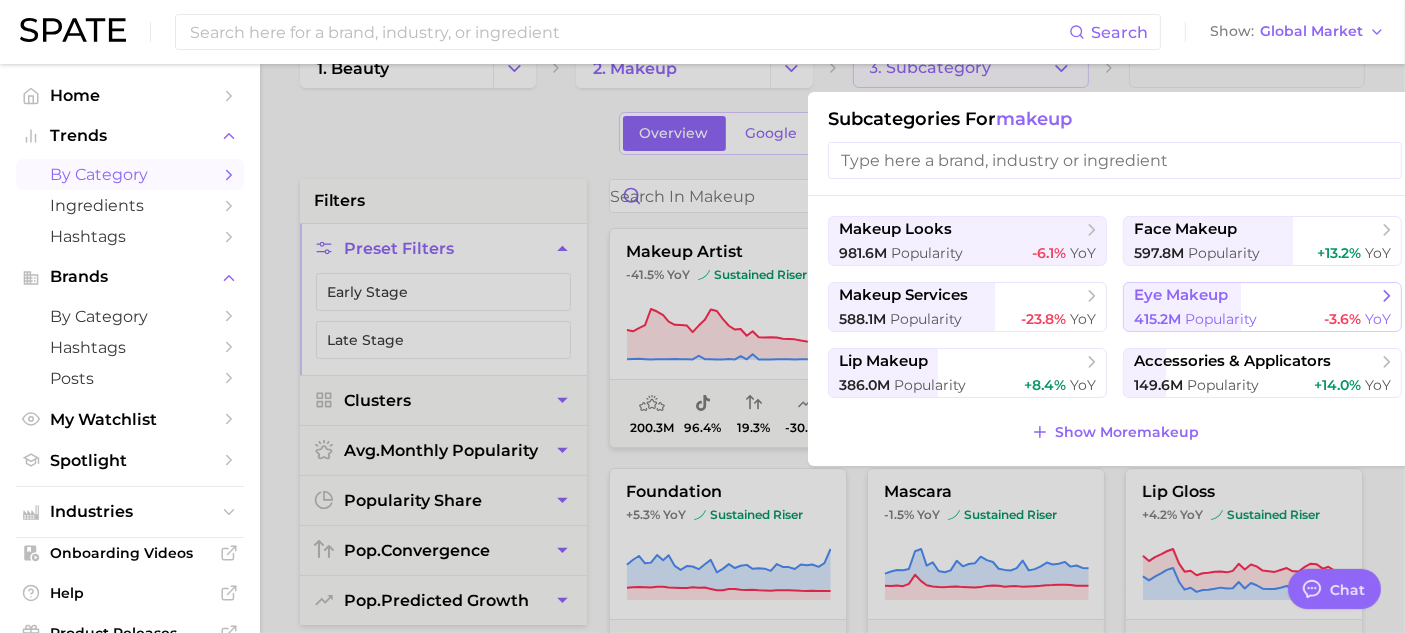 click on "eye makeup" at bounding box center [1181, 295] 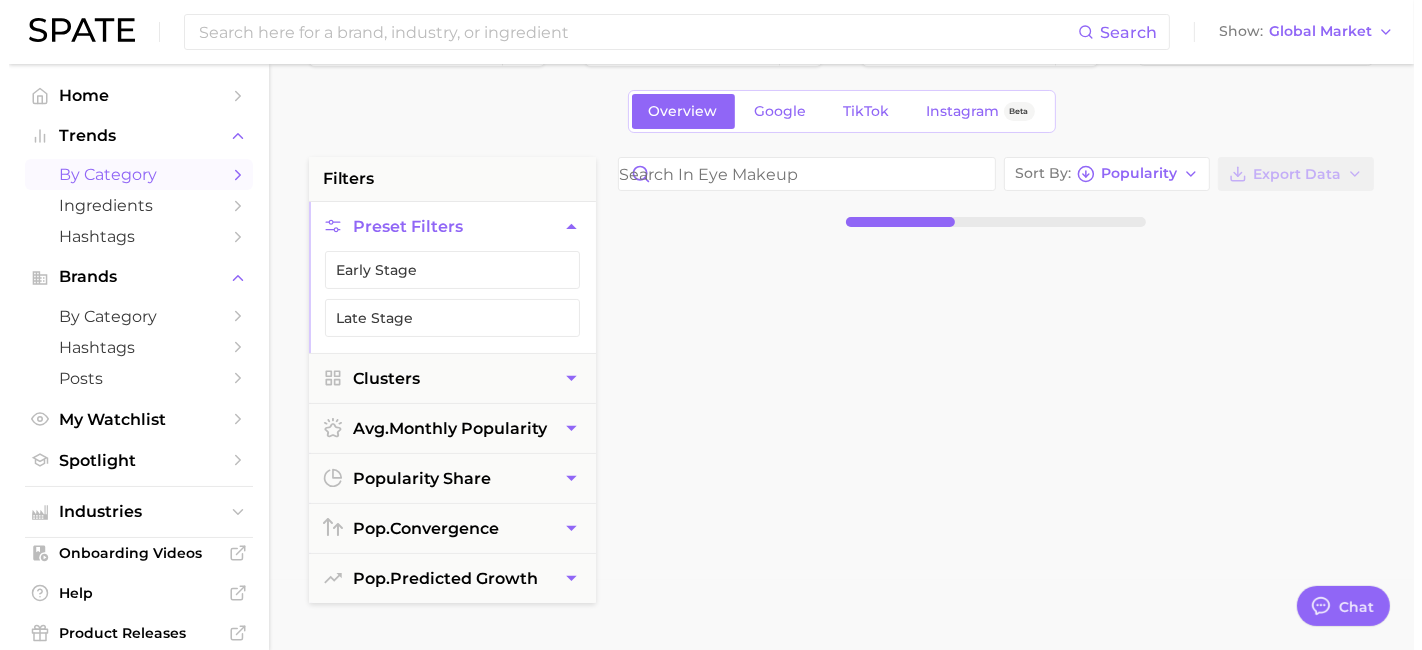 scroll, scrollTop: 71, scrollLeft: 0, axis: vertical 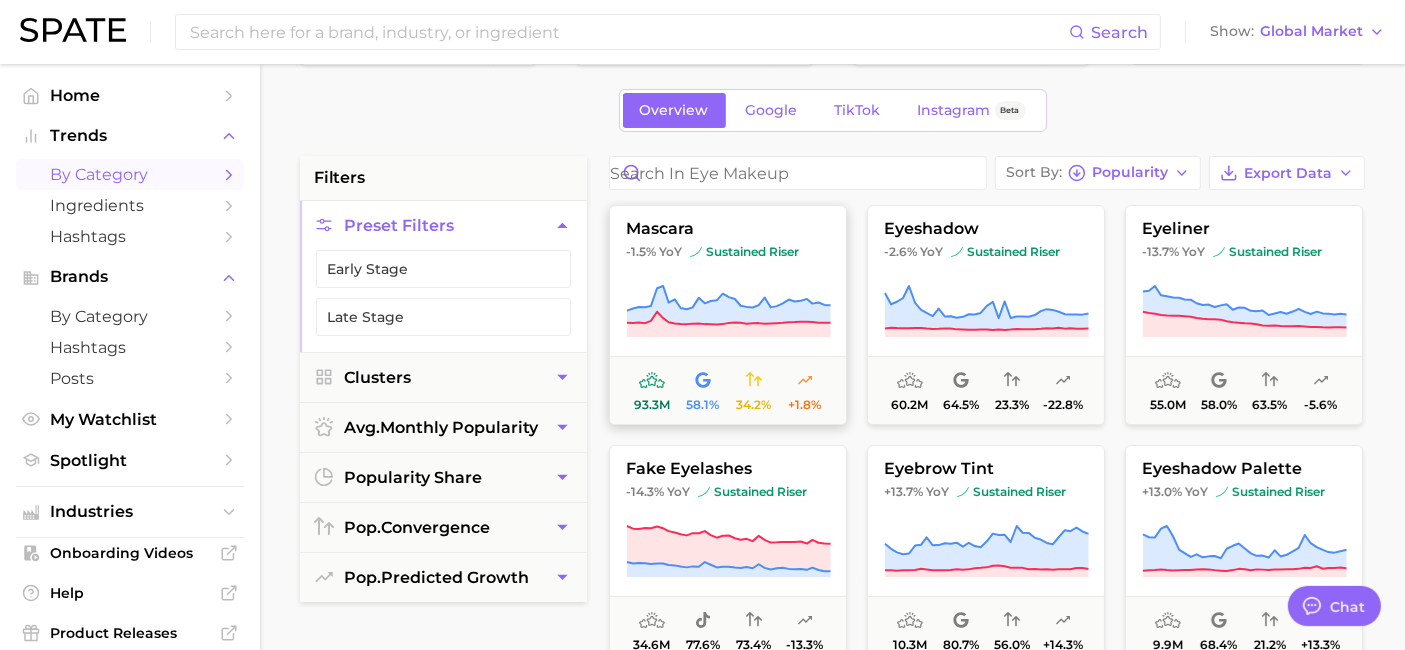 click on "sustained riser" at bounding box center [744, 252] 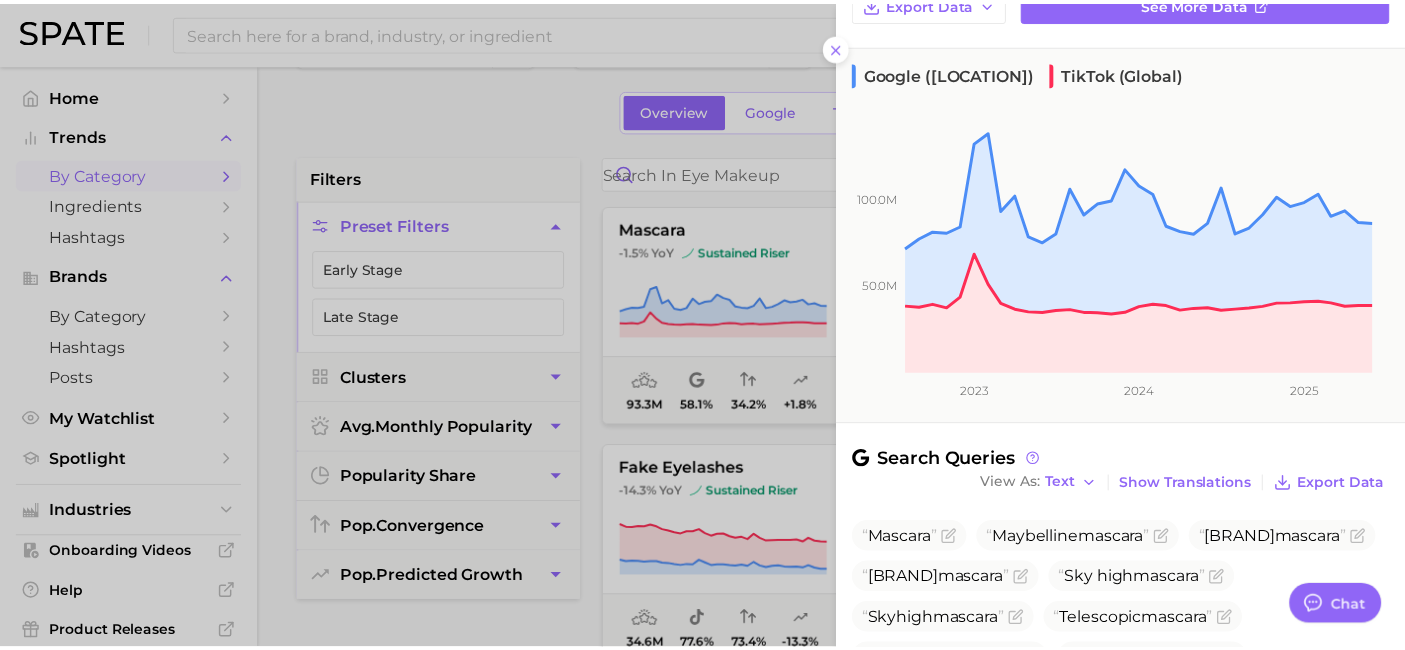 scroll, scrollTop: 557, scrollLeft: 0, axis: vertical 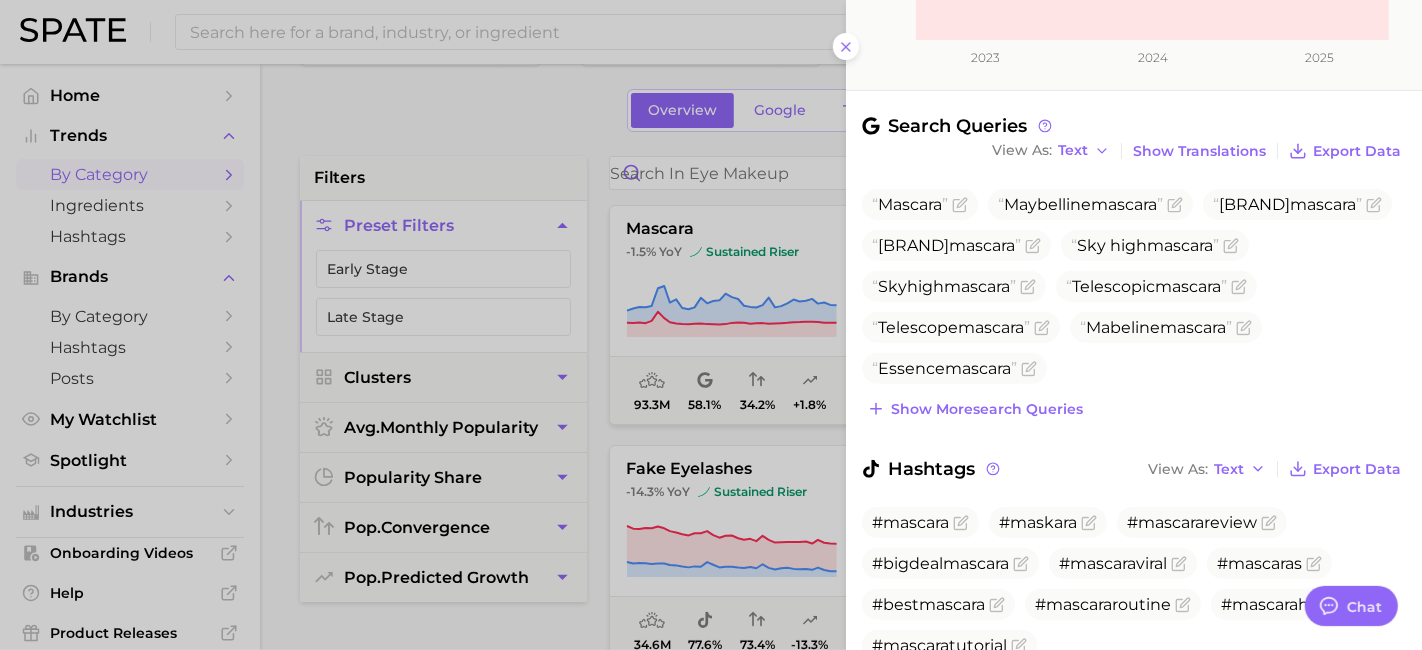 click at bounding box center (711, 325) 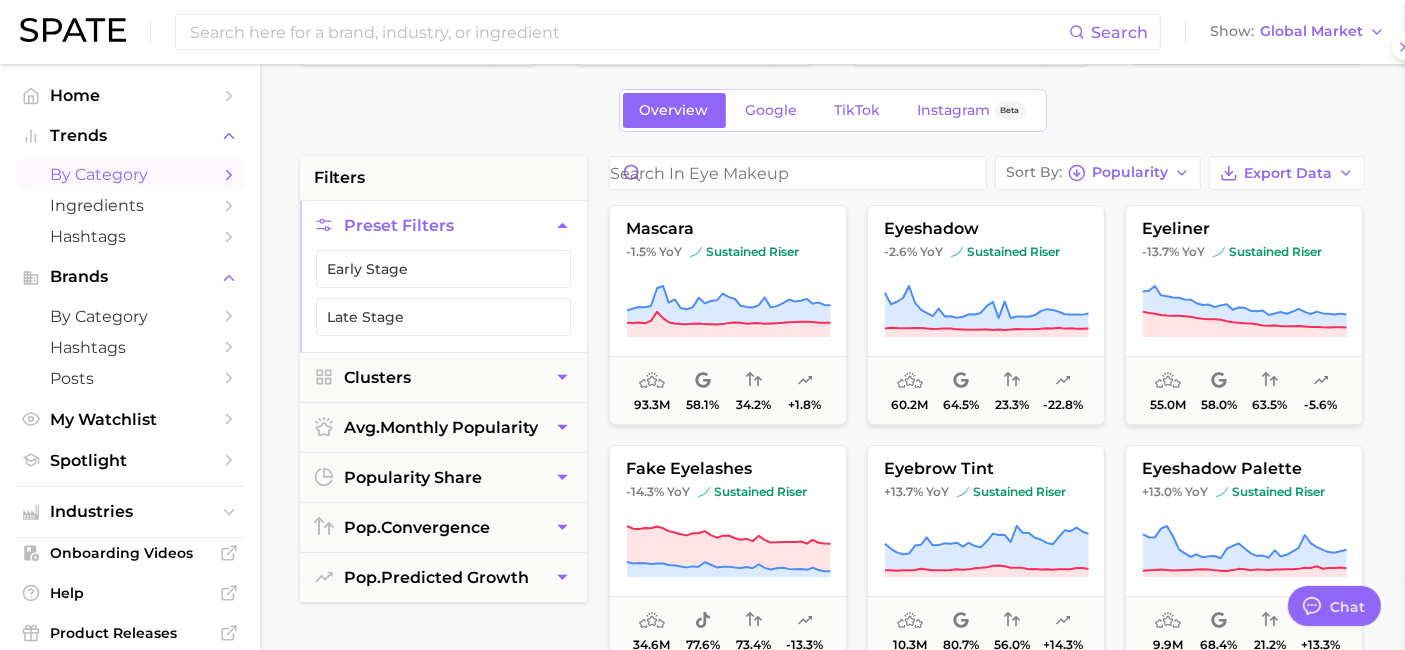 scroll, scrollTop: 0, scrollLeft: 0, axis: both 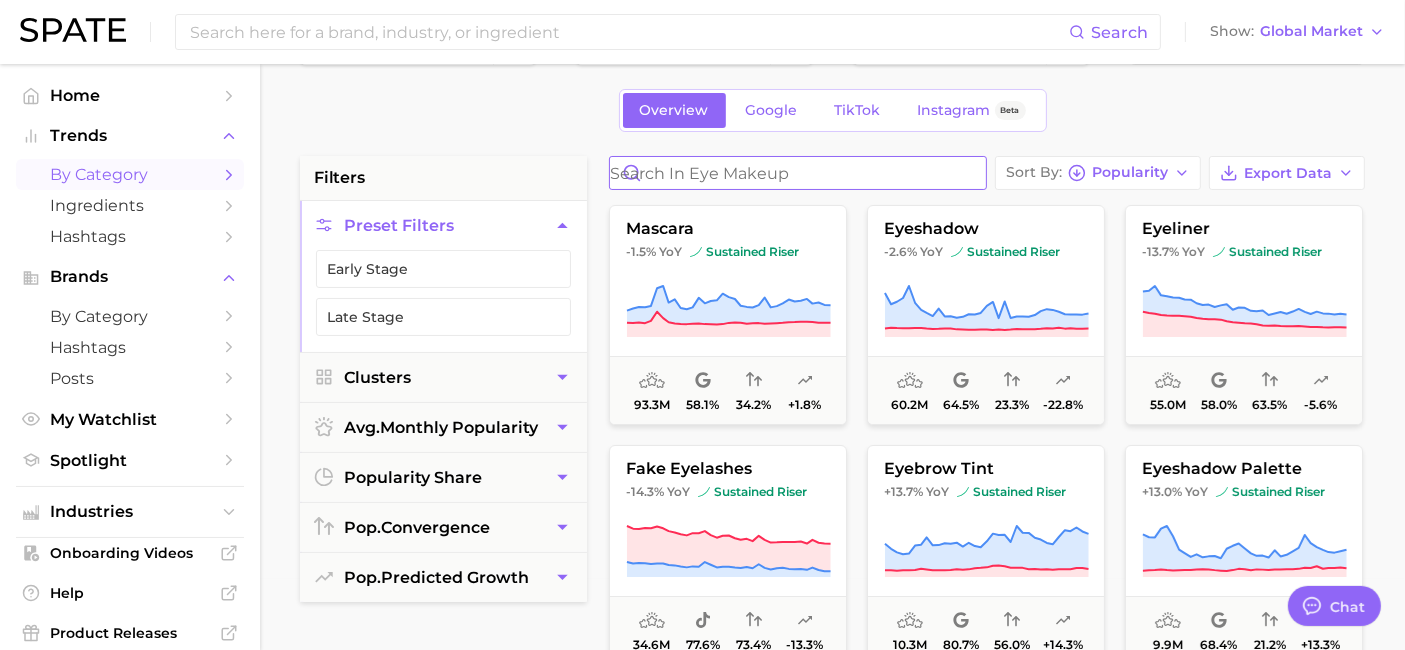 click at bounding box center (798, 173) 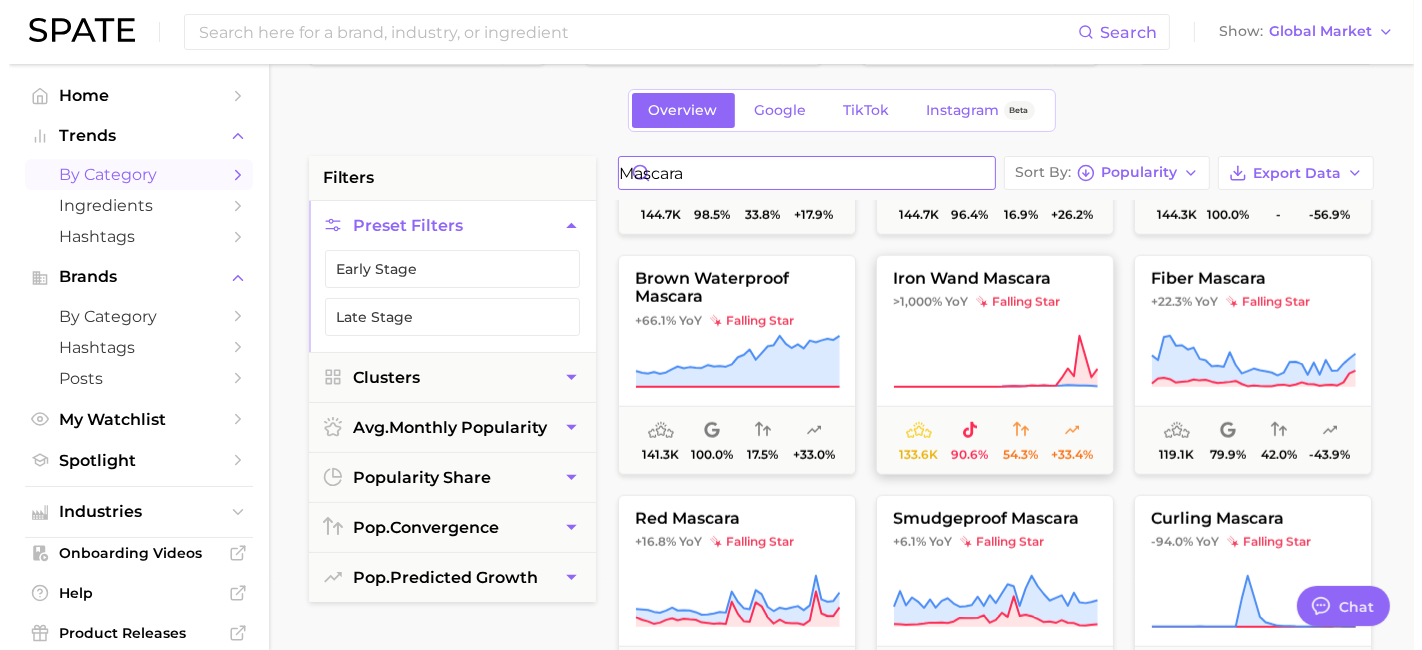 scroll, scrollTop: 1875, scrollLeft: 0, axis: vertical 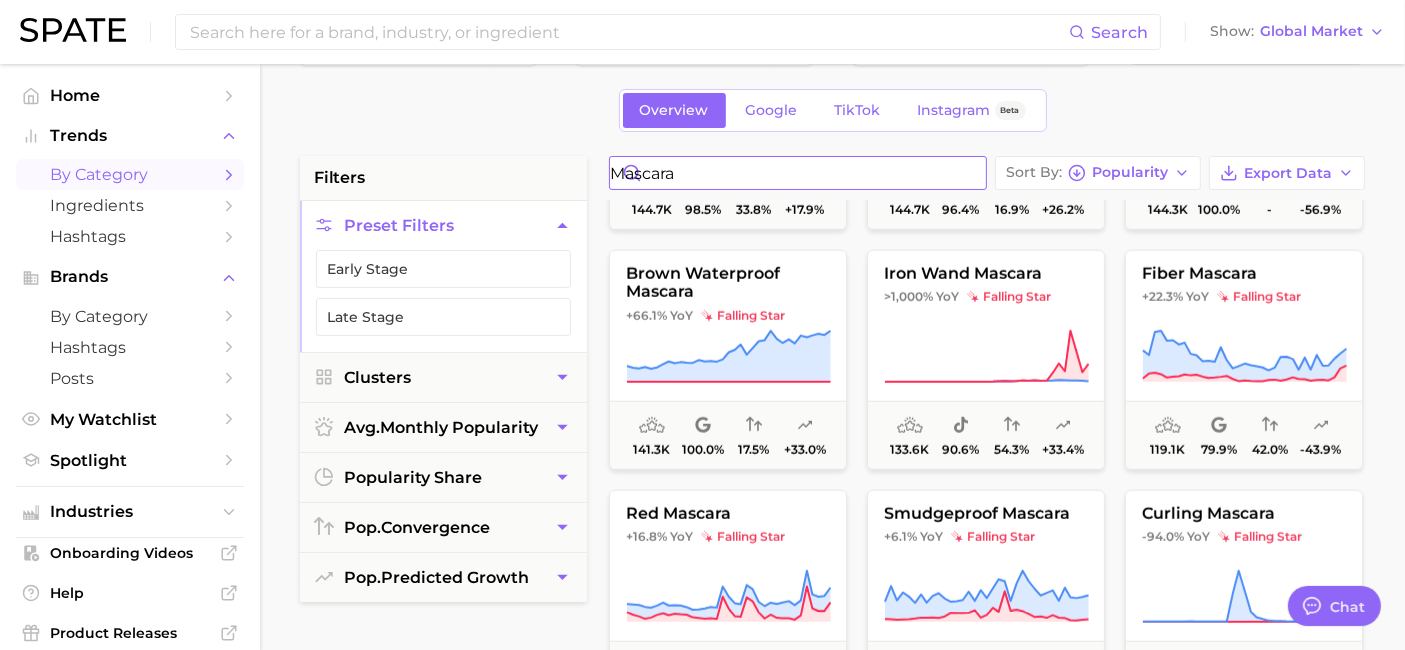 type on "mascara" 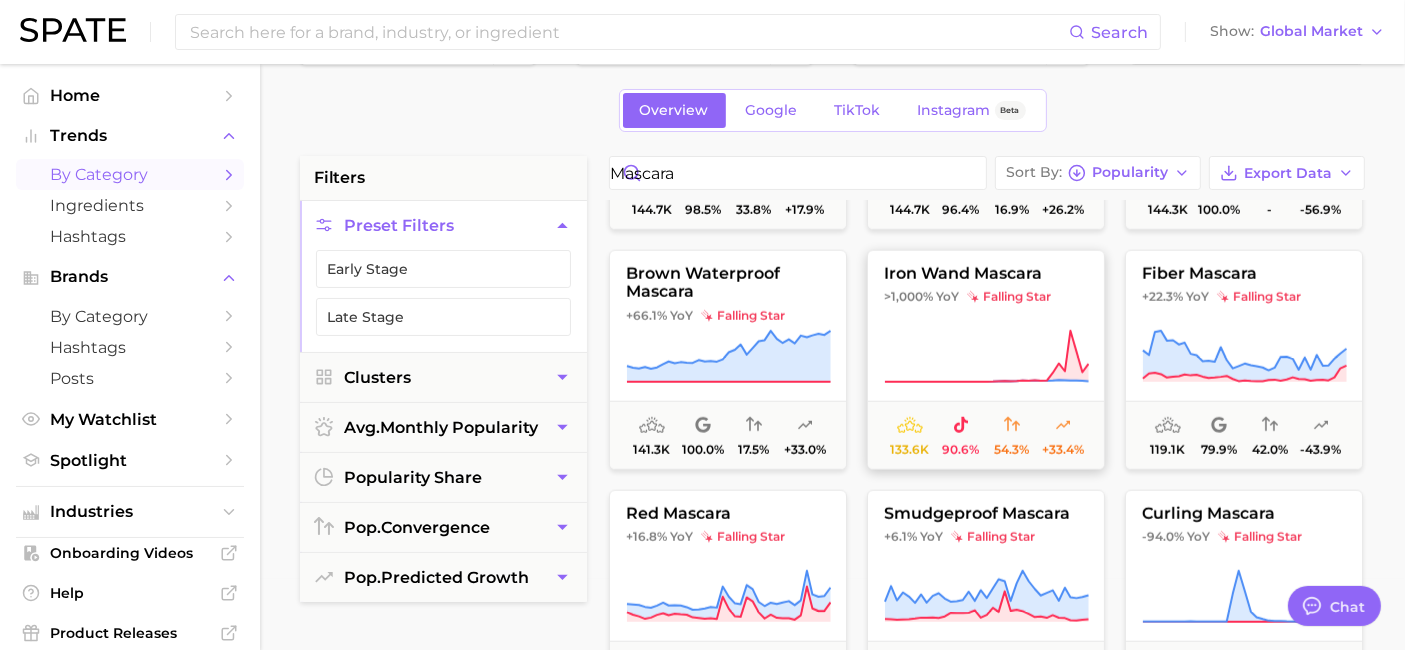 click 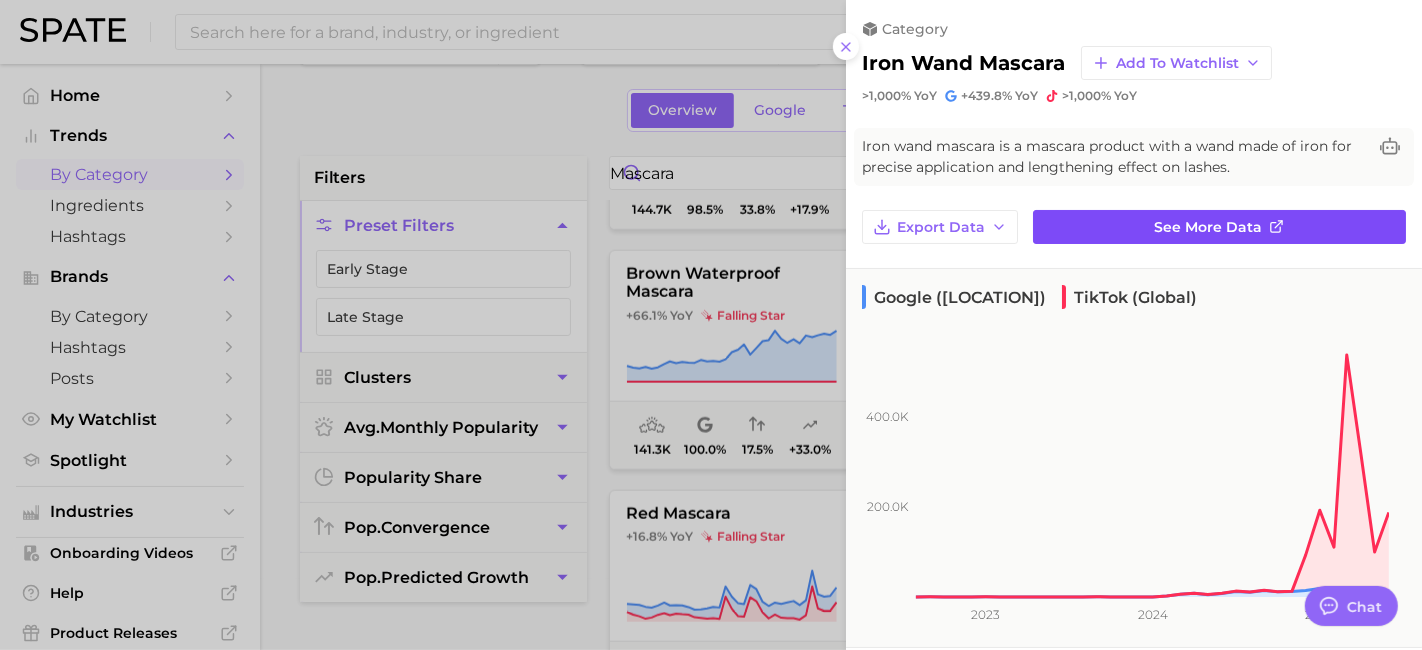 click on "See more data" at bounding box center (1209, 227) 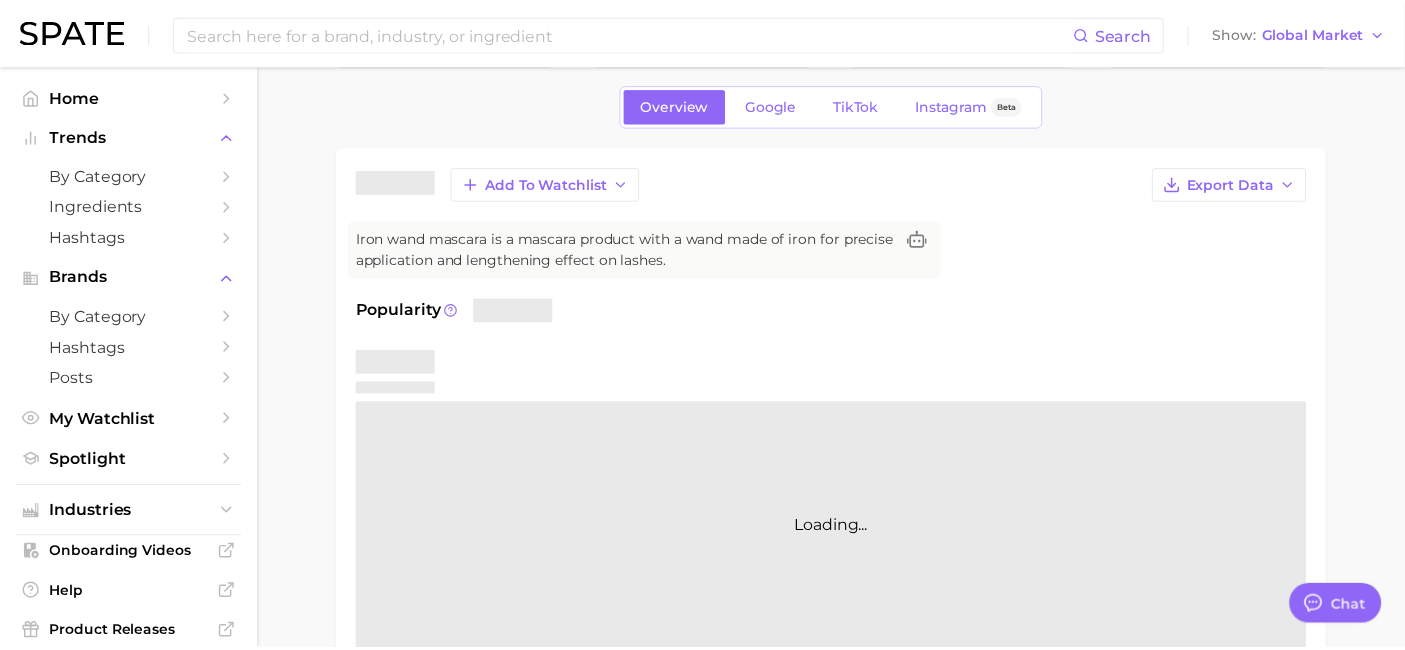 scroll, scrollTop: 0, scrollLeft: 0, axis: both 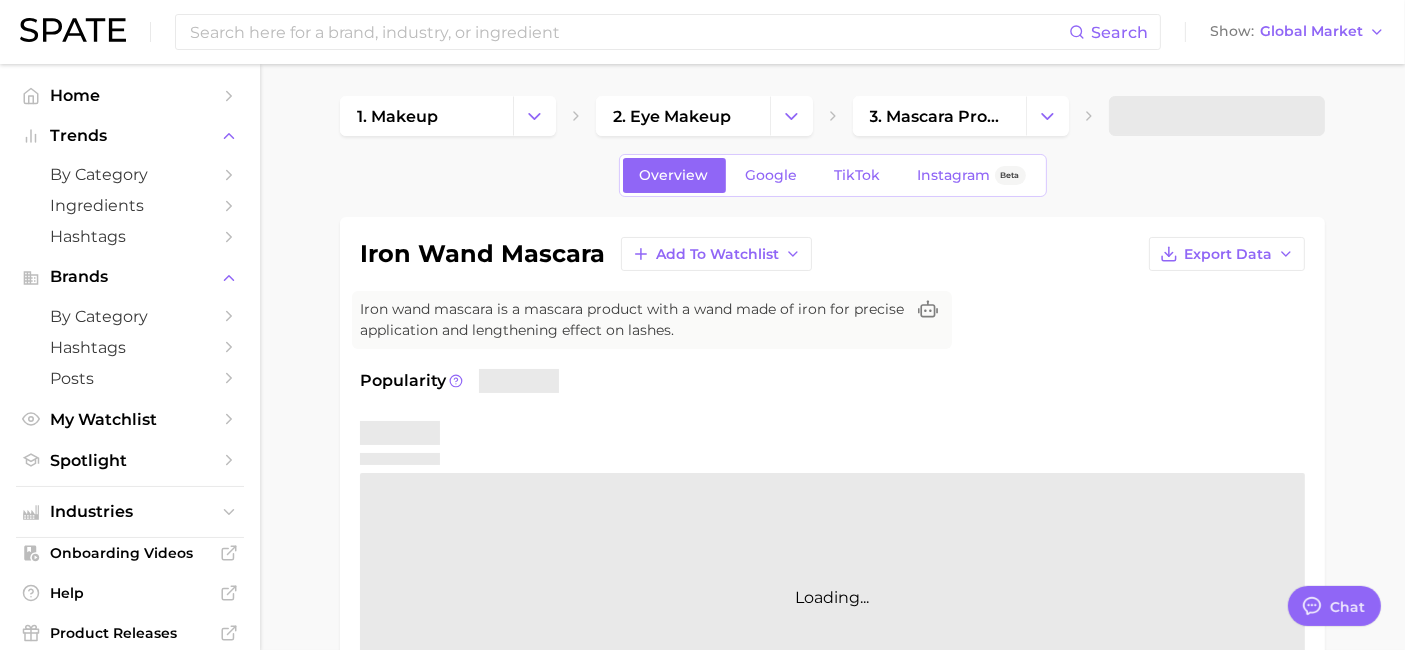 type on "x" 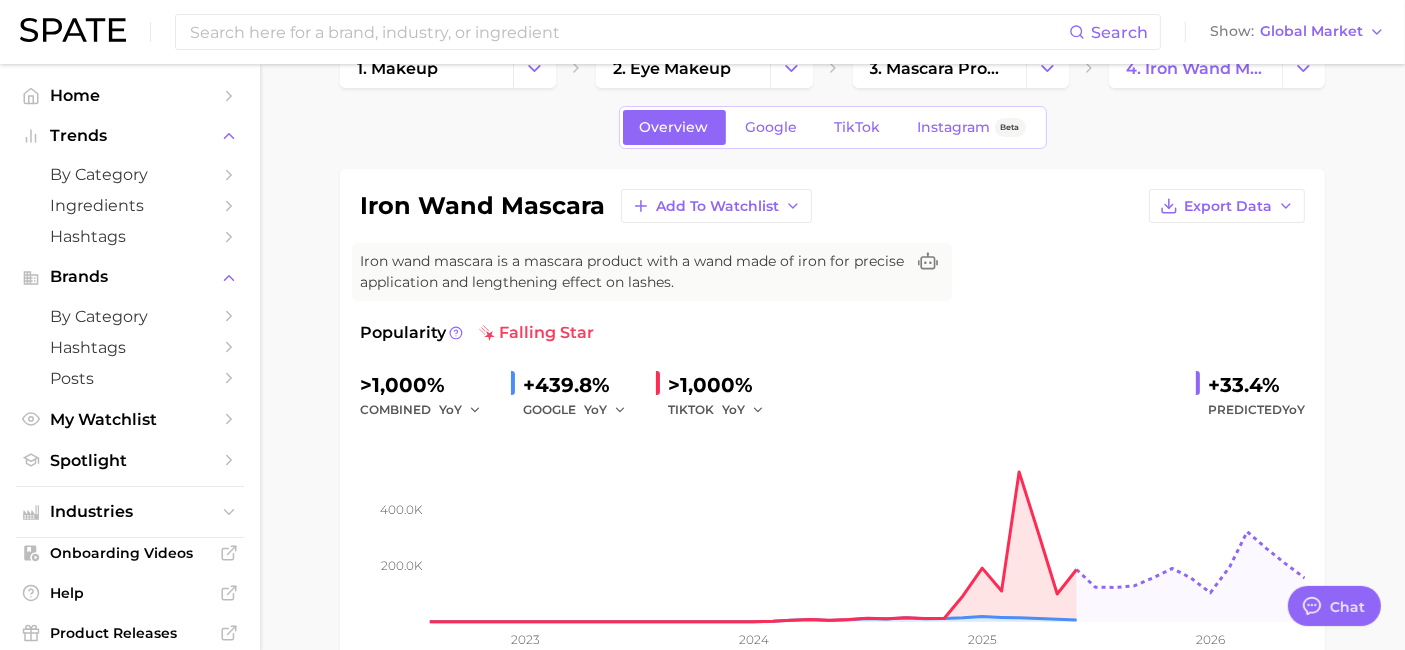 scroll, scrollTop: 19, scrollLeft: 0, axis: vertical 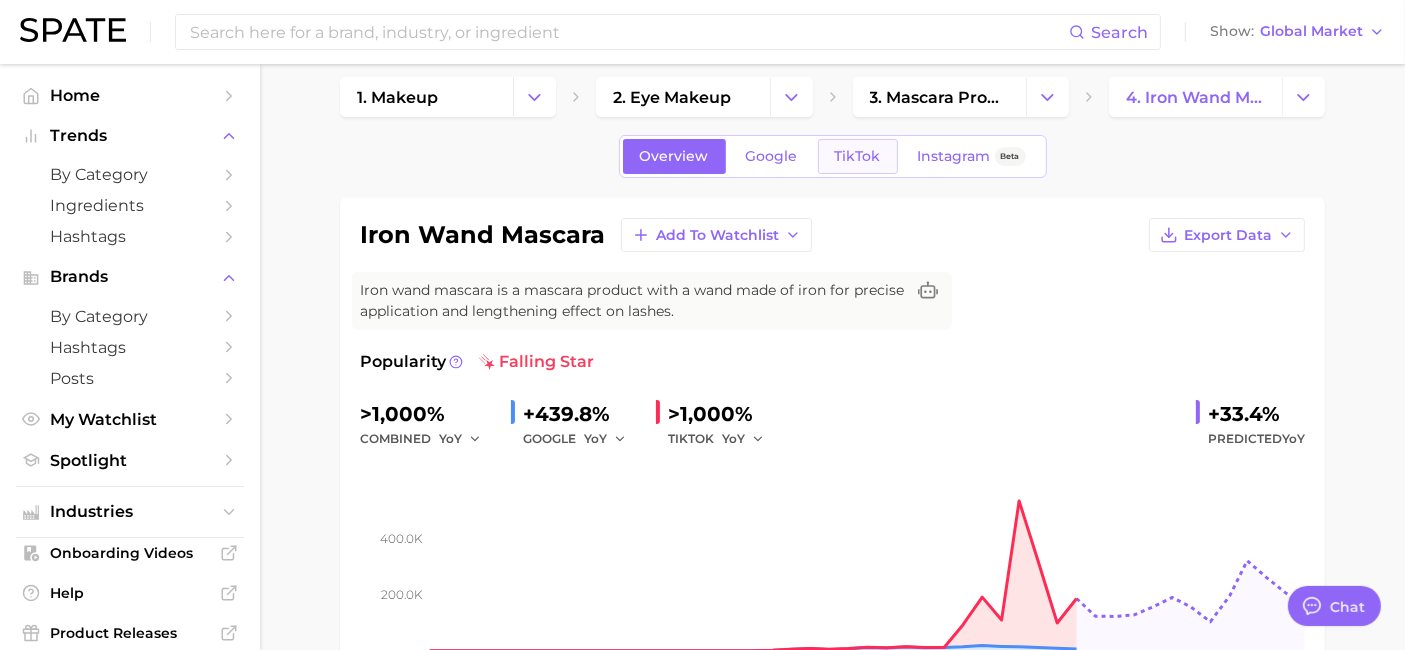 click on "TikTok" at bounding box center [858, 156] 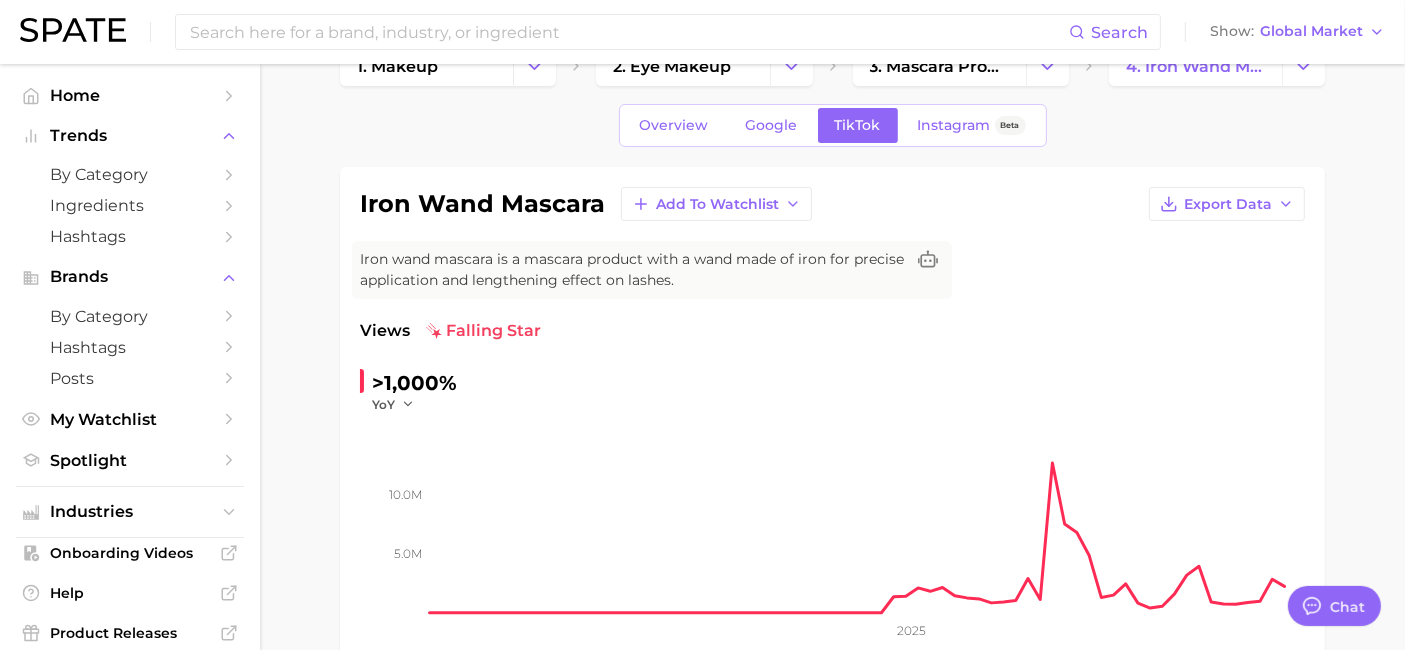 scroll, scrollTop: 0, scrollLeft: 0, axis: both 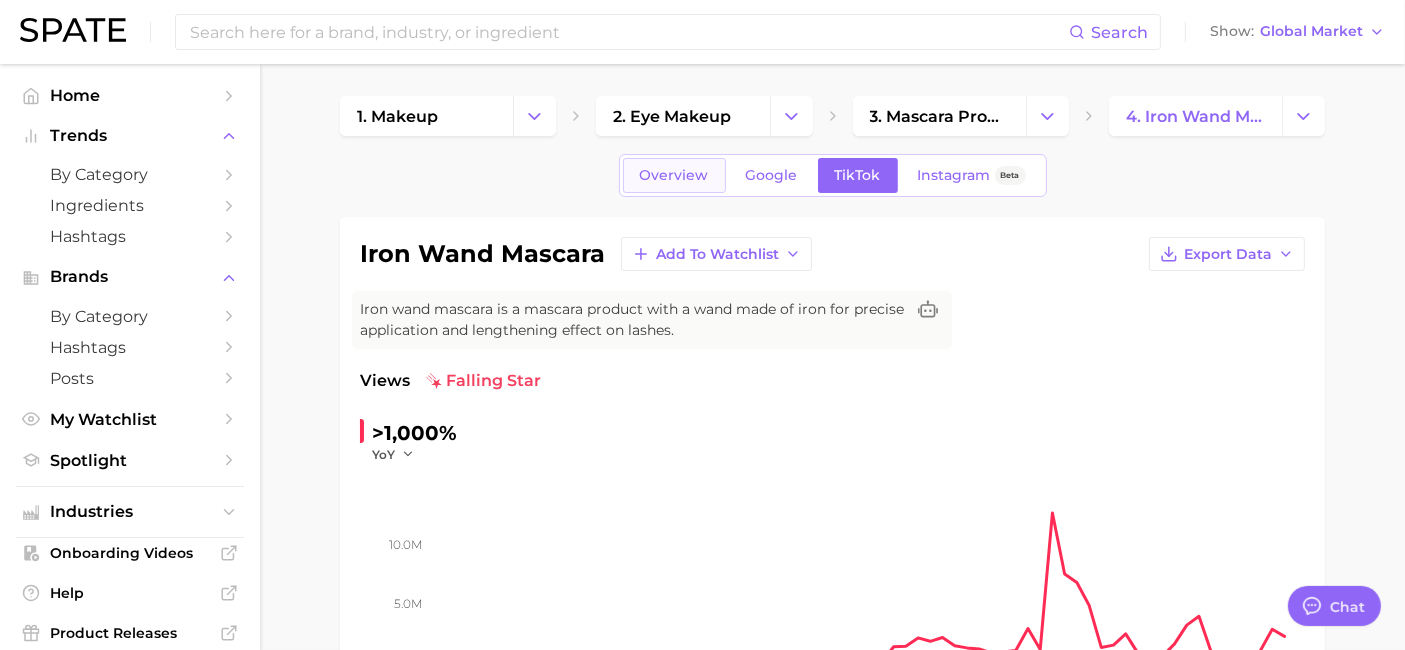 click on "Overview" at bounding box center (674, 175) 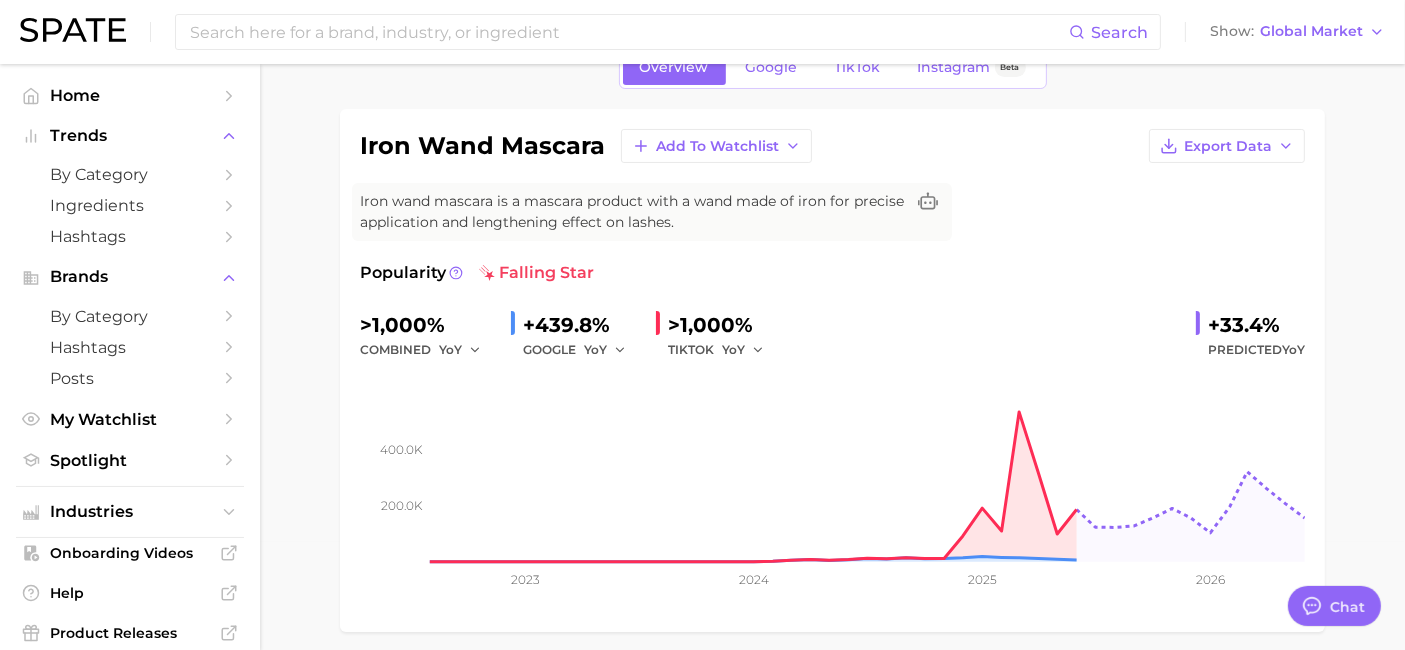 scroll, scrollTop: 110, scrollLeft: 0, axis: vertical 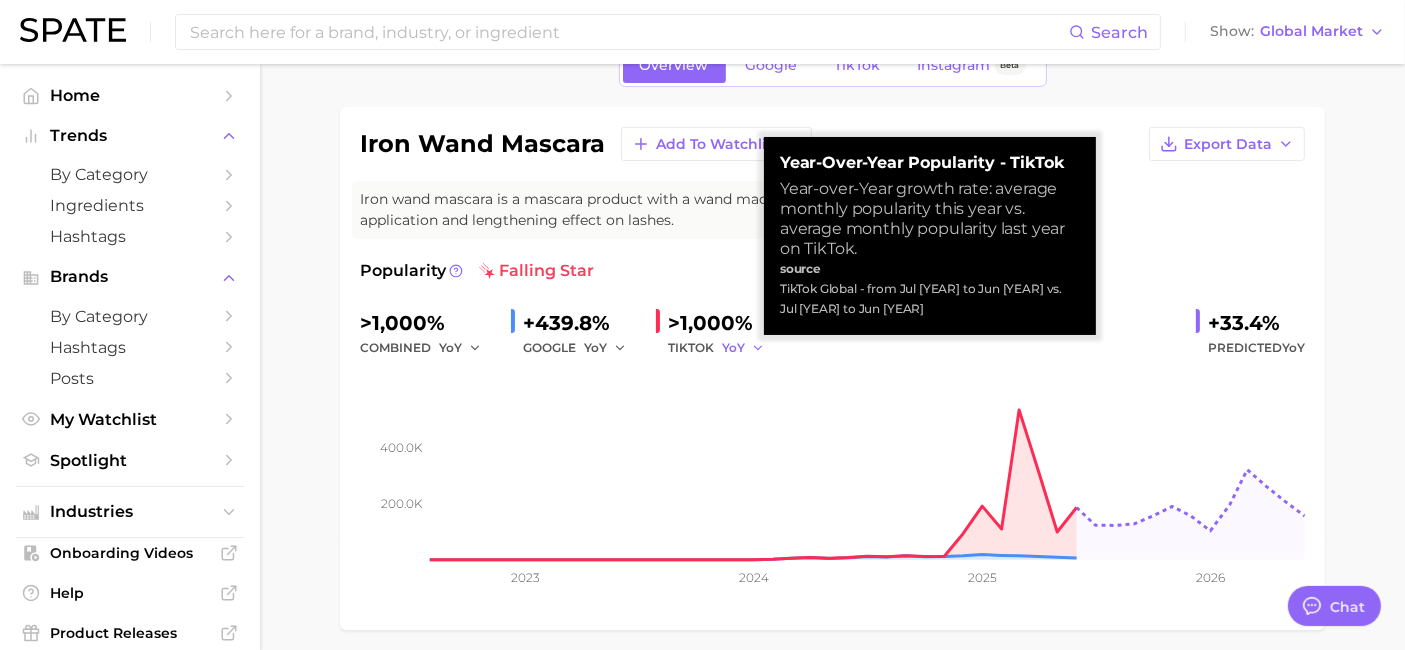 click 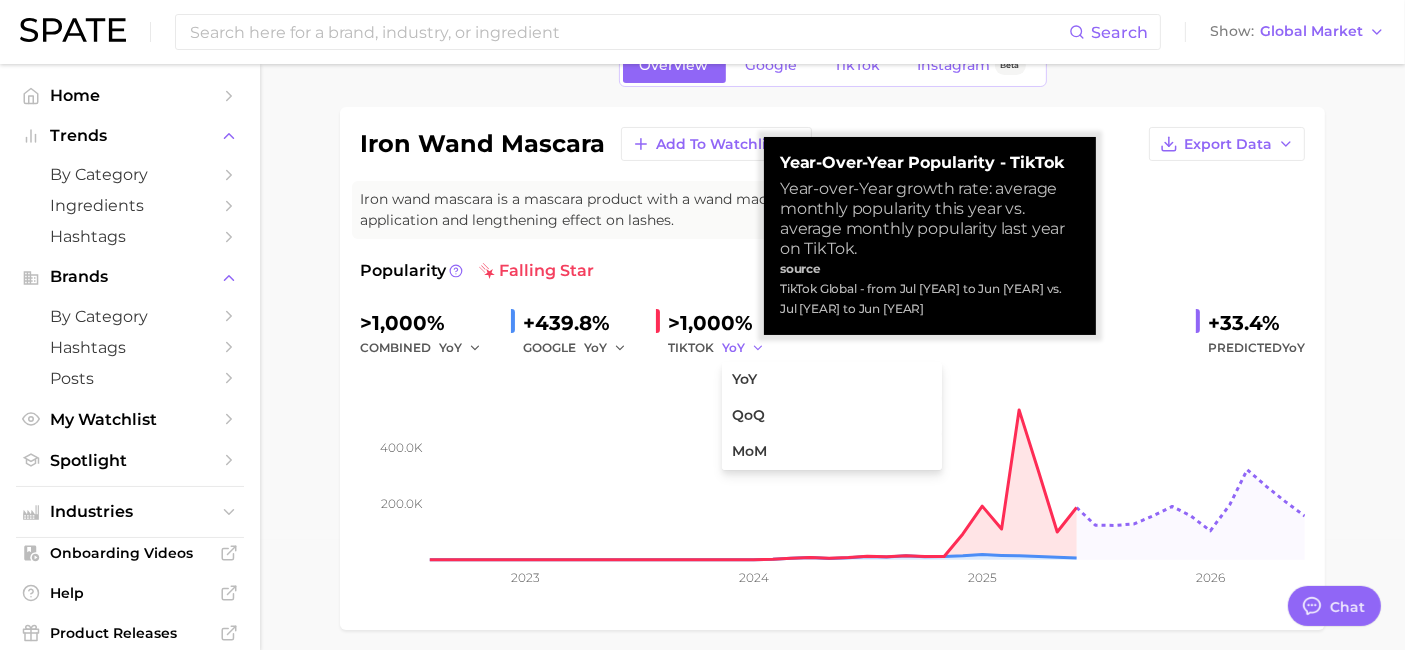 click 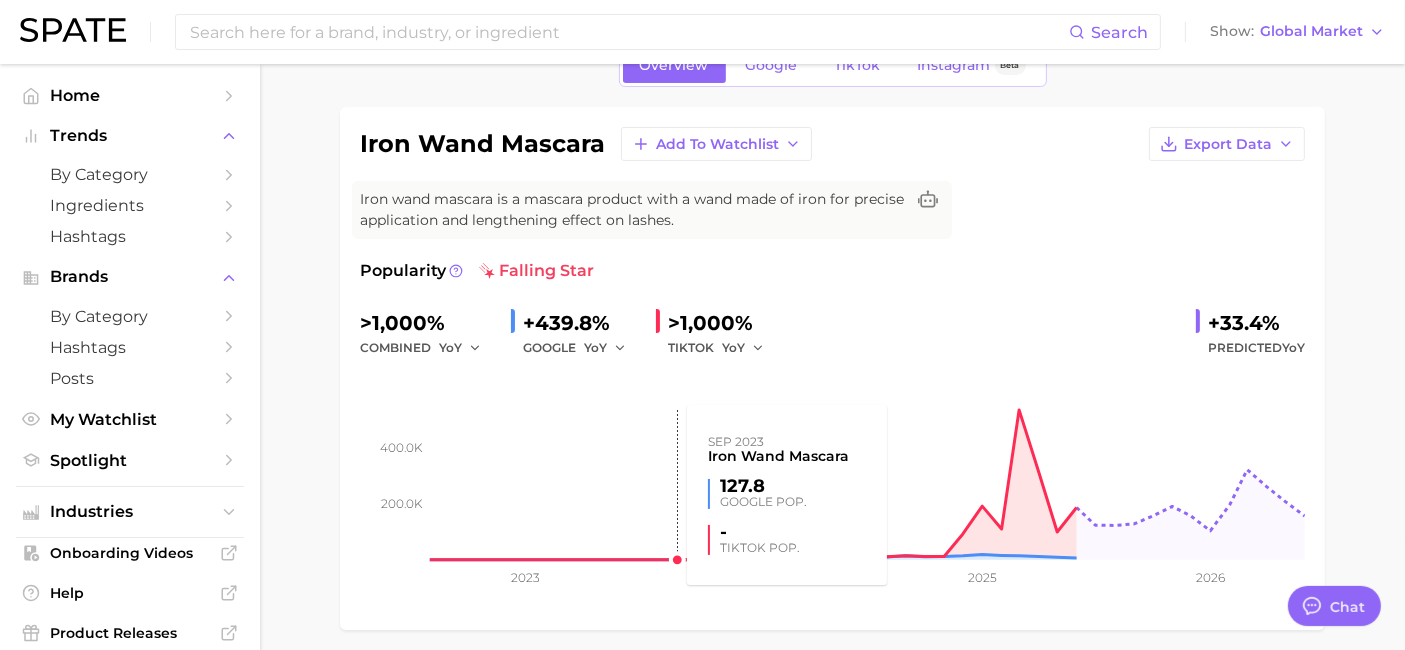 click 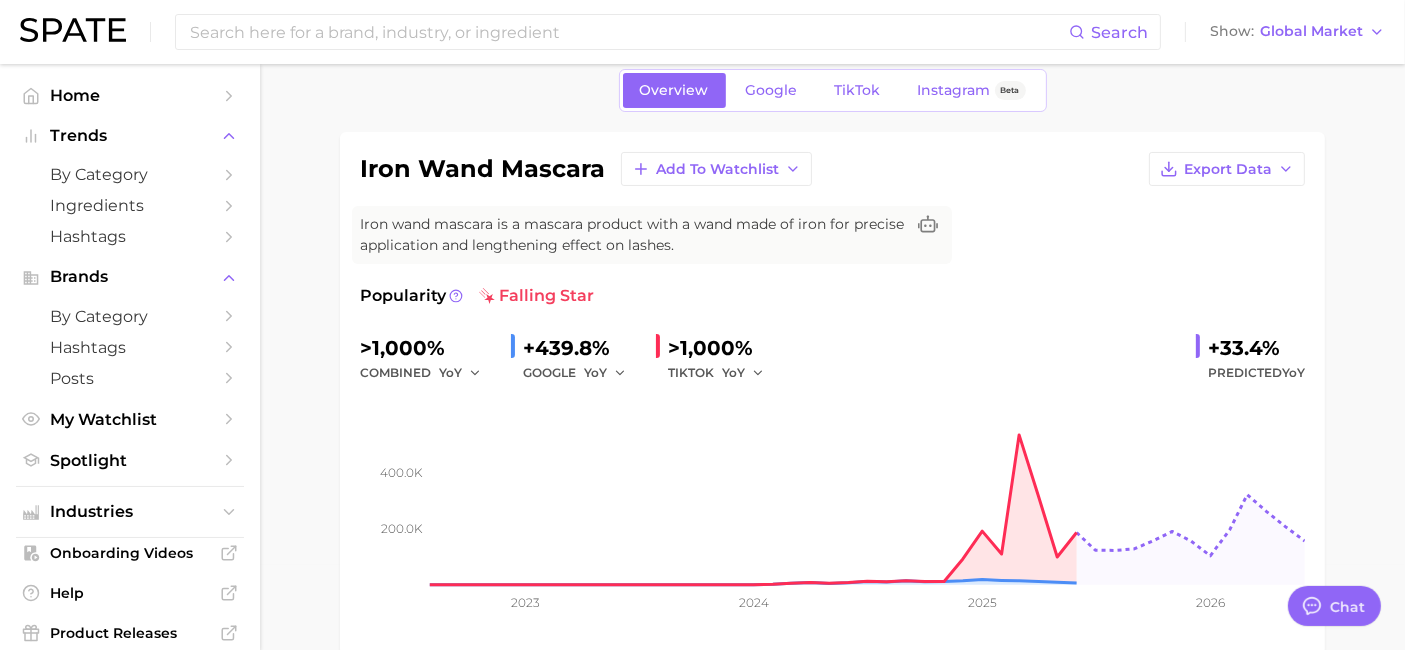scroll, scrollTop: 28, scrollLeft: 0, axis: vertical 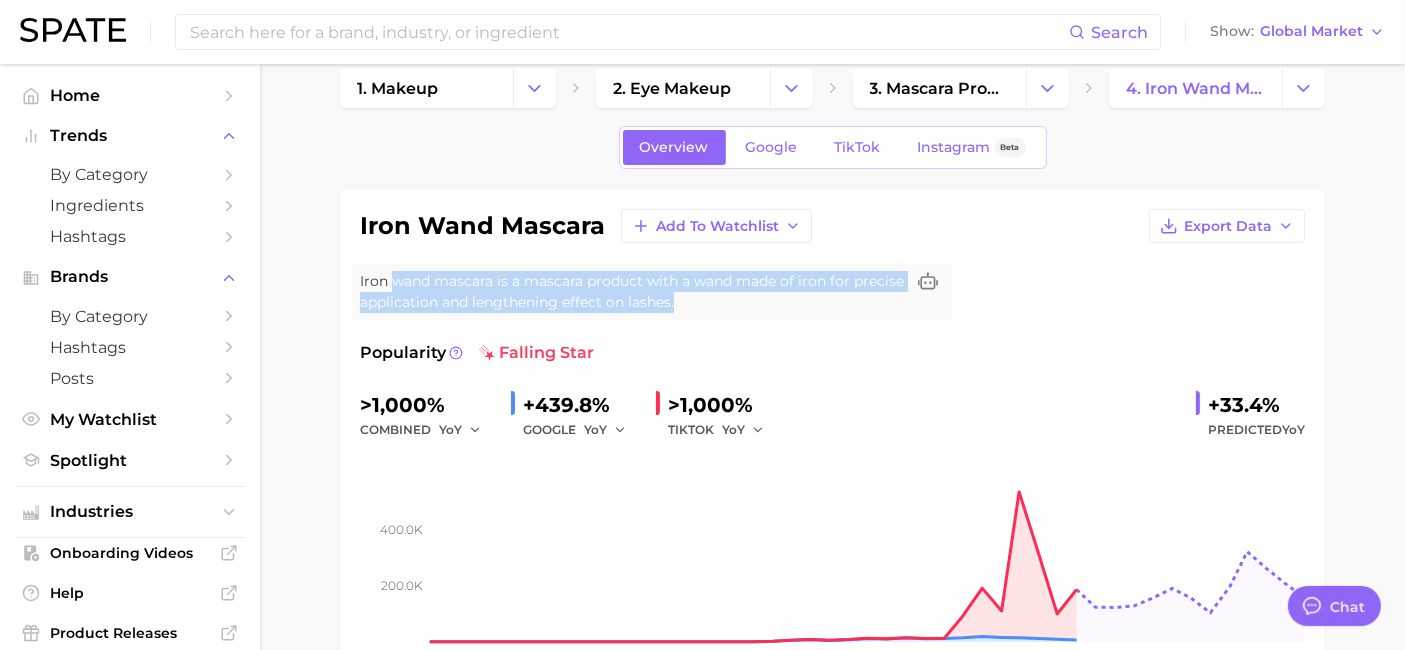 drag, startPoint x: 396, startPoint y: 276, endPoint x: 797, endPoint y: 305, distance: 402.04727 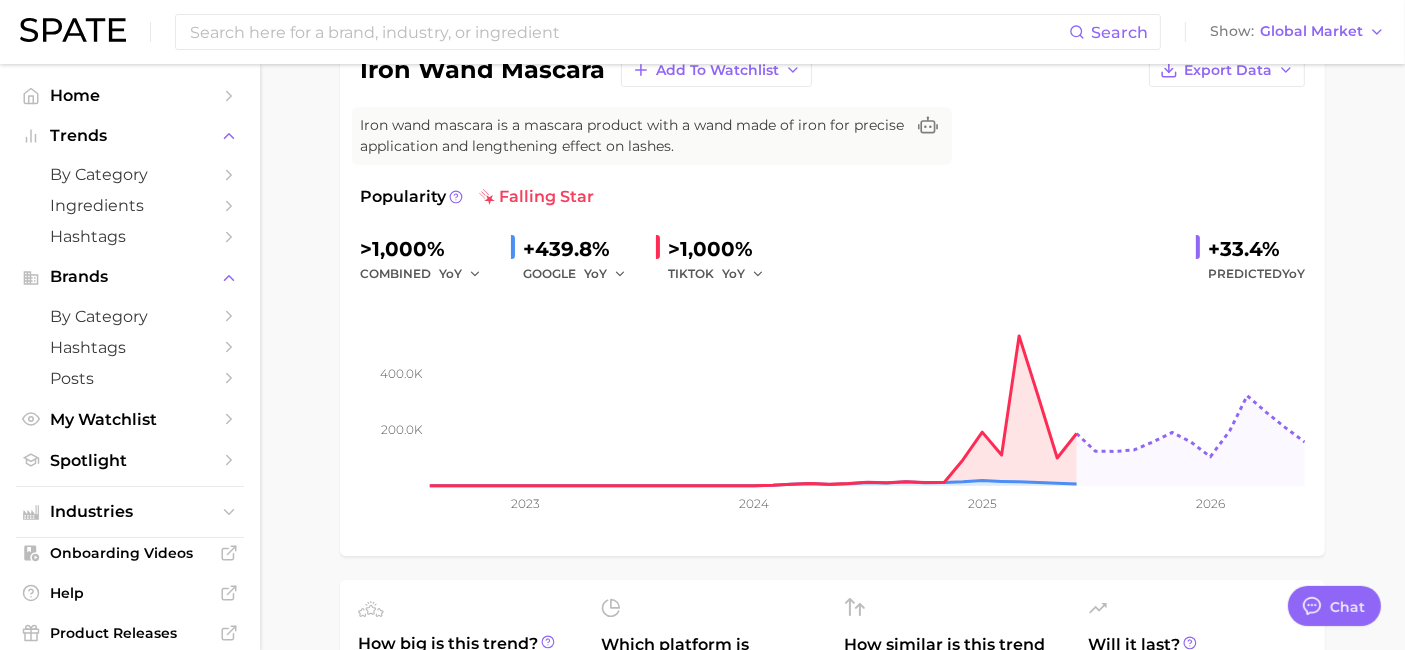 scroll, scrollTop: 33, scrollLeft: 0, axis: vertical 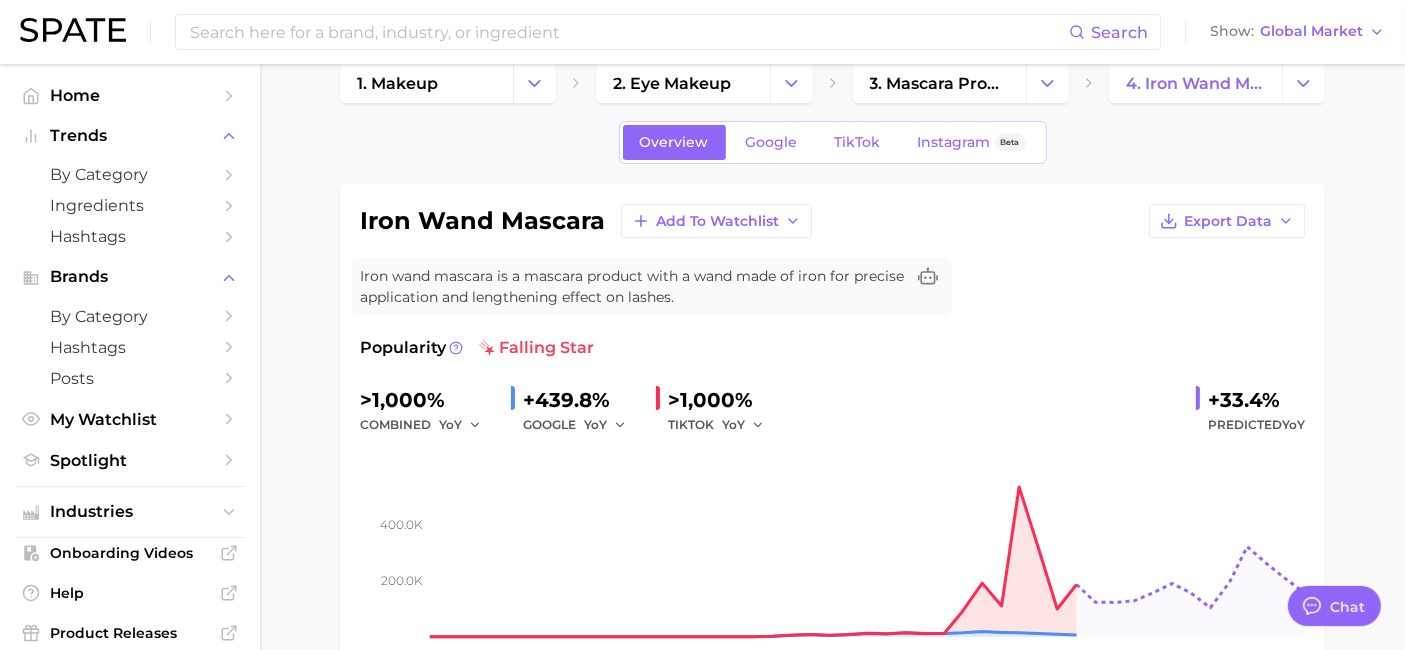 click on "Predicted  YoY" at bounding box center [1256, 425] 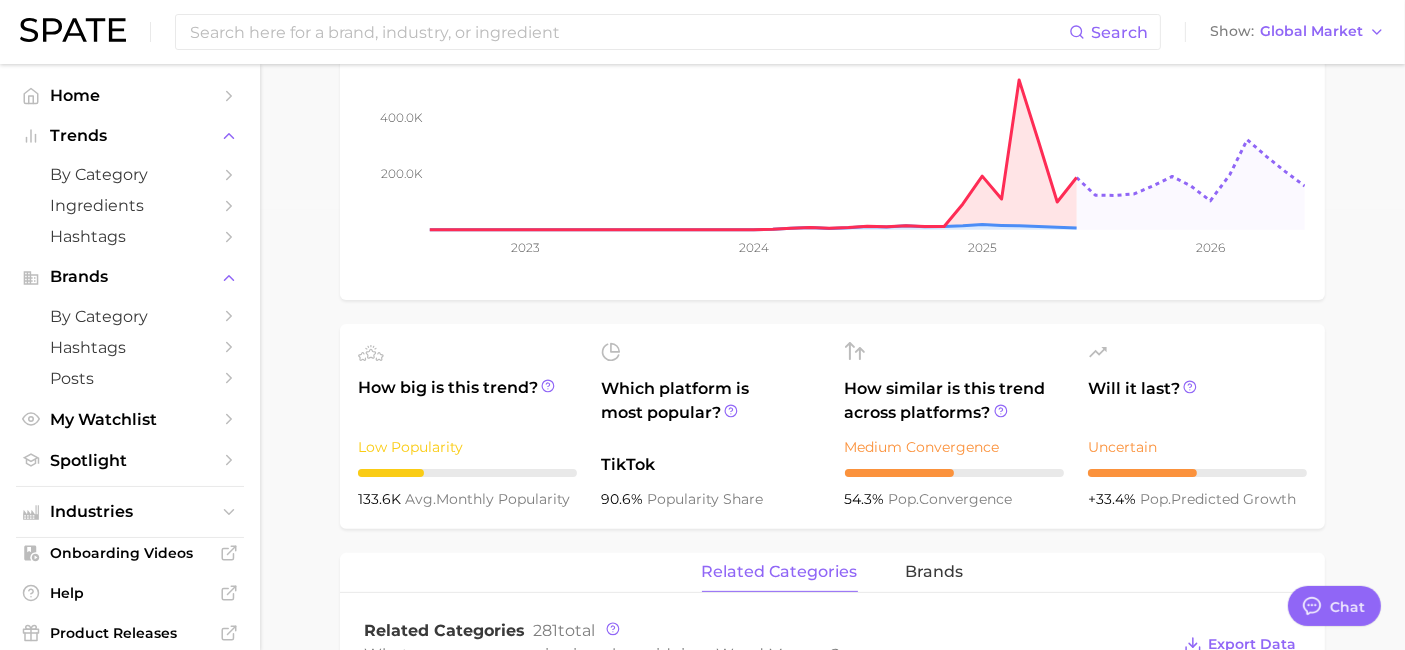 scroll, scrollTop: 441, scrollLeft: 0, axis: vertical 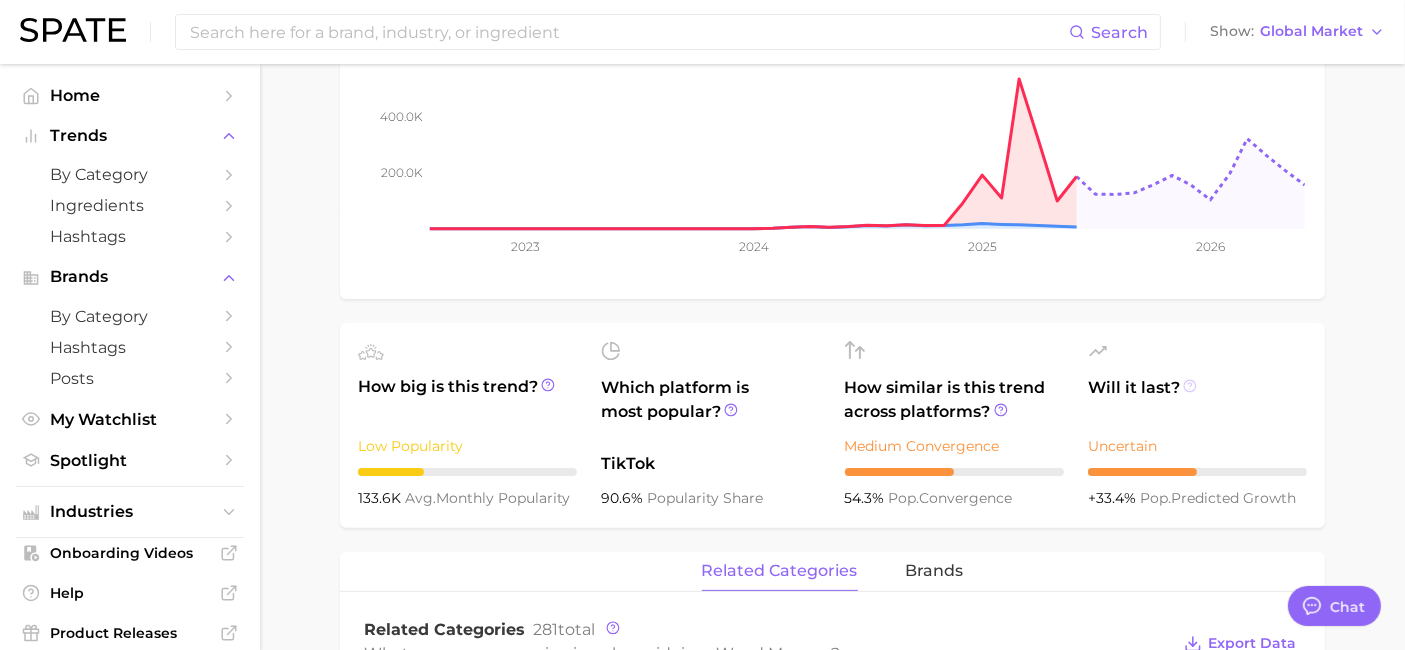click 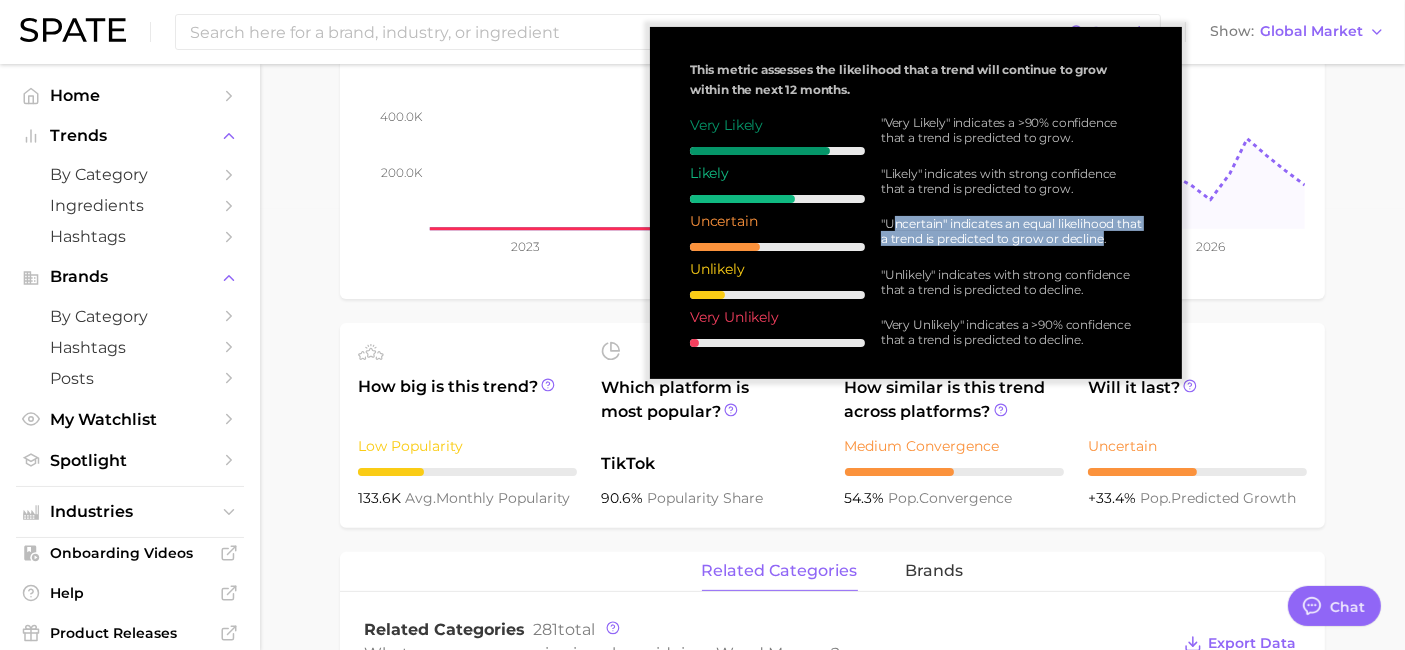 drag, startPoint x: 891, startPoint y: 226, endPoint x: 1126, endPoint y: 238, distance: 235.30618 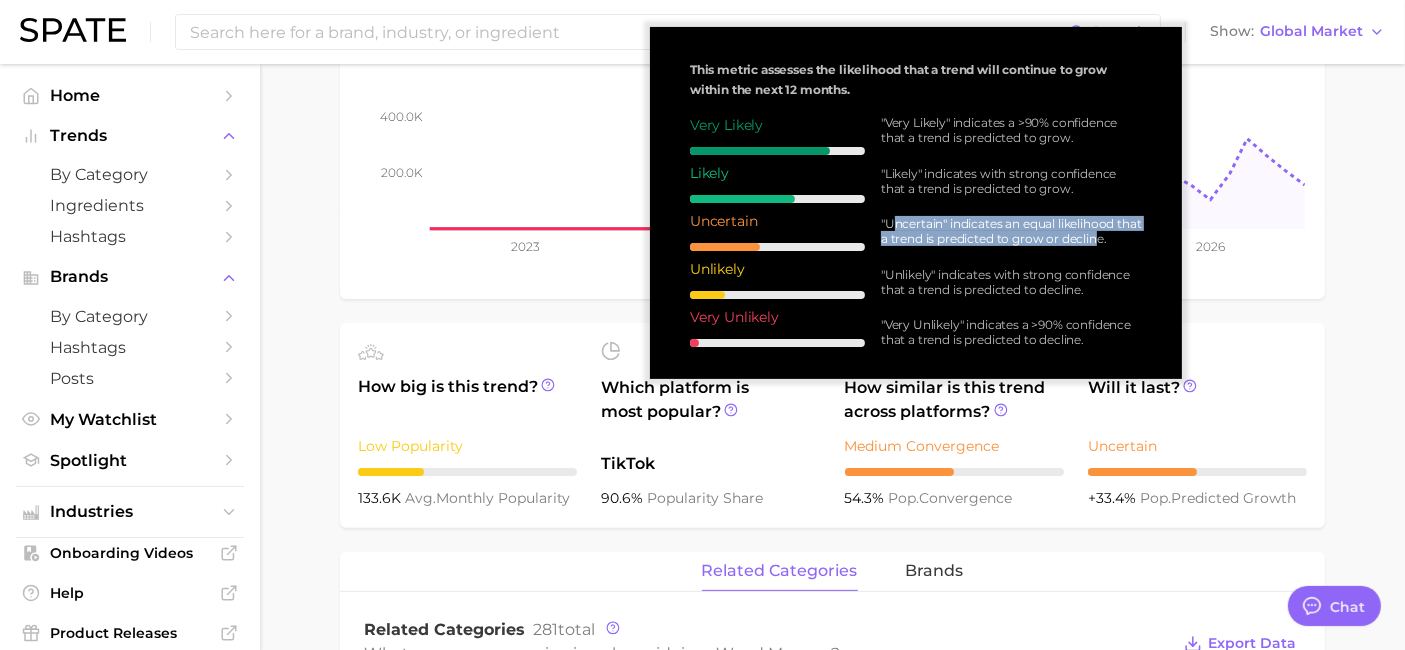 click on ""Uncertain" indicates an equal likelihood that a trend is predicted to grow or decline." at bounding box center (1011, 231) 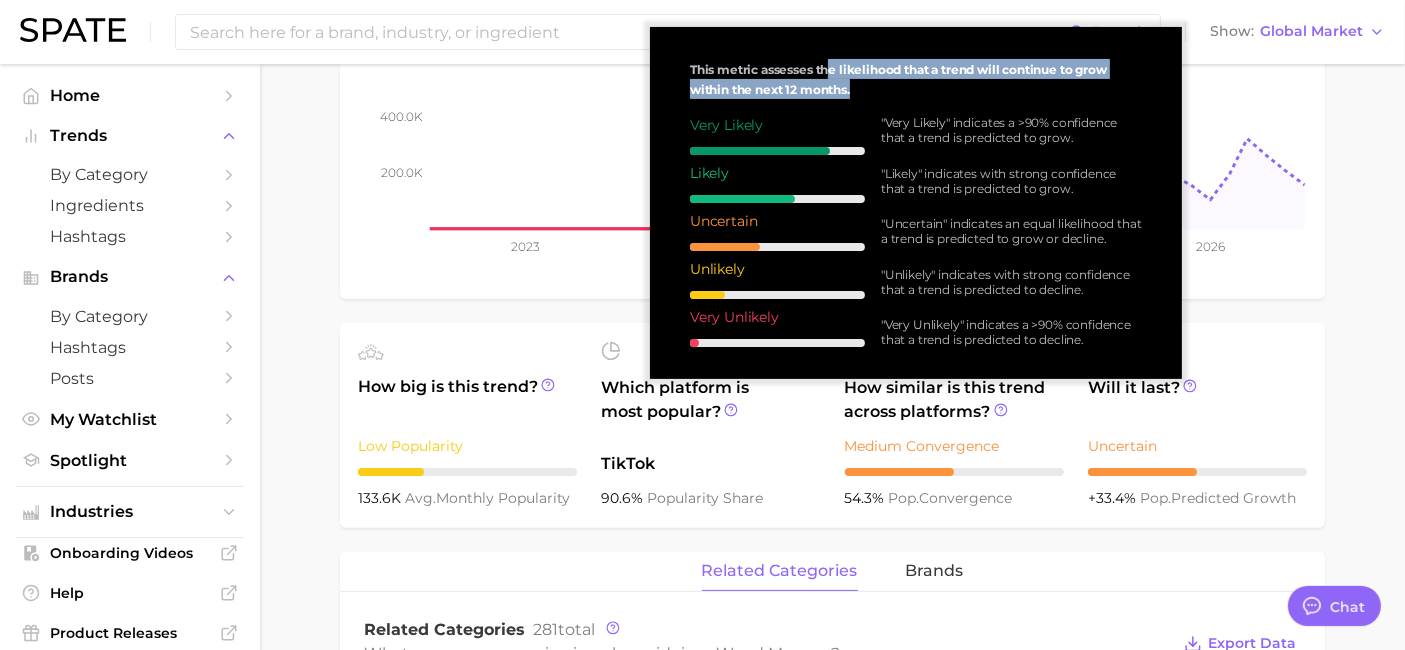 drag, startPoint x: 834, startPoint y: 64, endPoint x: 1051, endPoint y: 93, distance: 218.92921 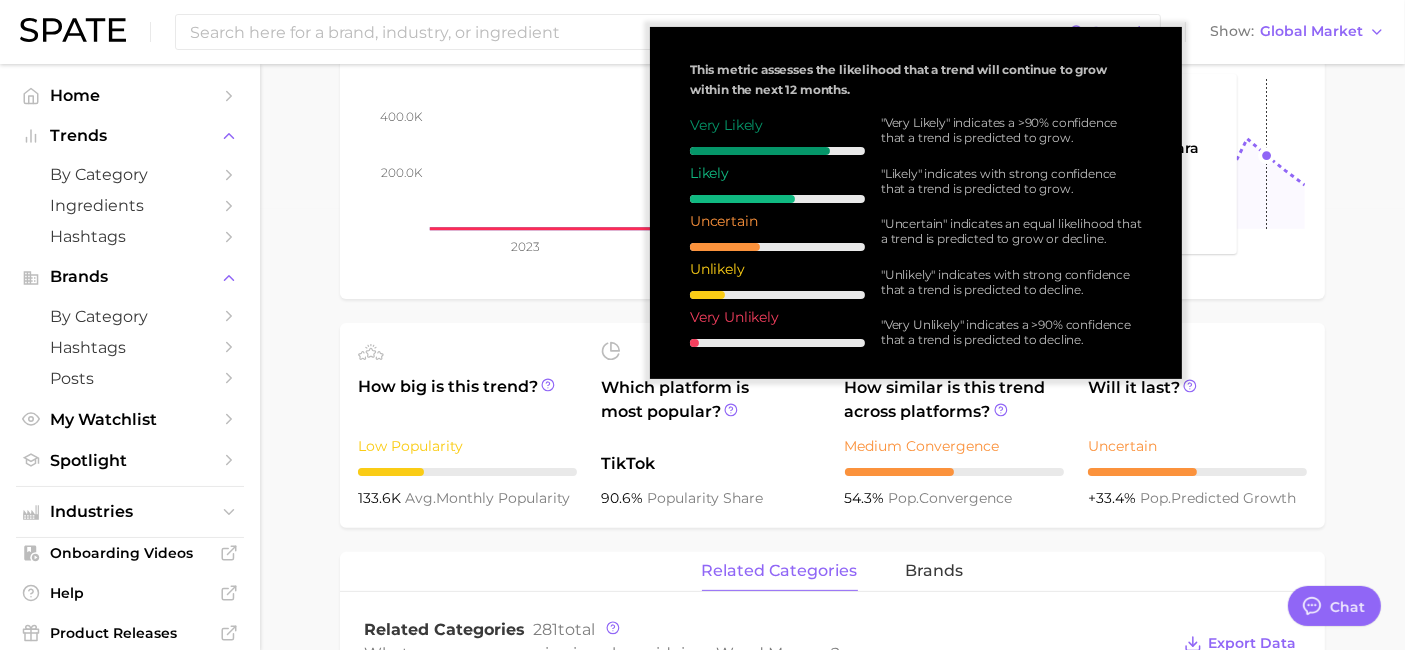 click 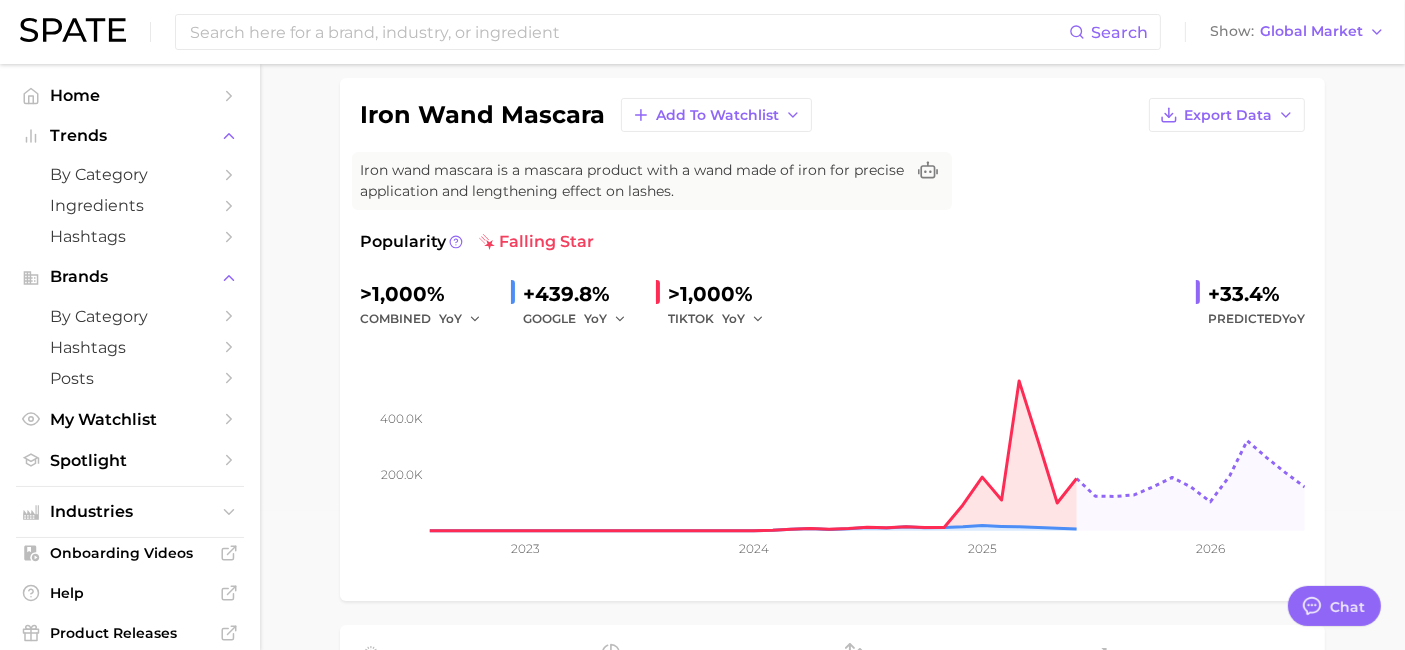 scroll, scrollTop: 144, scrollLeft: 0, axis: vertical 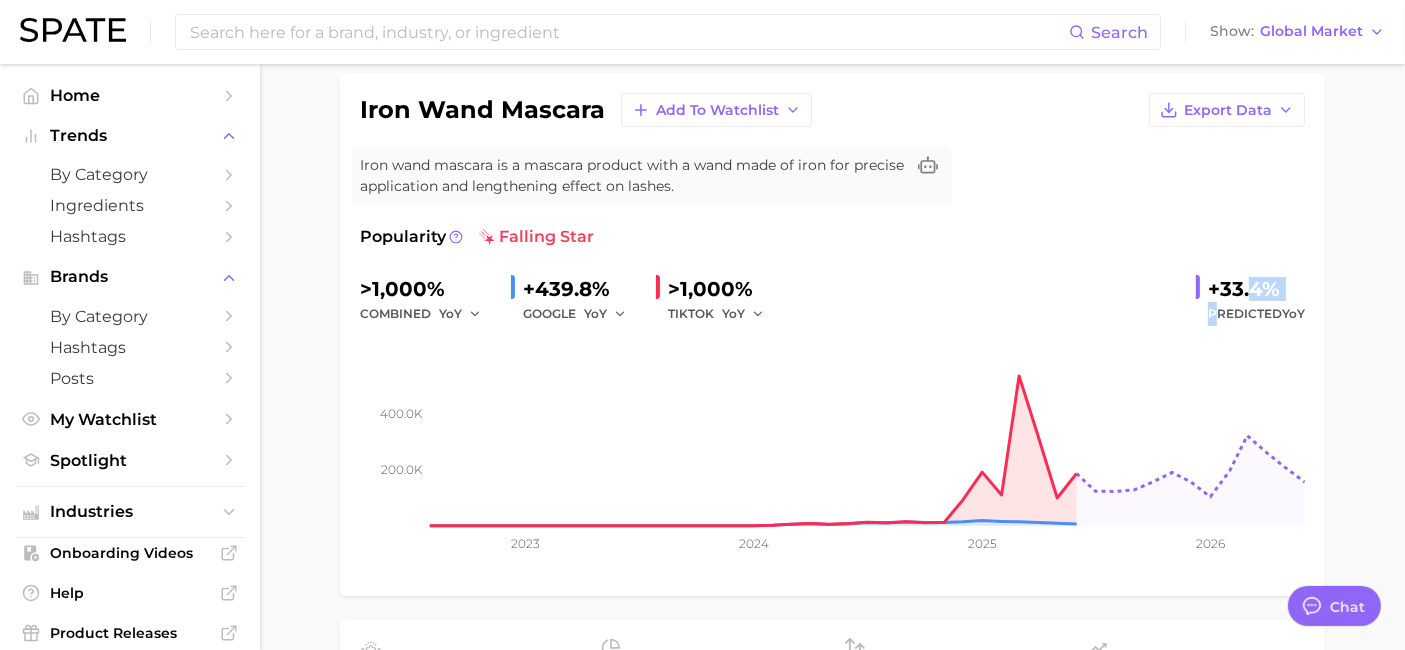 drag, startPoint x: 1213, startPoint y: 303, endPoint x: 1251, endPoint y: 294, distance: 39.051247 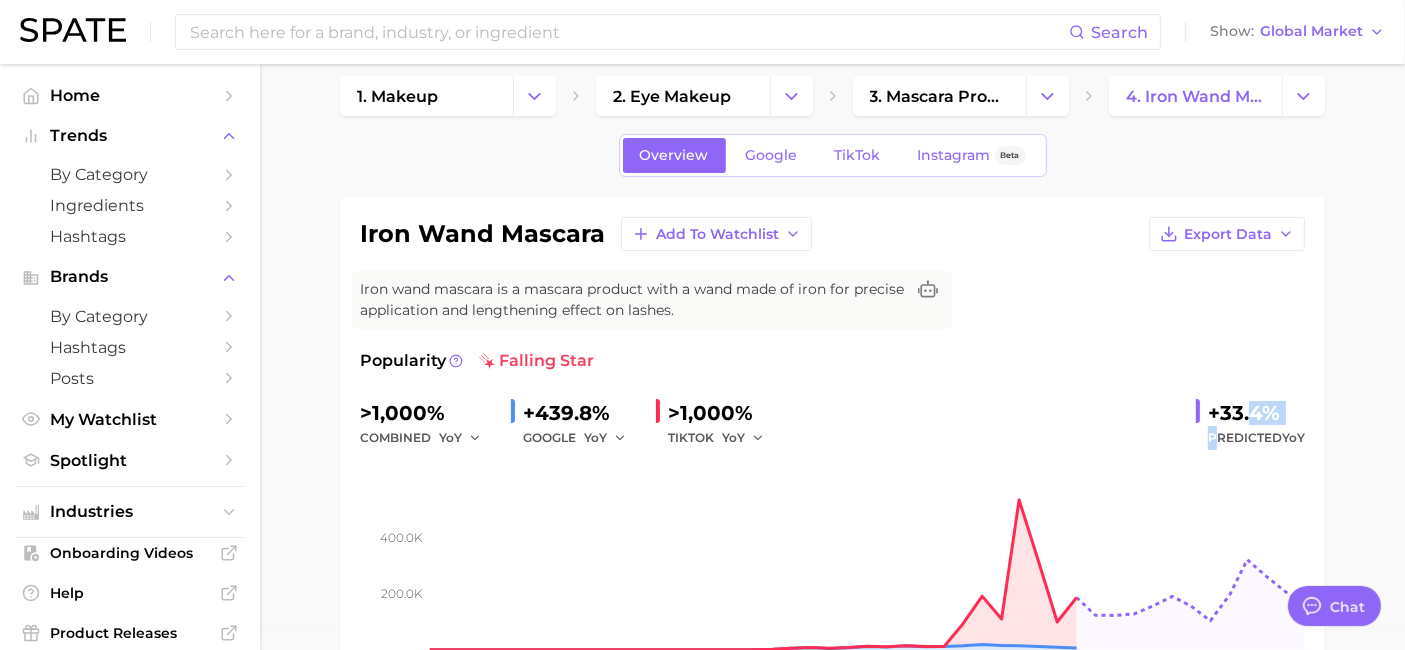 scroll, scrollTop: 64, scrollLeft: 0, axis: vertical 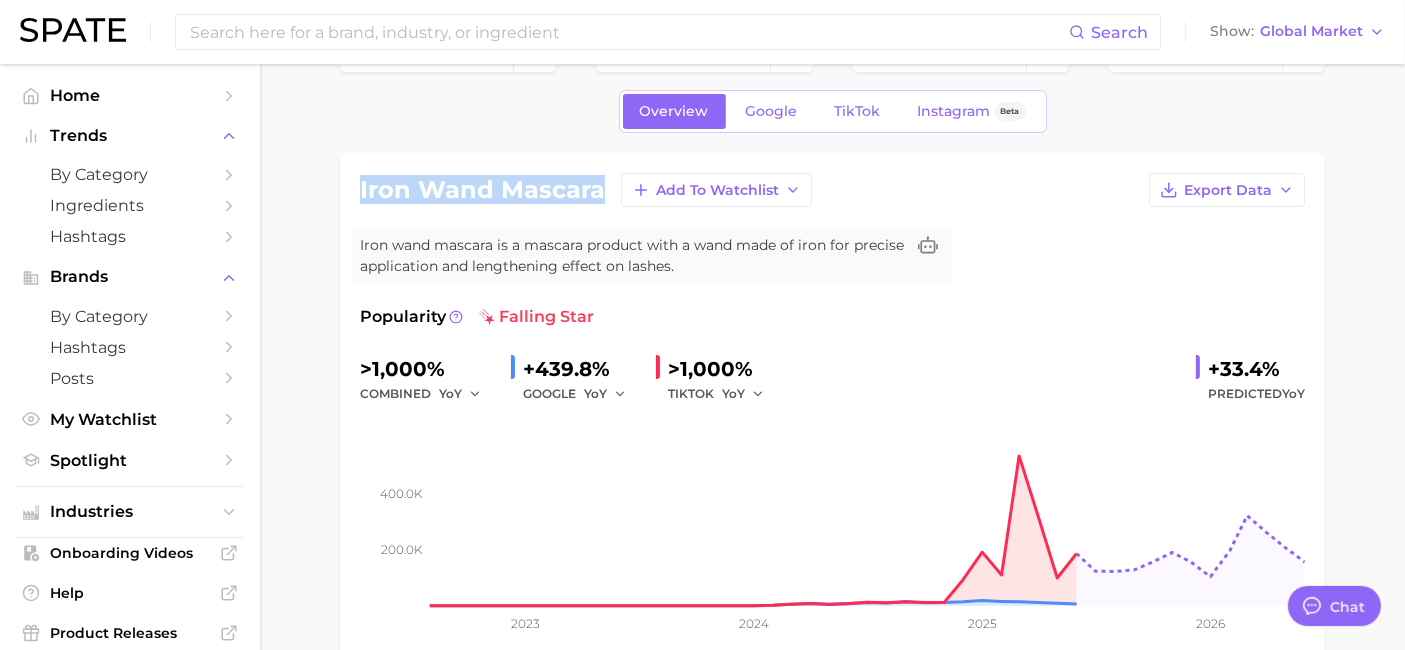 drag, startPoint x: 360, startPoint y: 191, endPoint x: 605, endPoint y: 204, distance: 245.34465 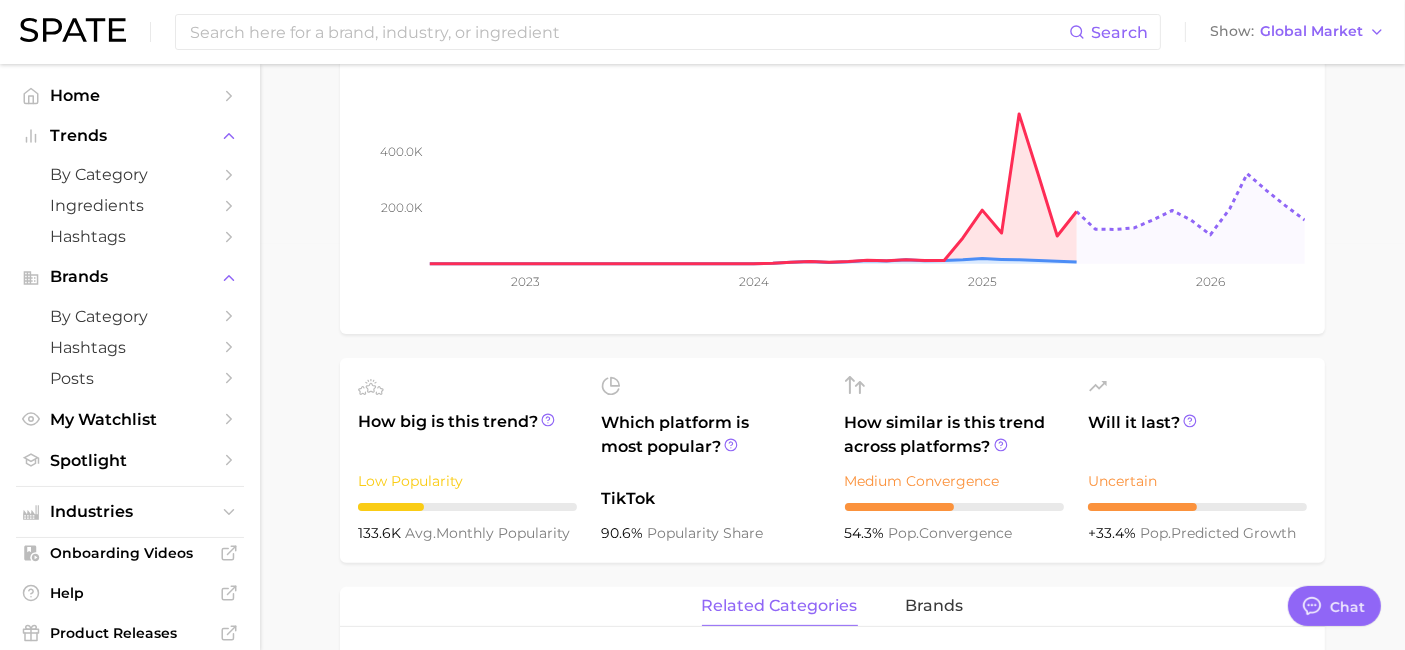 scroll, scrollTop: 411, scrollLeft: 0, axis: vertical 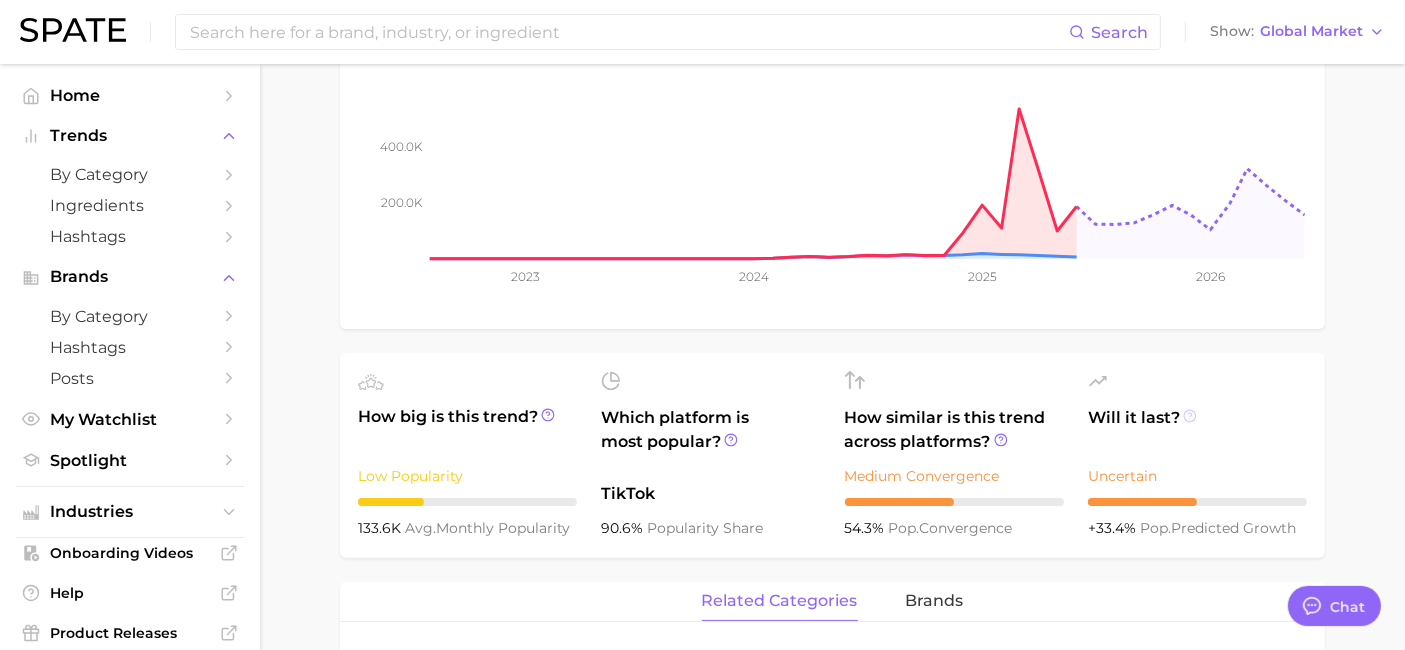 click 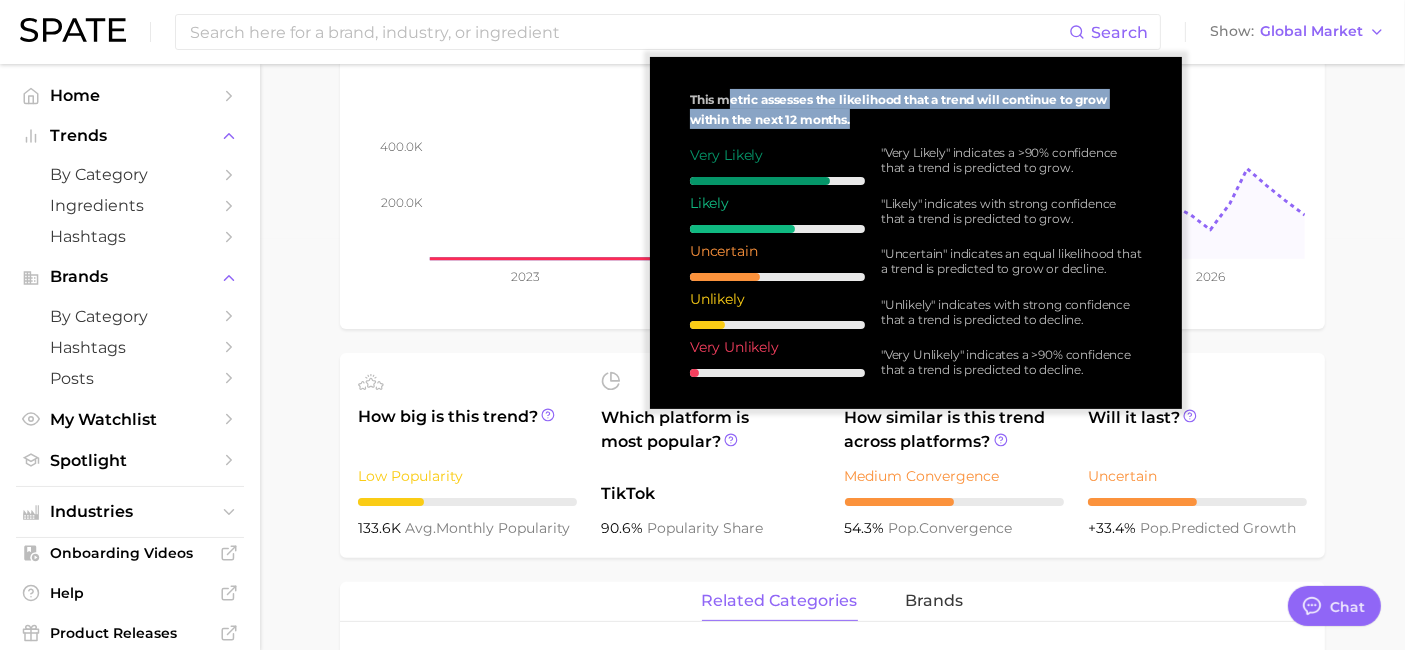 drag, startPoint x: 729, startPoint y: 102, endPoint x: 1011, endPoint y: 118, distance: 282.45352 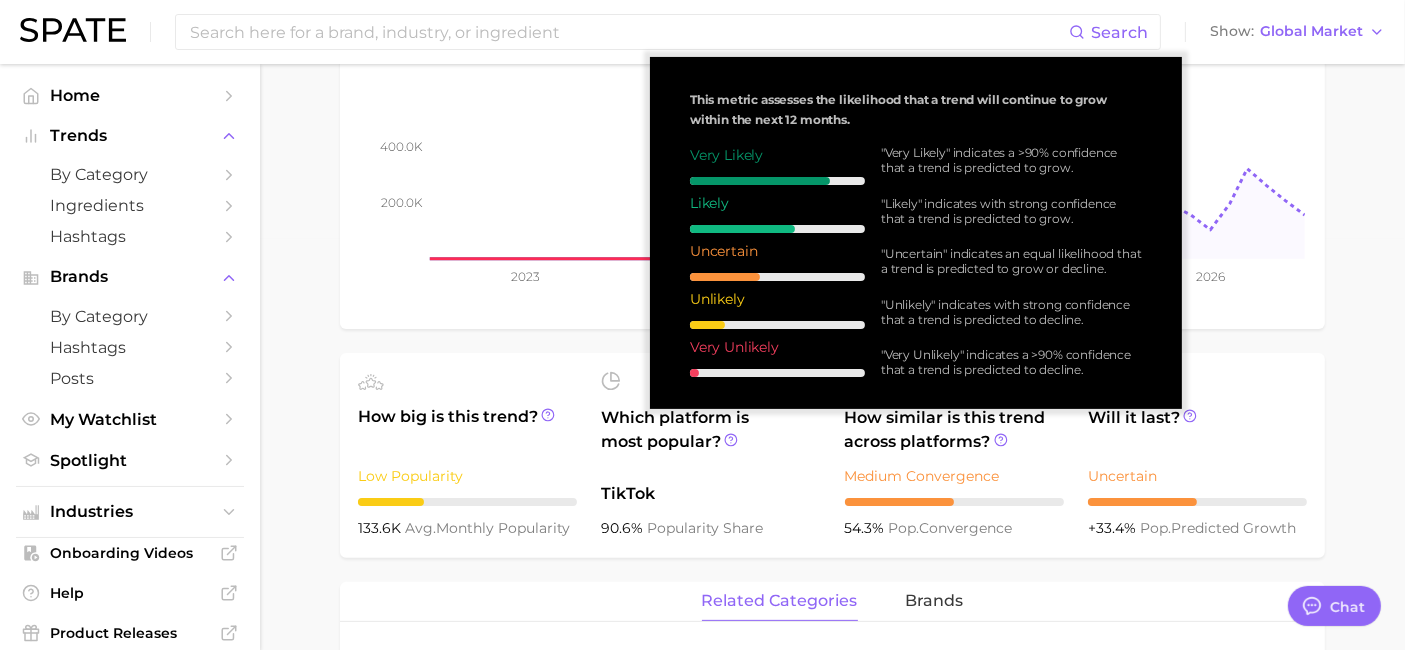 click on ""Uncertain" indicates an equal likelihood that a trend is predicted to grow or decline." at bounding box center (1011, 261) 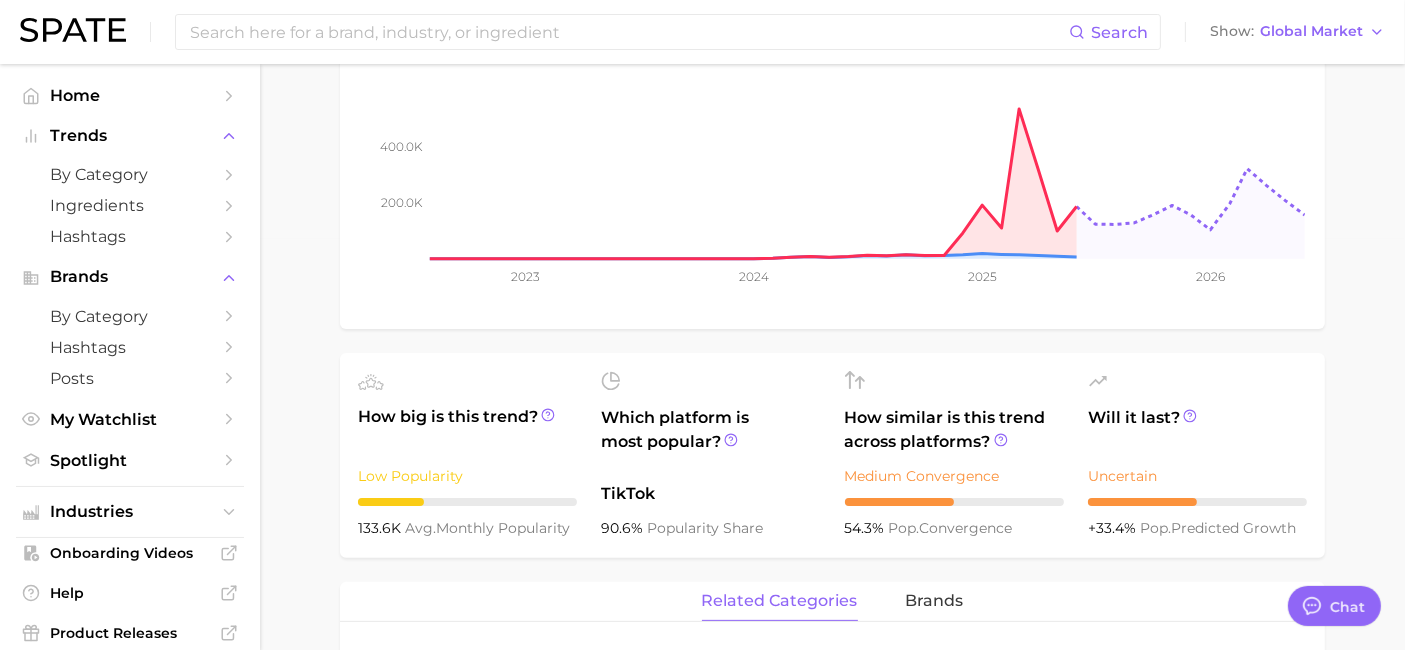 click on "[PRODUCT NAME] Overview Google TikTok Instagram Beta [PRODUCT NAME] Add to Watchlist Export Data [PRODUCT NAME] is a mascara product with a wand made of iron for precise application and lengthening effect on lashes. Popularity falling star >1,000% combined YoY +439.8% GOOGLE YoY >1,000% TIKTOK YoY +33.4% Predicted  YoY 200.0k 400.0k 2023 2024 2025 2026 How big is this trend? Low Popularity 133.6k avg.  monthly popularity Which platform is most popular? TikTok 90.6% popularity share How similar is this trend across platforms? Medium Convergence 54.3% pop.  convergence Will it last? Uncertain +33.4% pop.  predicted growth related categories brands Related Categories 281  total What are consumers viewing alongside  [PRODUCT NAME] ? Export Data Filters benefits   12.0k product format   8.0k body parts   5.2k purchases   3.3k creator content   2.4k commercial content   554.4 Columns group Popularity YoY QoQ [PRODUCT NAME] mascara product format 7.8k - -" at bounding box center (832, 632) 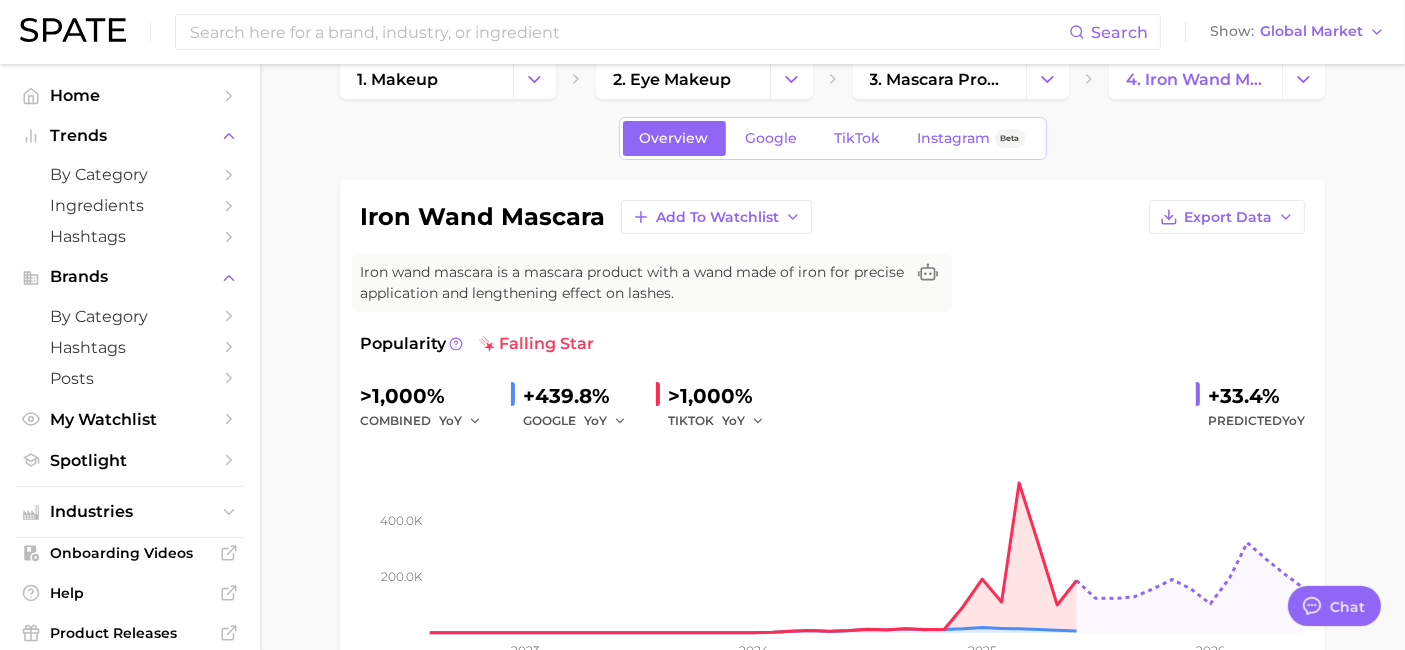 scroll, scrollTop: 33, scrollLeft: 0, axis: vertical 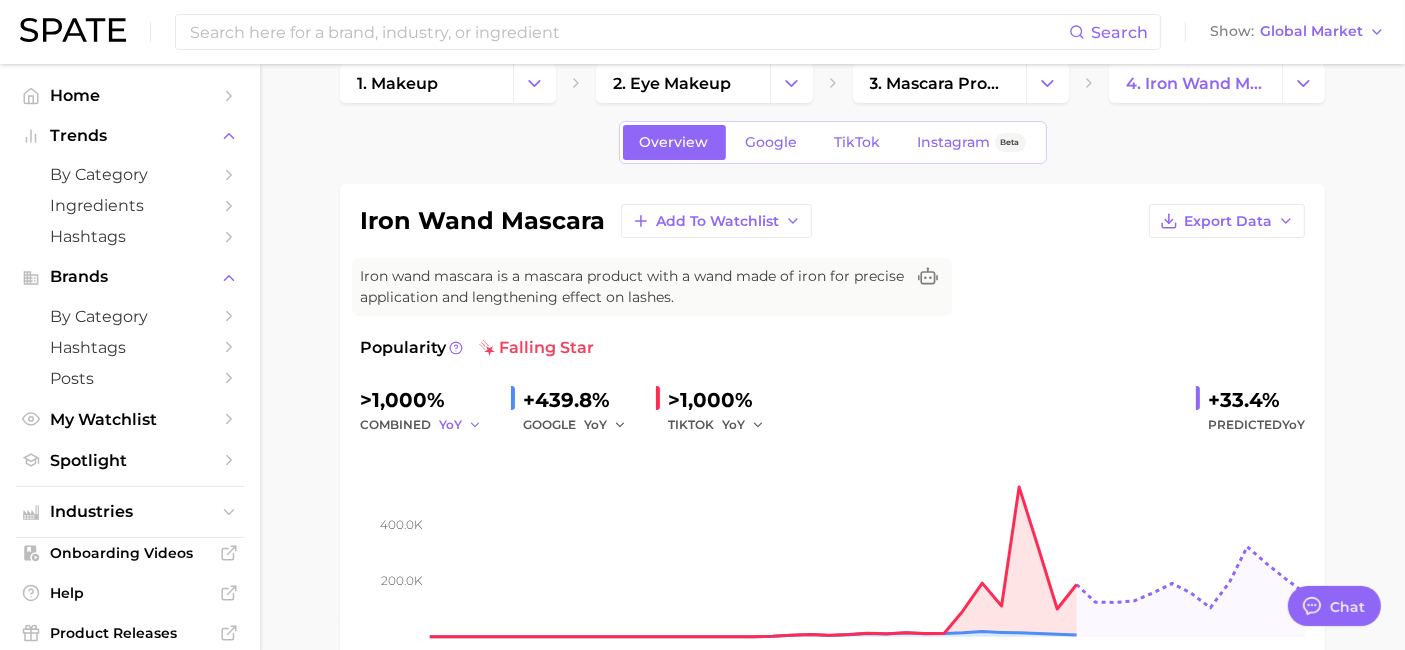 click on "YoY" at bounding box center (450, 424) 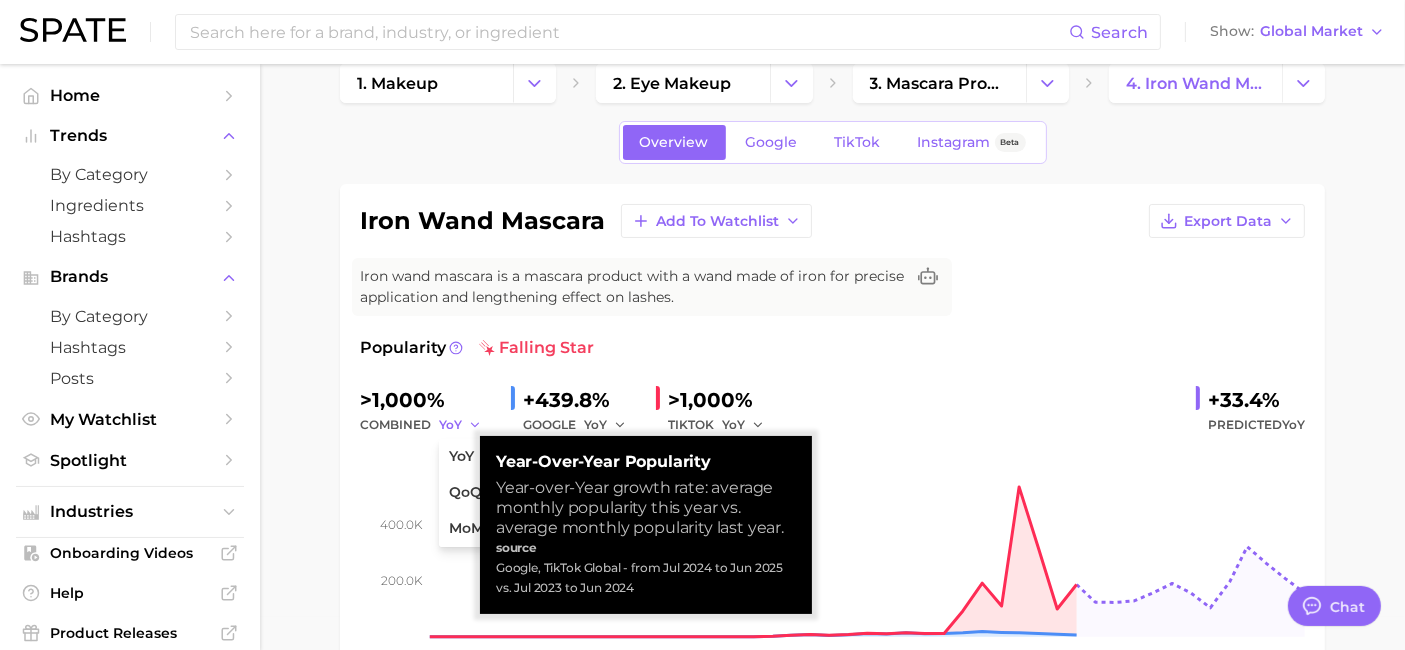 click 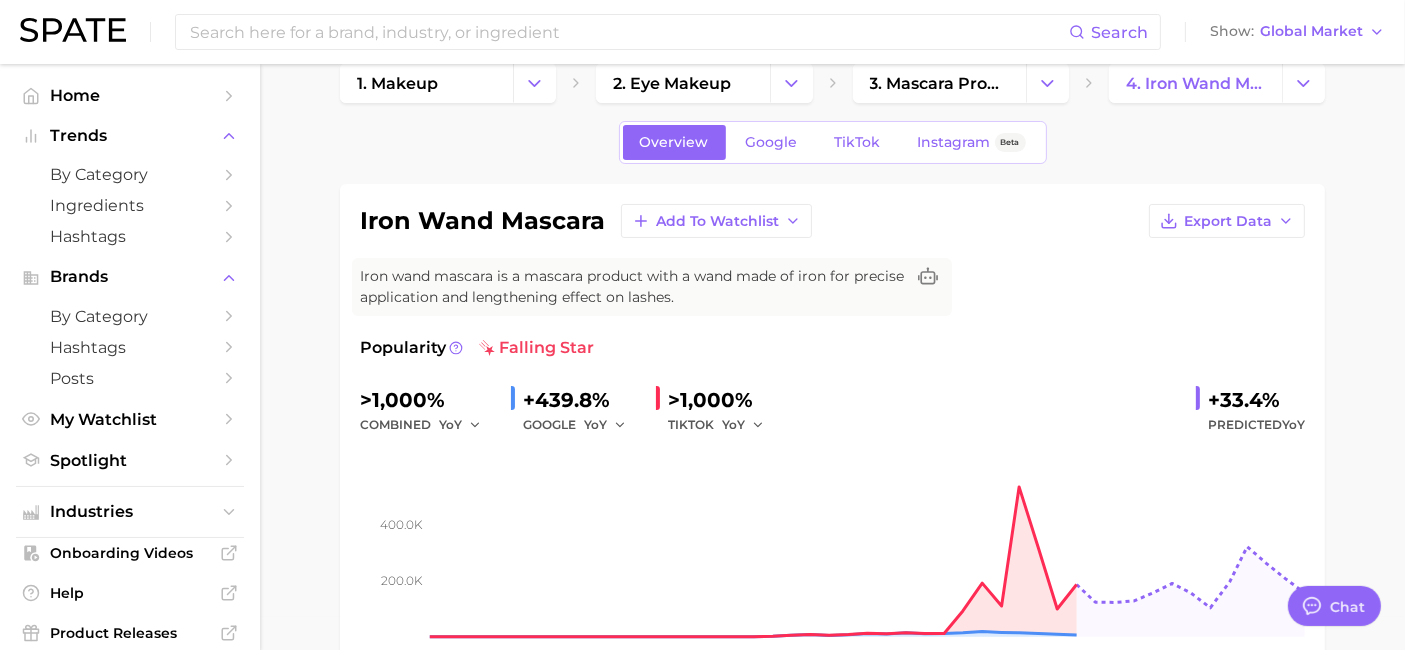 click on "[PRODUCT NAME] Add to Watchlist Export Data [PRODUCT NAME] is a mascara product with a wand made of iron for precise application and lengthening effect on lashes. Popularity falling star >1,000% combined YoY +439.8% GOOGLE YoY >1,000% TIKTOK YoY +33.4% Predicted  YoY 200.0k 400.0k 2023 2024 2025 2026" at bounding box center (832, 445) 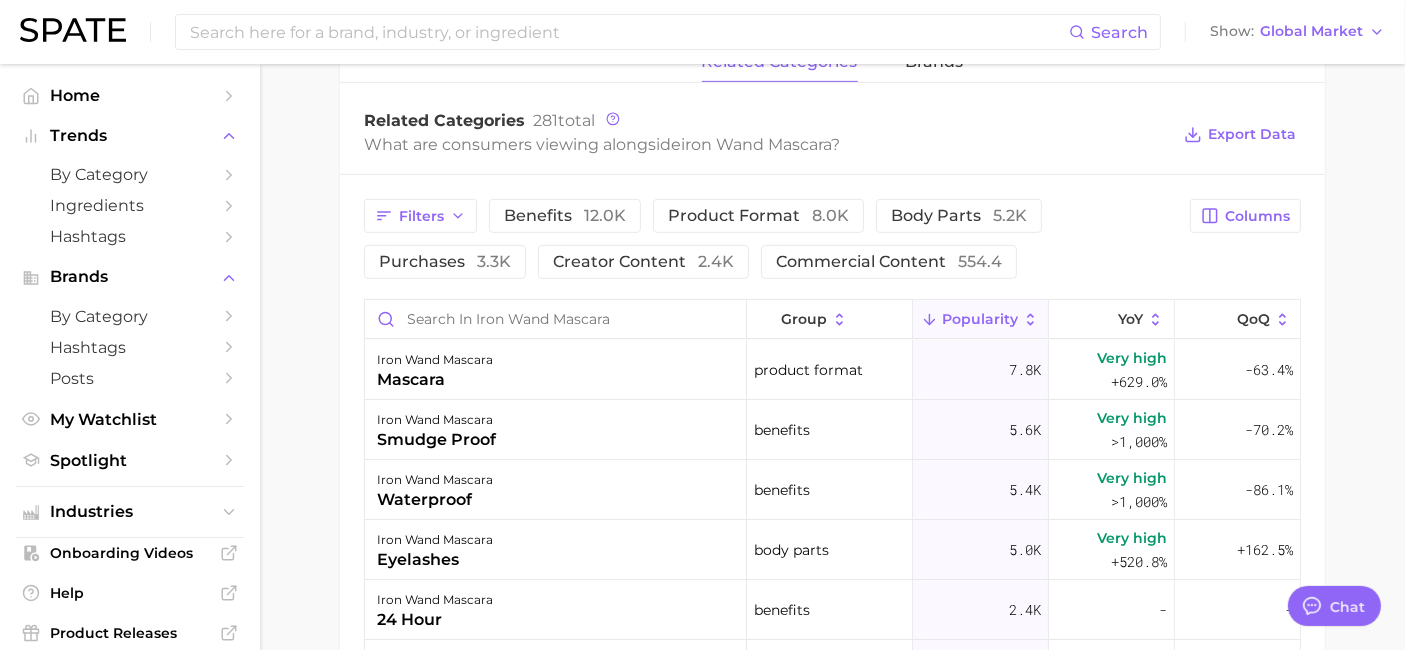 scroll, scrollTop: 948, scrollLeft: 0, axis: vertical 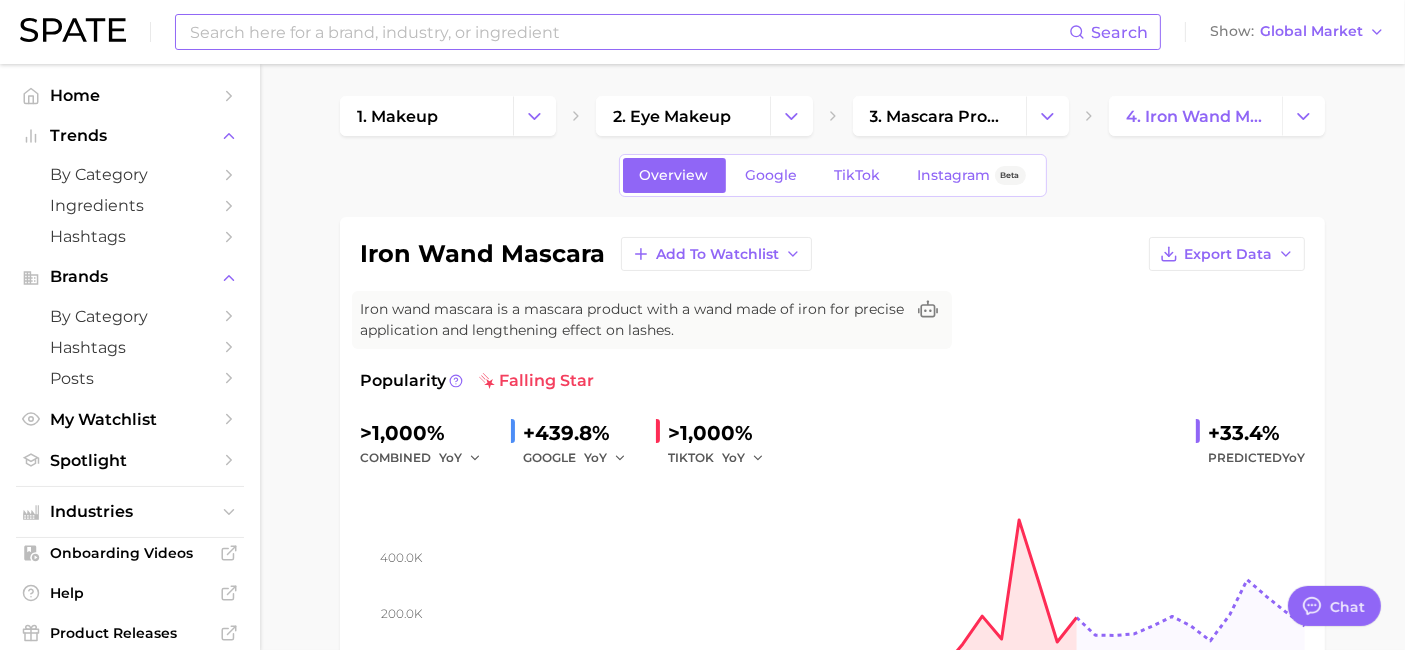 click at bounding box center [628, 32] 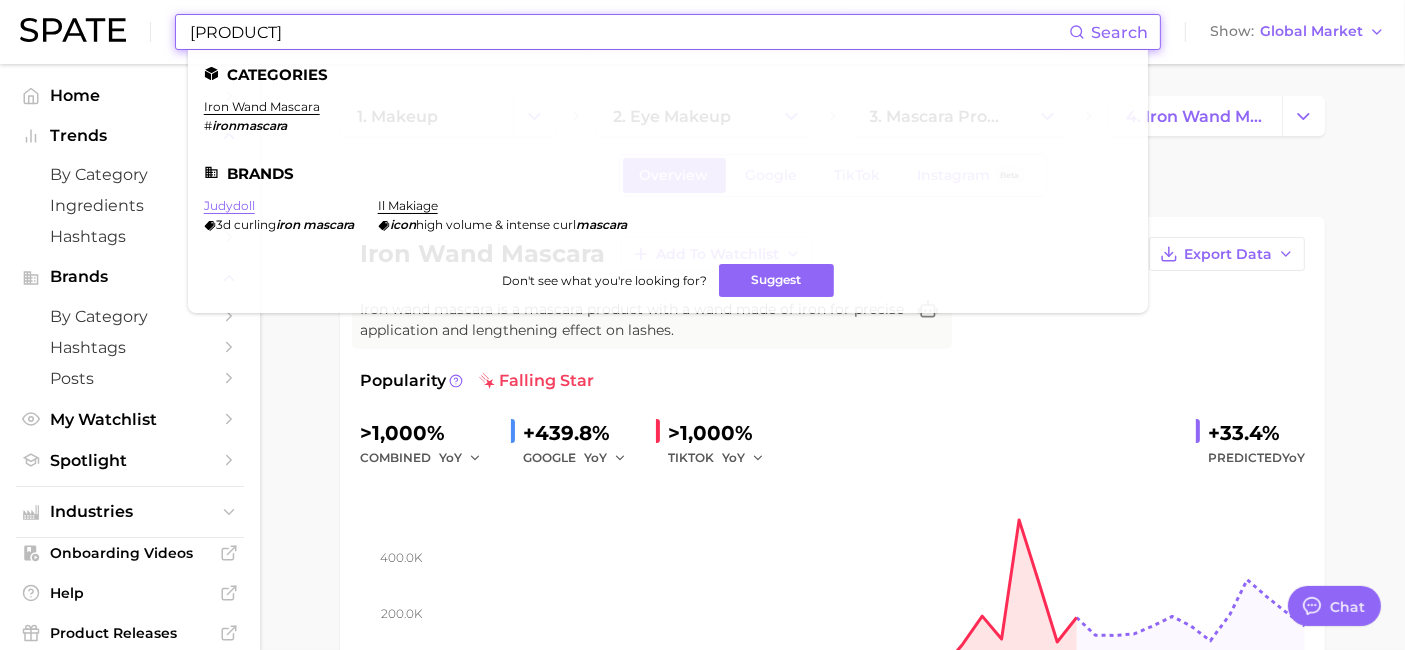 type on "[PRODUCT]" 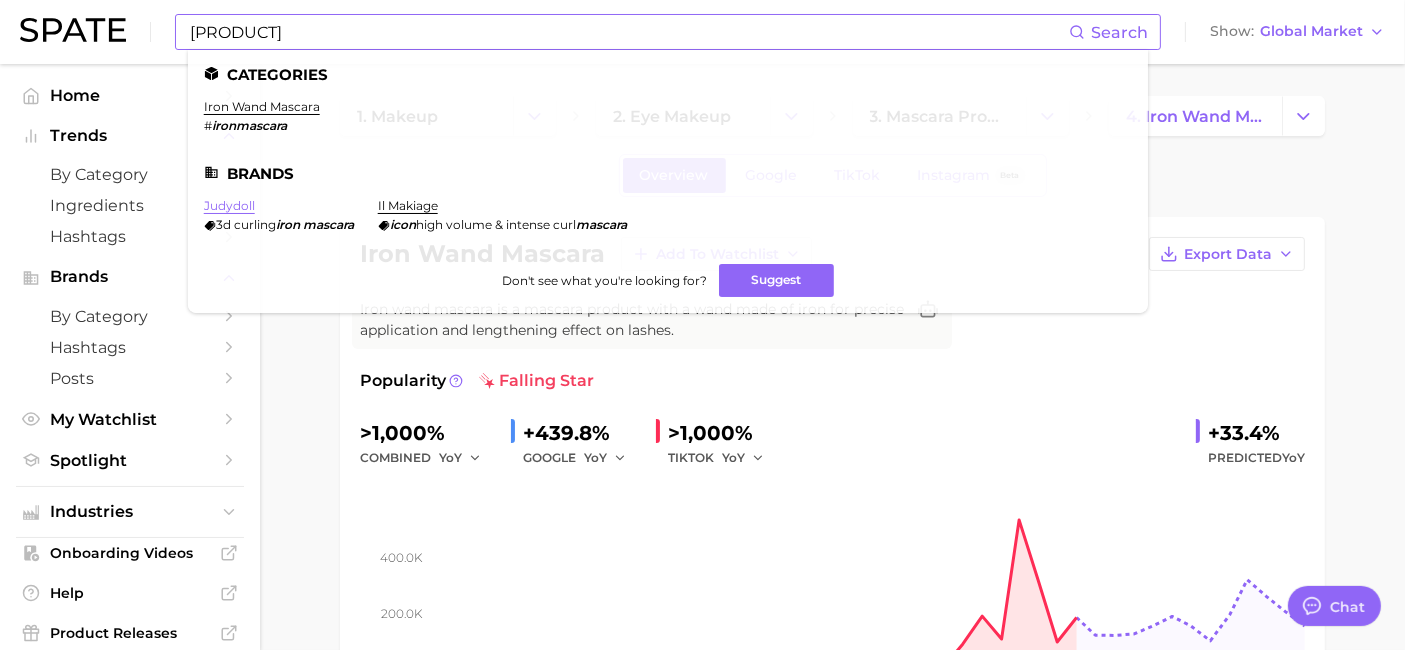 click on "judydoll" at bounding box center [229, 205] 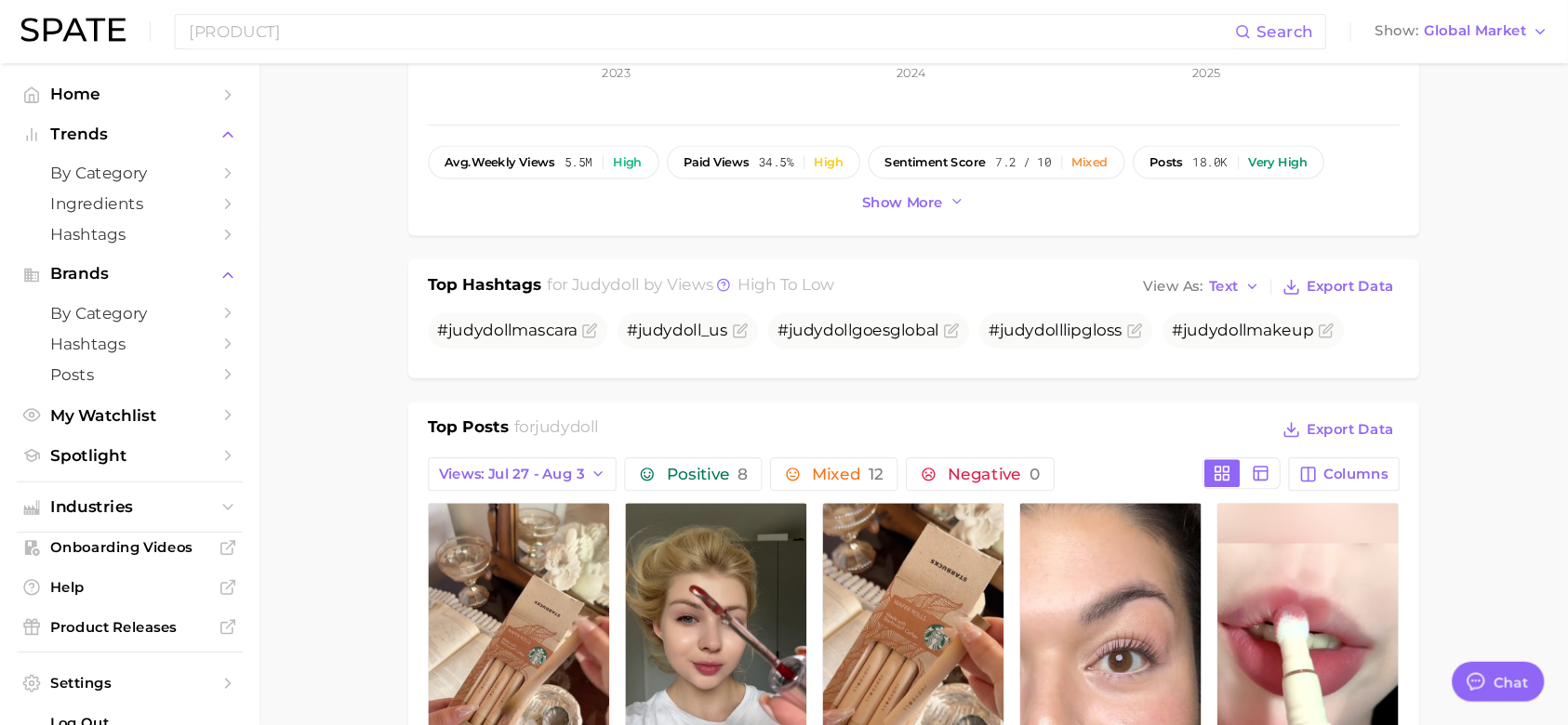 scroll, scrollTop: 464, scrollLeft: 0, axis: vertical 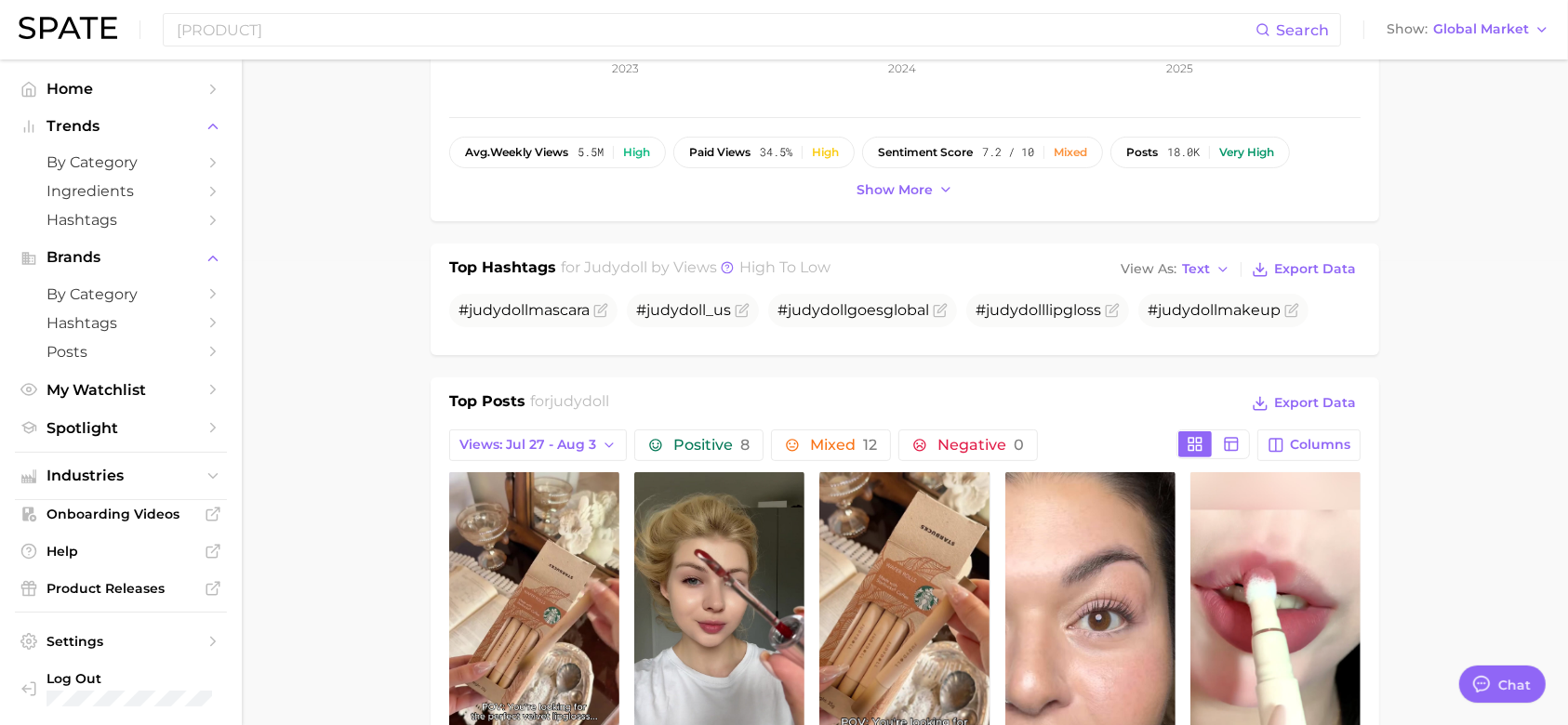 drag, startPoint x: 1291, startPoint y: 0, endPoint x: 1023, endPoint y: 396, distance: 478.16315 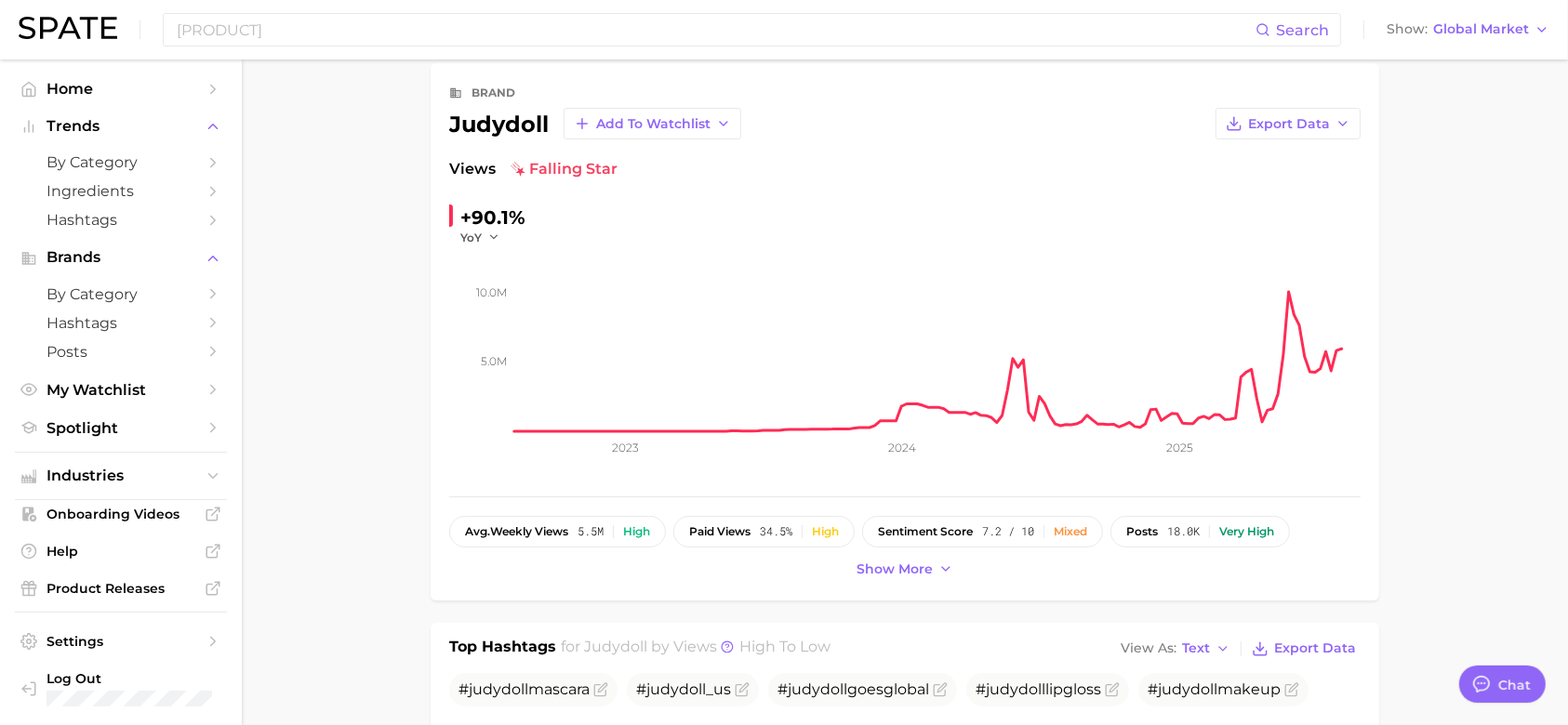 scroll, scrollTop: 82, scrollLeft: 0, axis: vertical 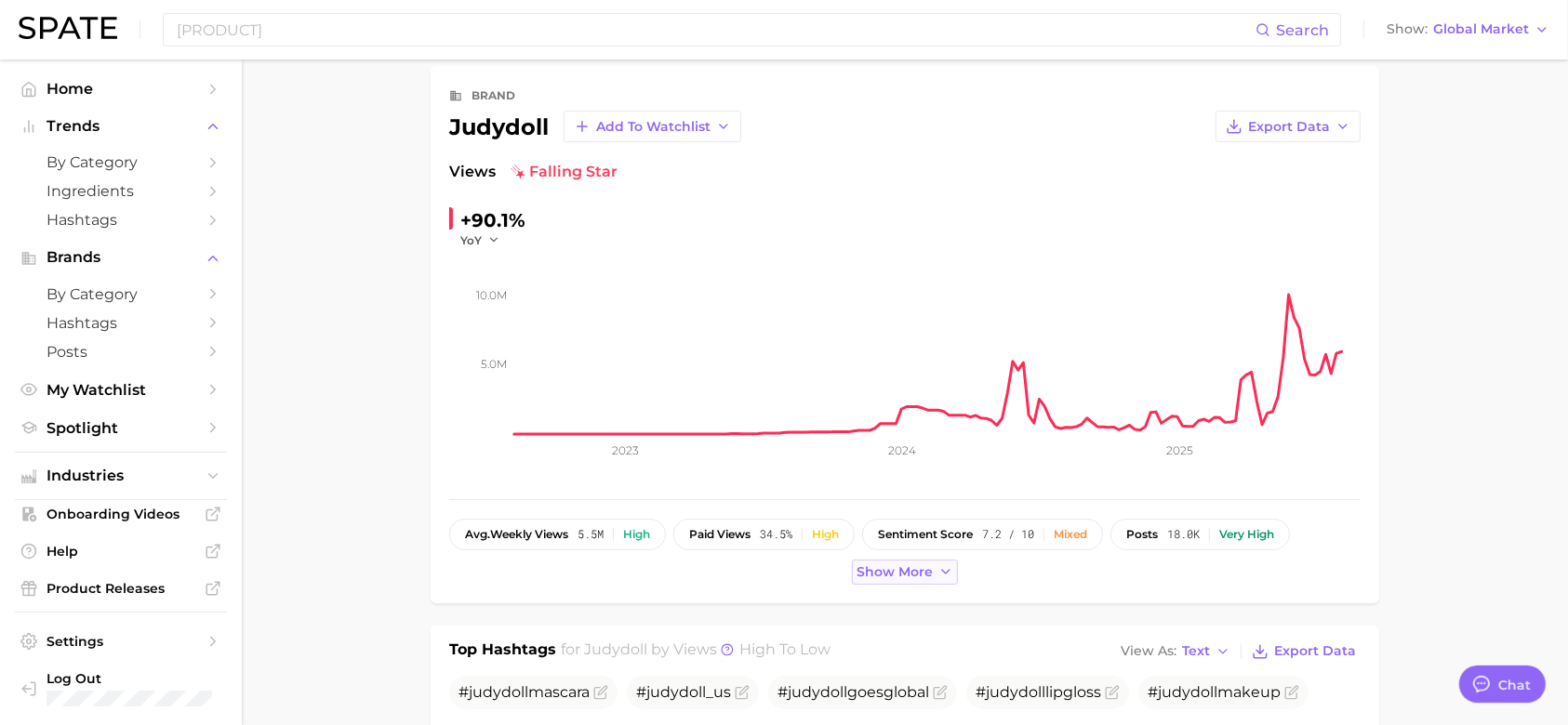 click on "Show more" at bounding box center (895, 572) 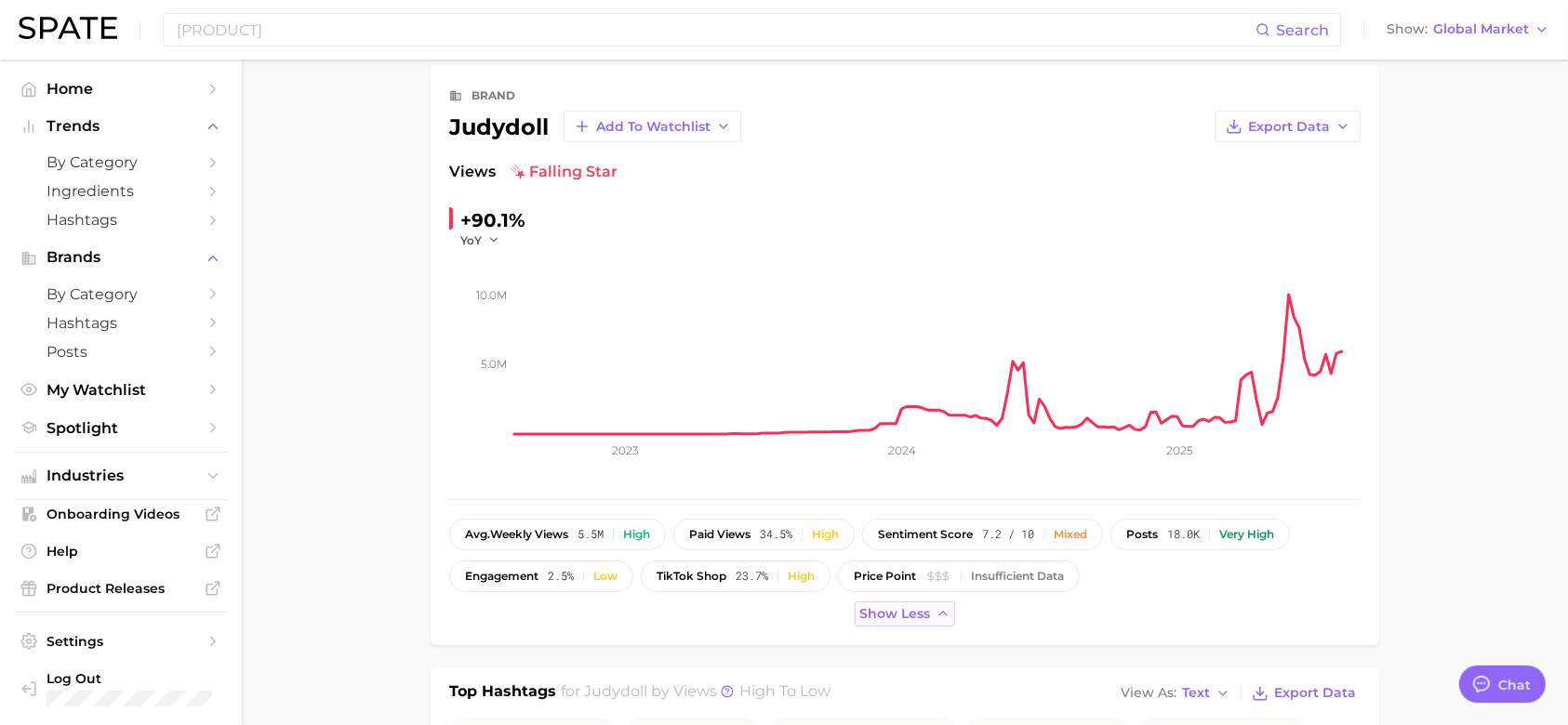 click on "Show less" at bounding box center (895, 613) 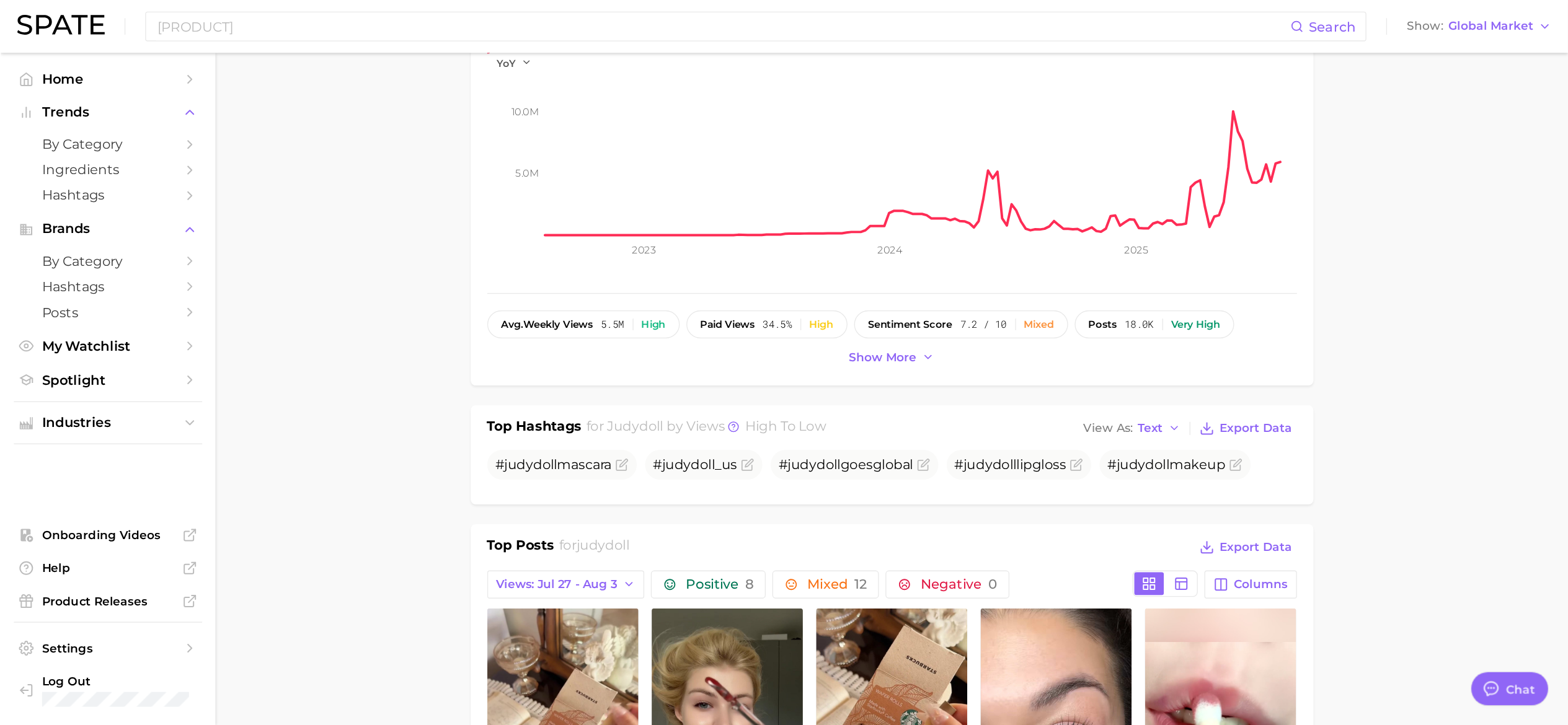scroll, scrollTop: 167, scrollLeft: 0, axis: vertical 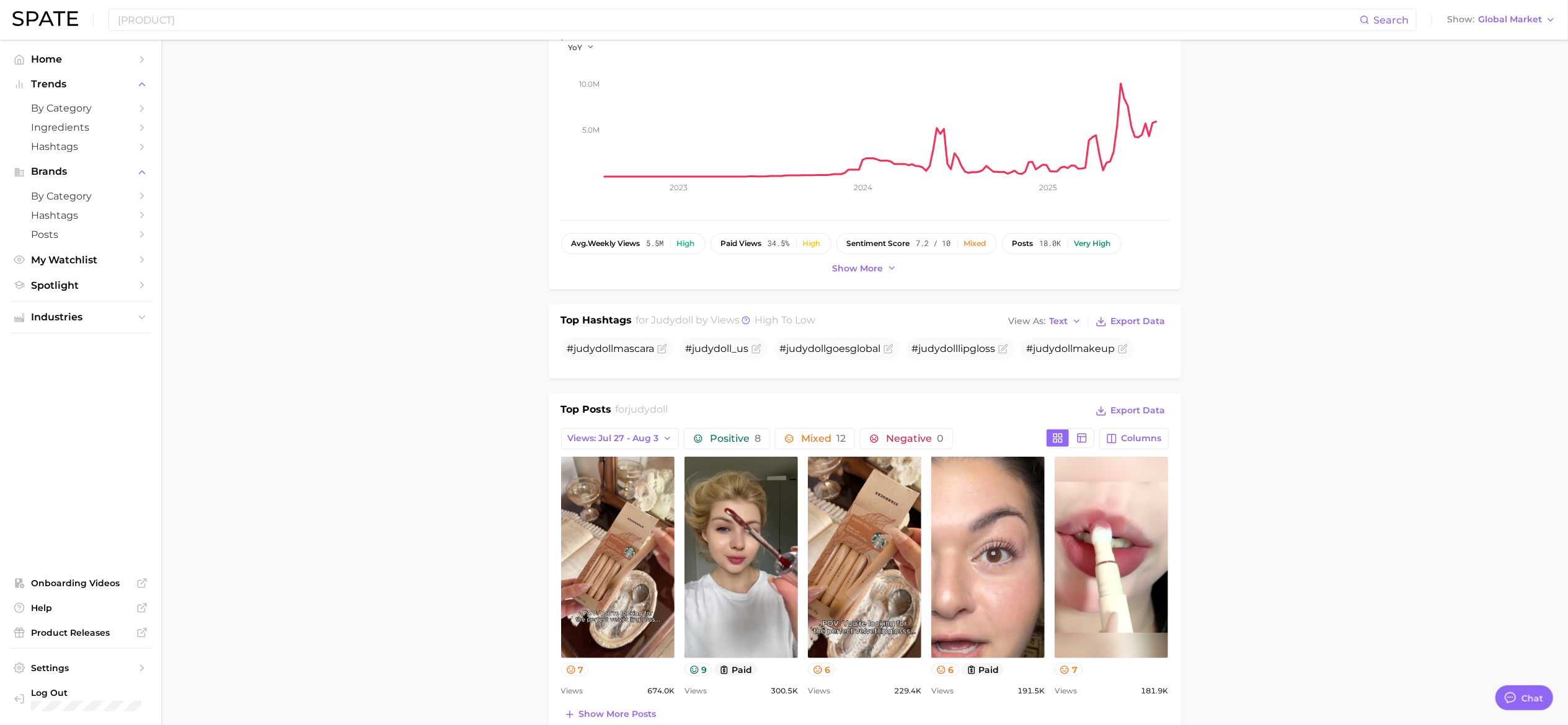 drag, startPoint x: 1034, startPoint y: 2, endPoint x: 506, endPoint y: 458, distance: 697.653 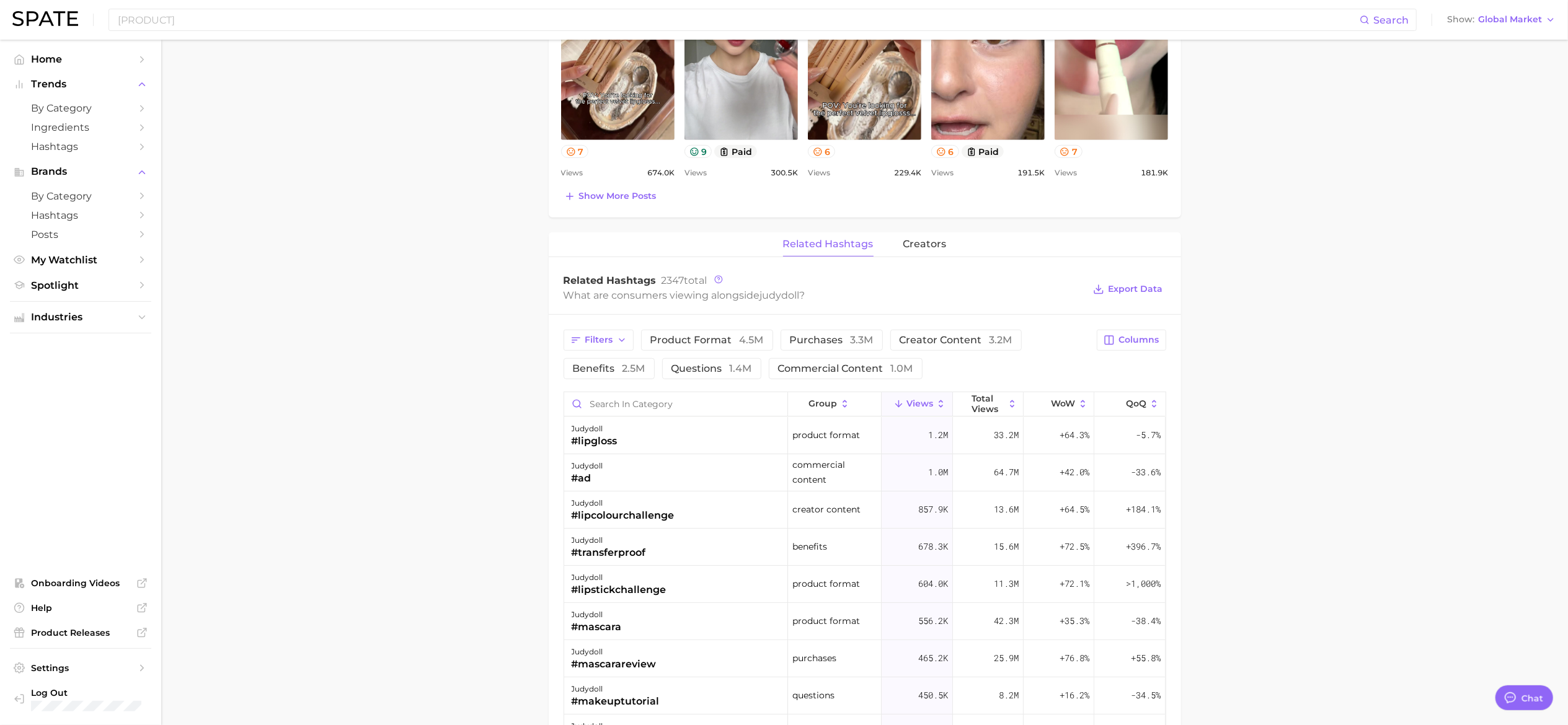 scroll, scrollTop: 684, scrollLeft: 0, axis: vertical 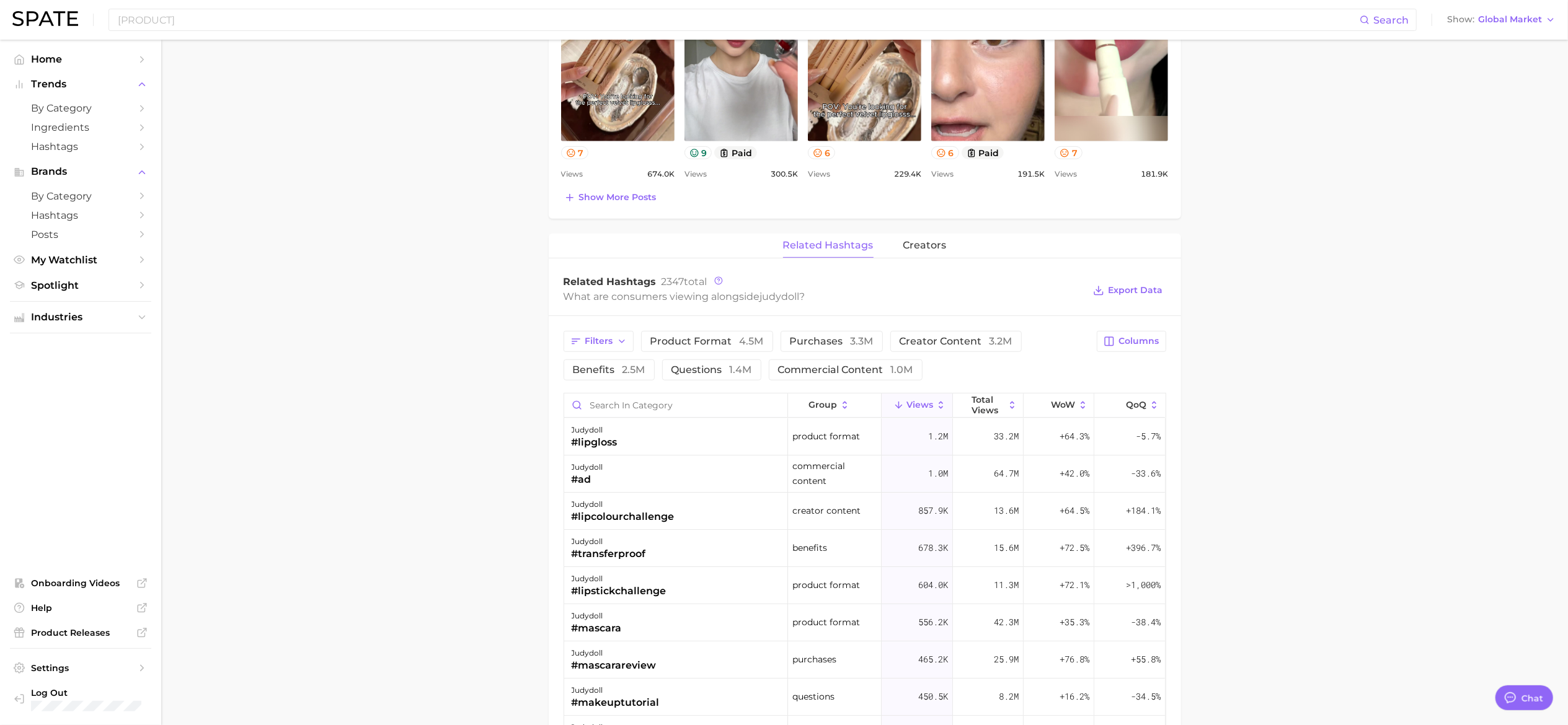 type on "x" 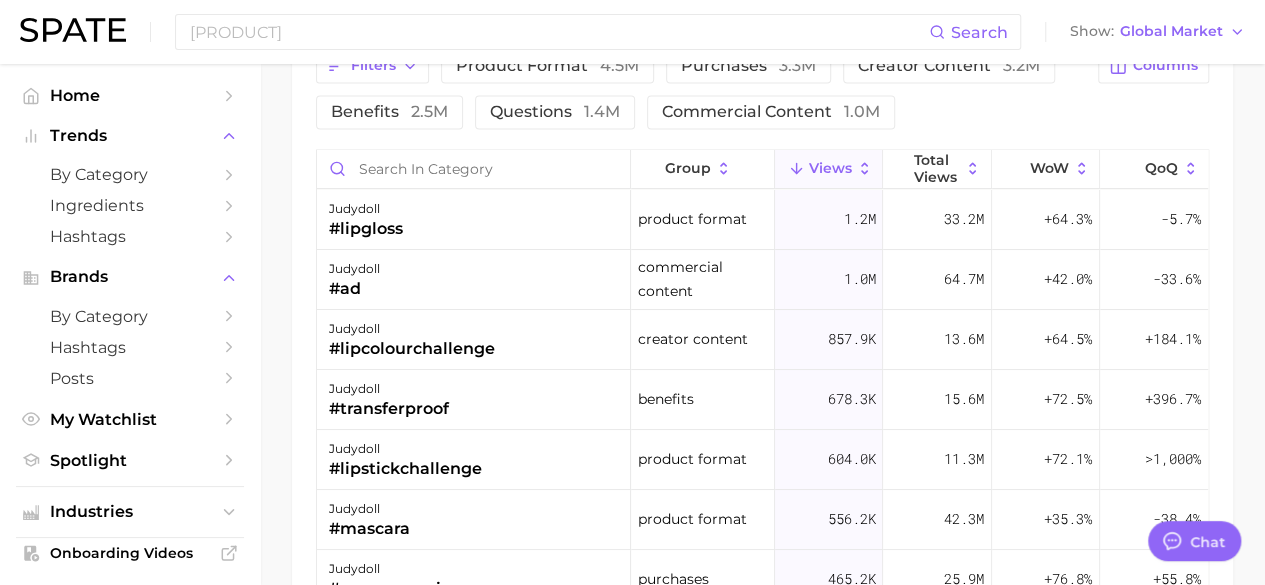 scroll, scrollTop: 1639, scrollLeft: 0, axis: vertical 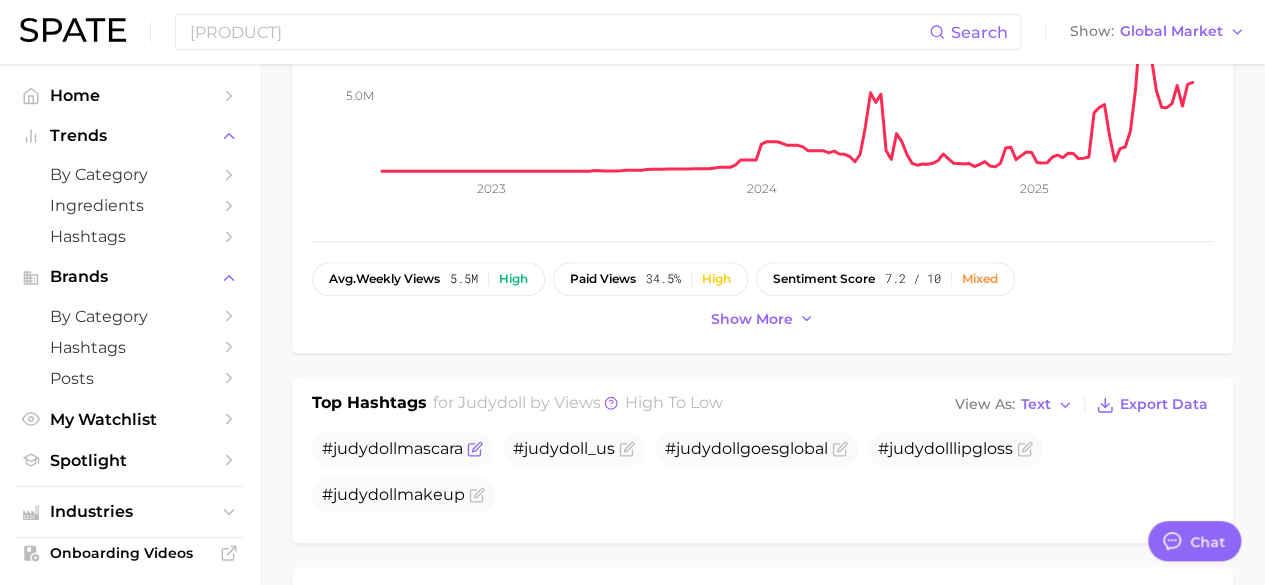 click on "# [BRAND] mascara" at bounding box center [392, 448] 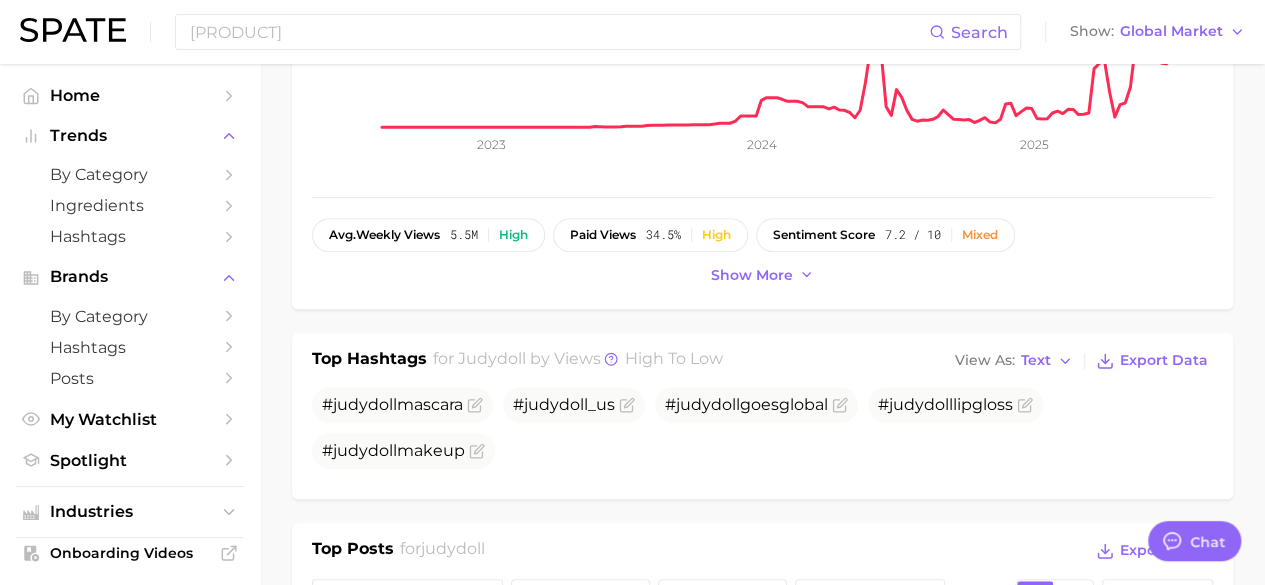 click on "high to low" at bounding box center (674, 358) 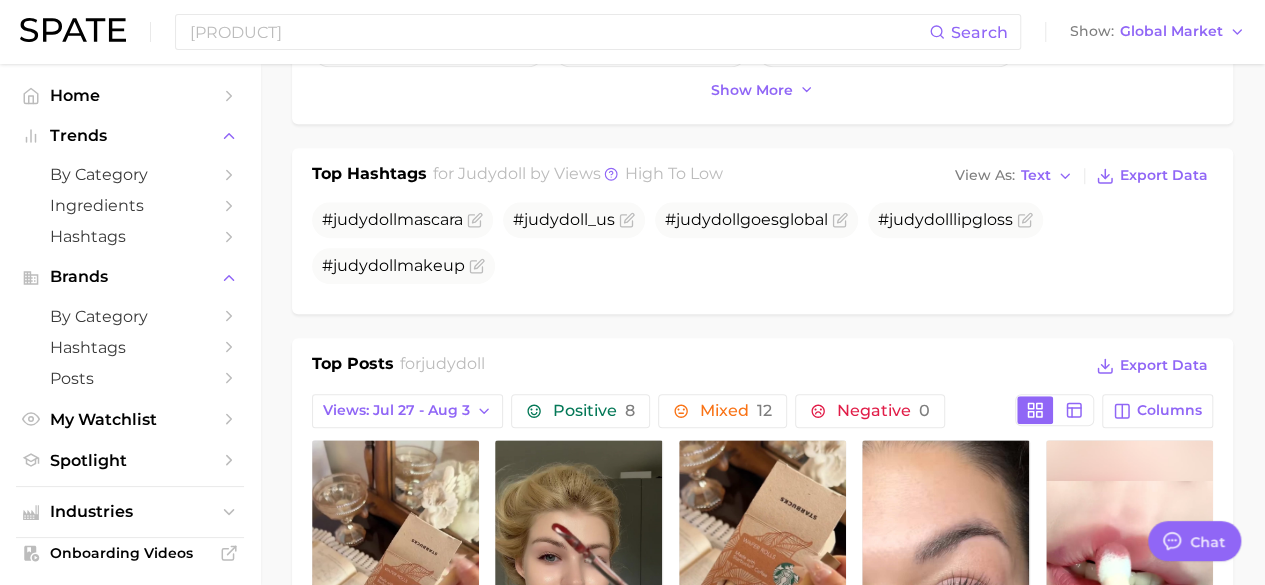 scroll, scrollTop: 642, scrollLeft: 0, axis: vertical 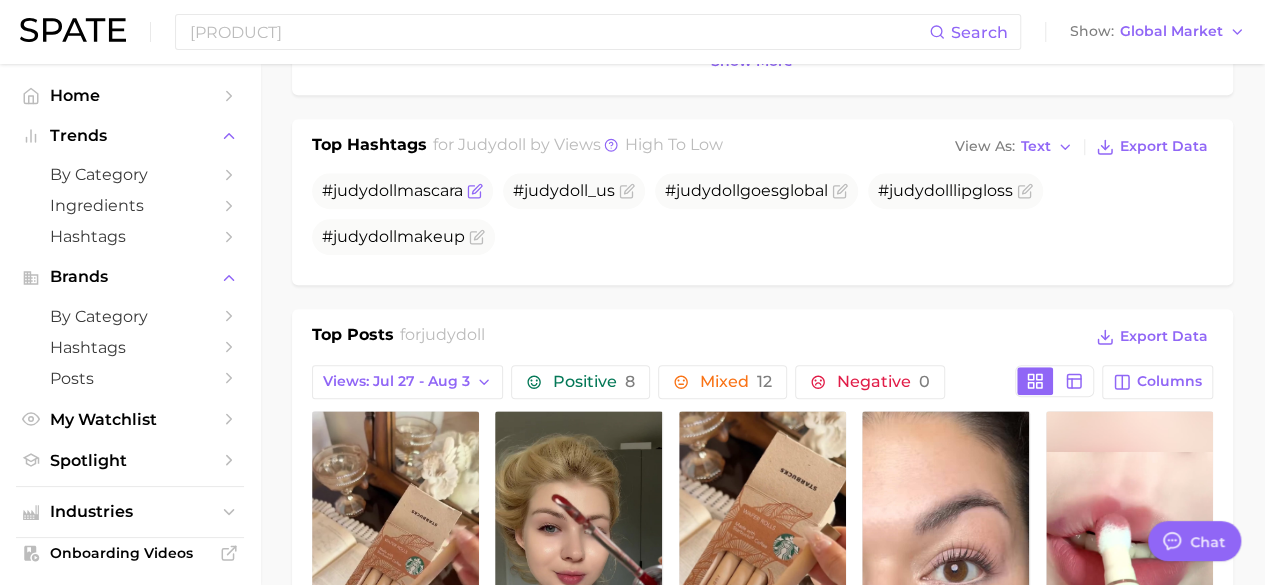 click 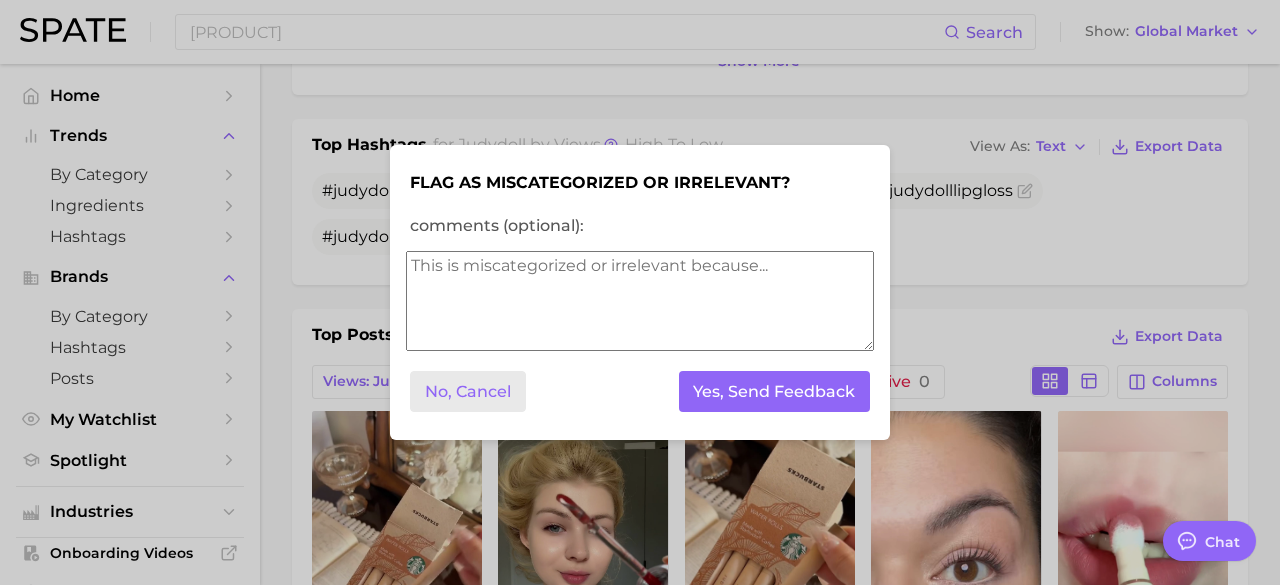 click on "No, Cancel" at bounding box center [468, 391] 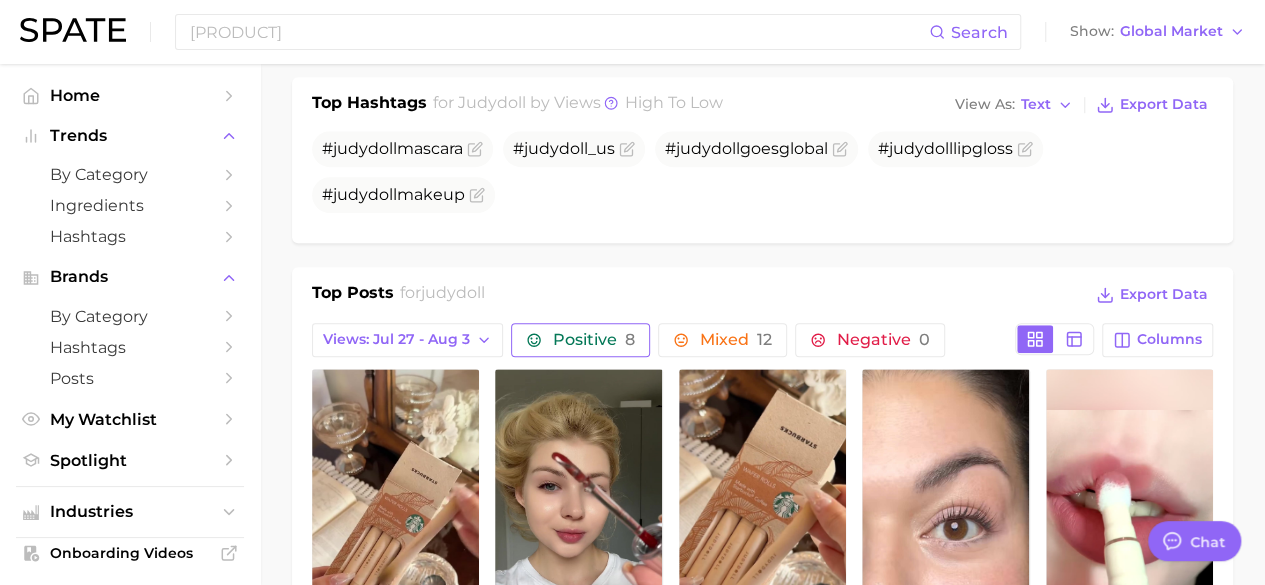 scroll, scrollTop: 685, scrollLeft: 0, axis: vertical 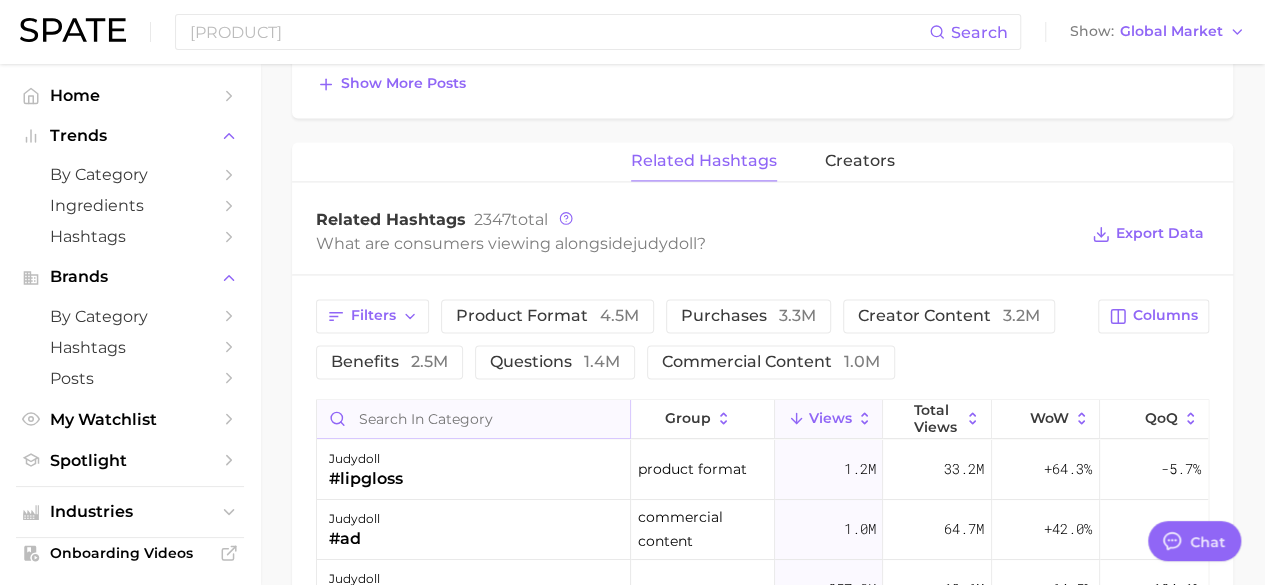 click at bounding box center (473, 419) 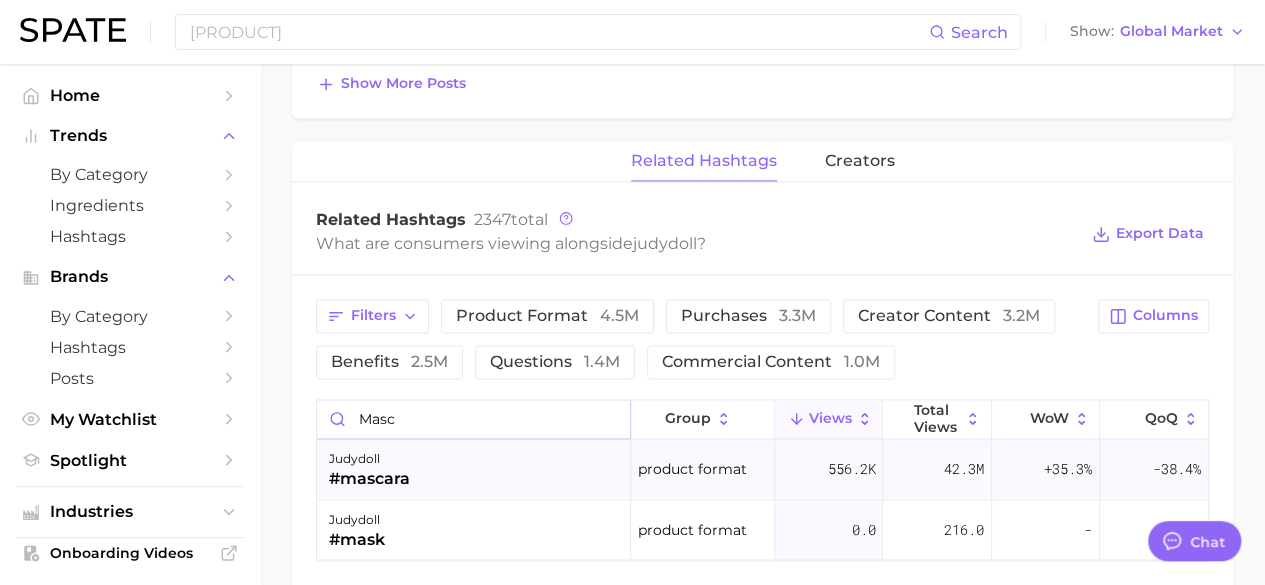 type on "masc" 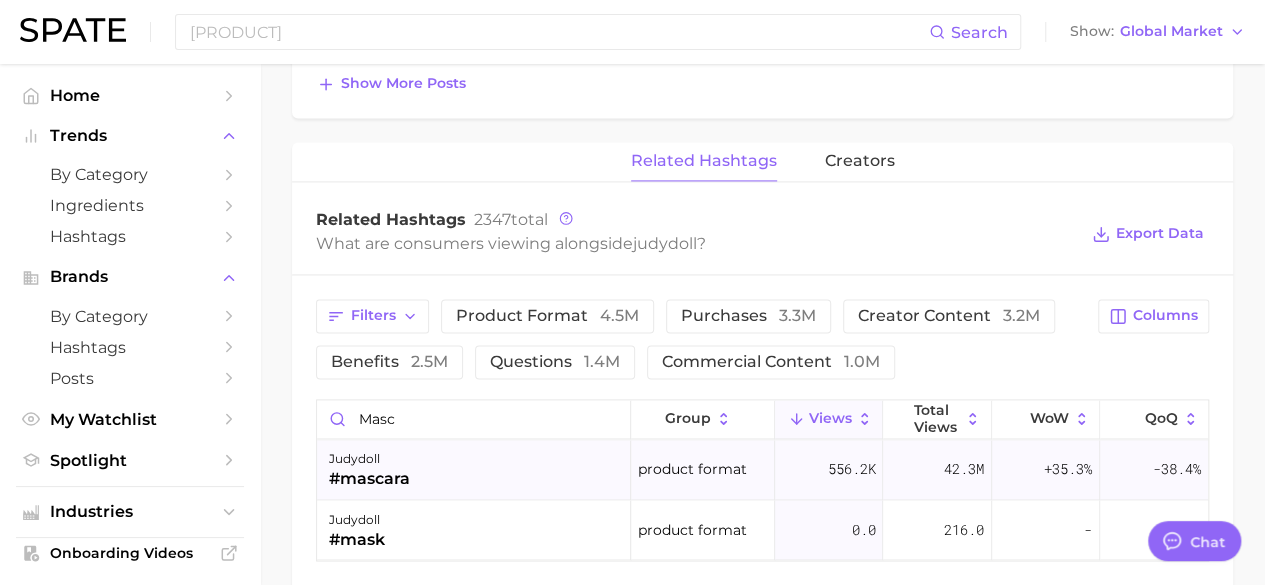 click on "[BRAND] #mascara" at bounding box center (474, 470) 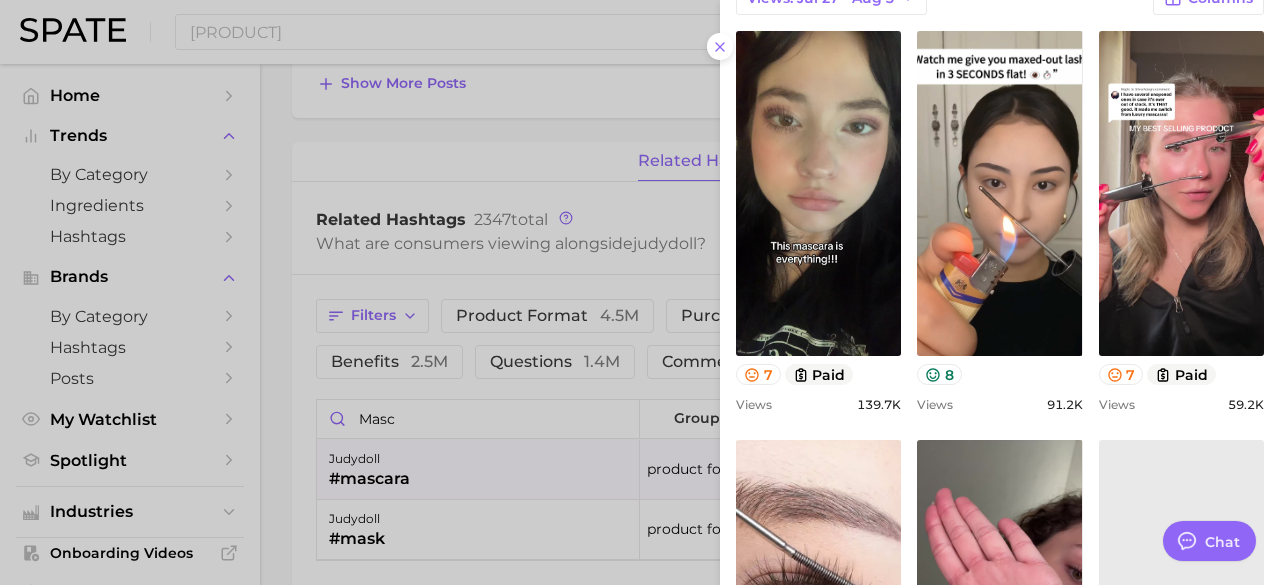scroll, scrollTop: 202, scrollLeft: 0, axis: vertical 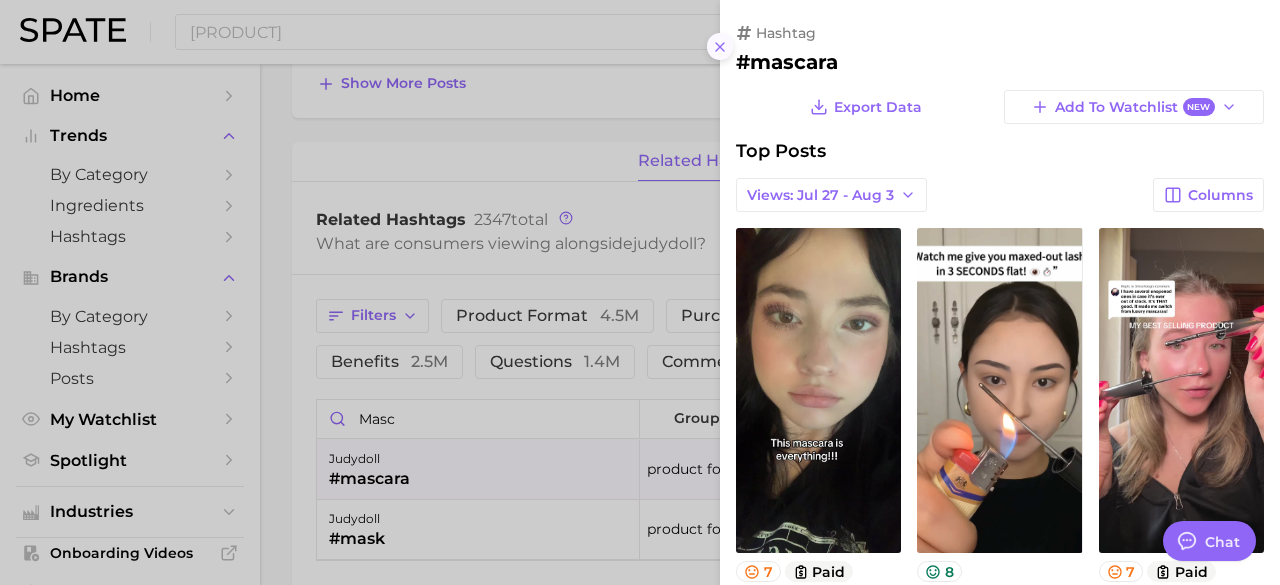 click 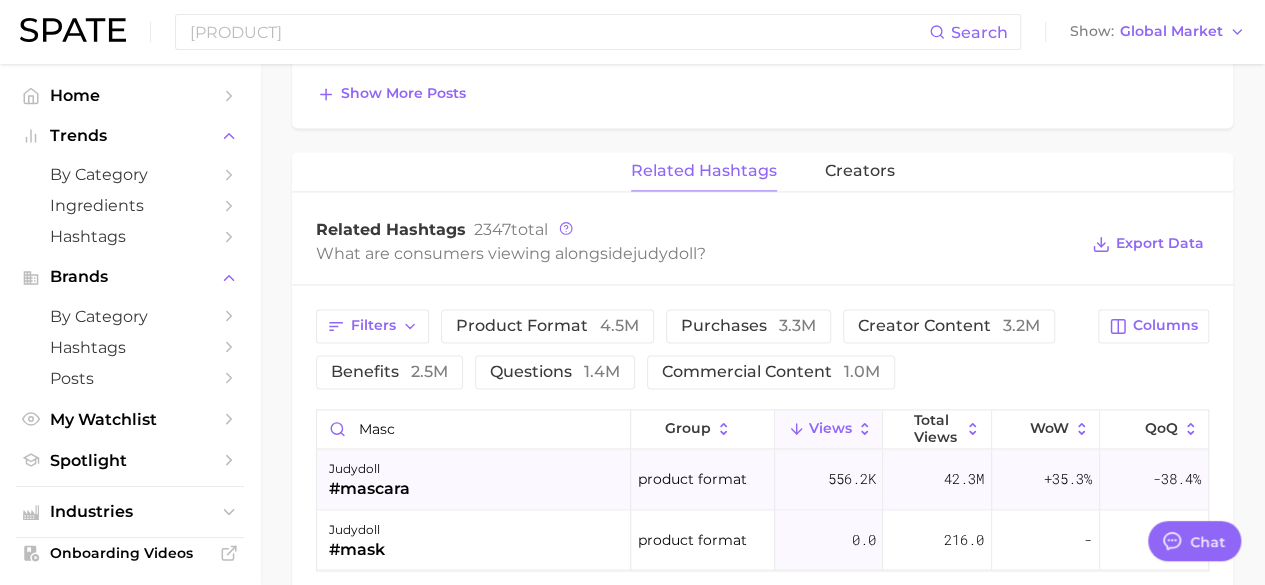 scroll, scrollTop: 1380, scrollLeft: 0, axis: vertical 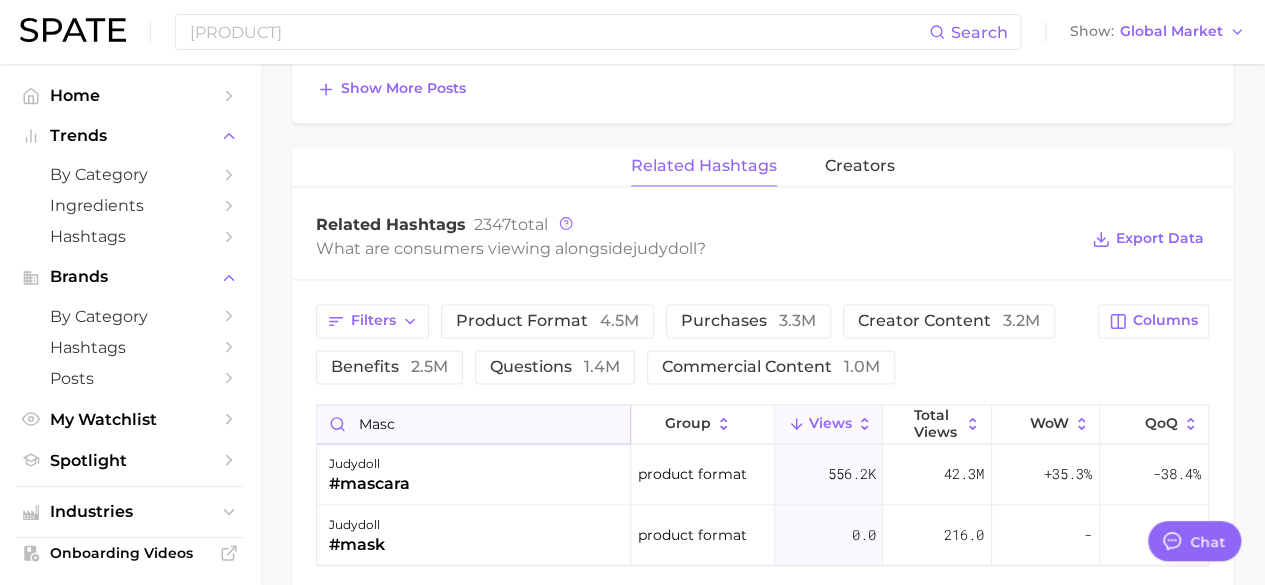 click on "masc" at bounding box center [473, 424] 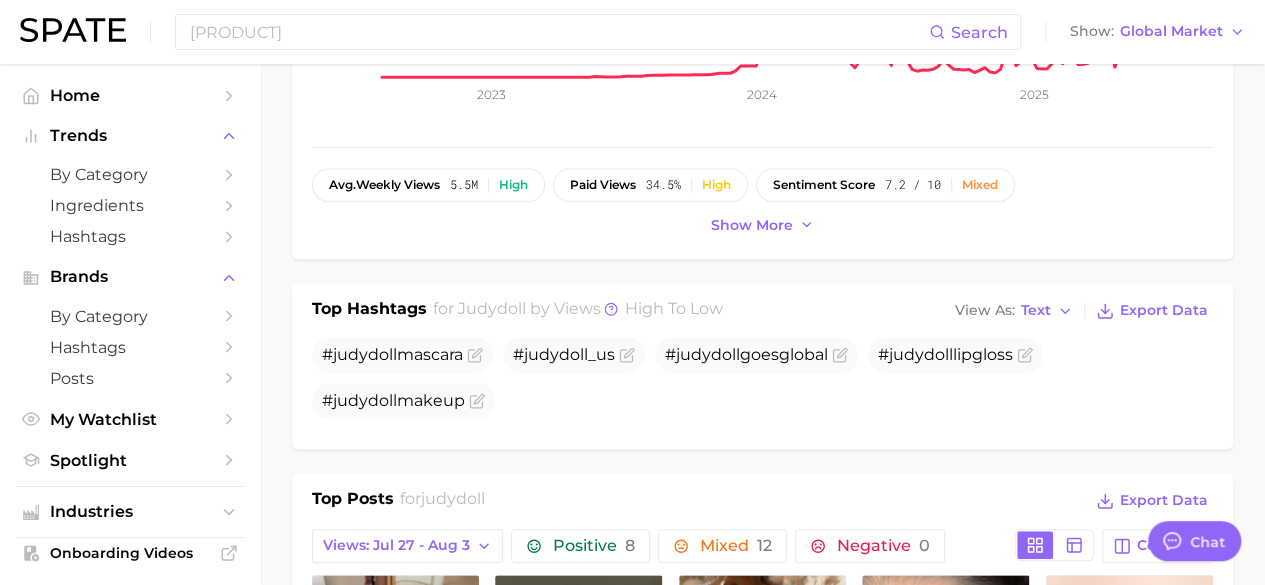 scroll, scrollTop: 445, scrollLeft: 0, axis: vertical 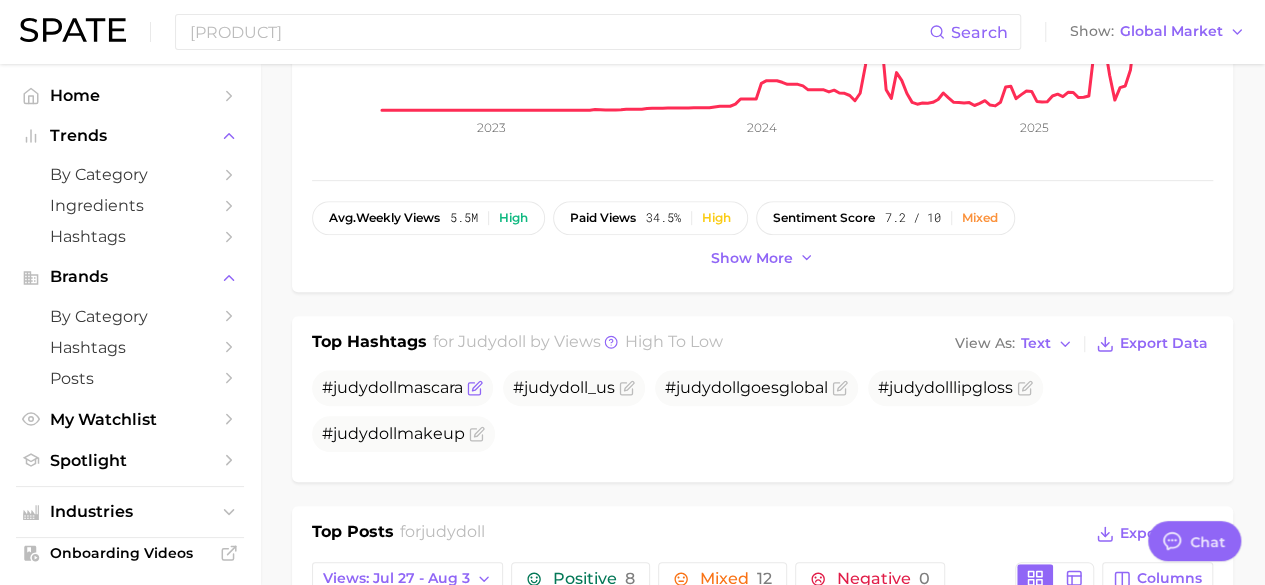 type 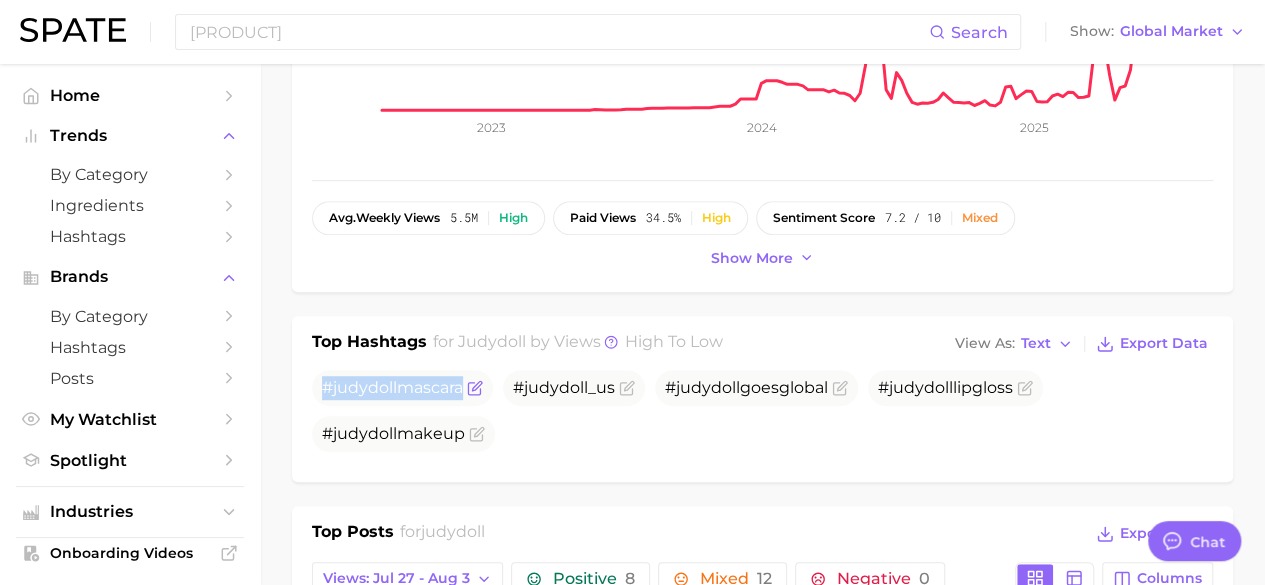 drag, startPoint x: 326, startPoint y: 381, endPoint x: 464, endPoint y: 397, distance: 138.92444 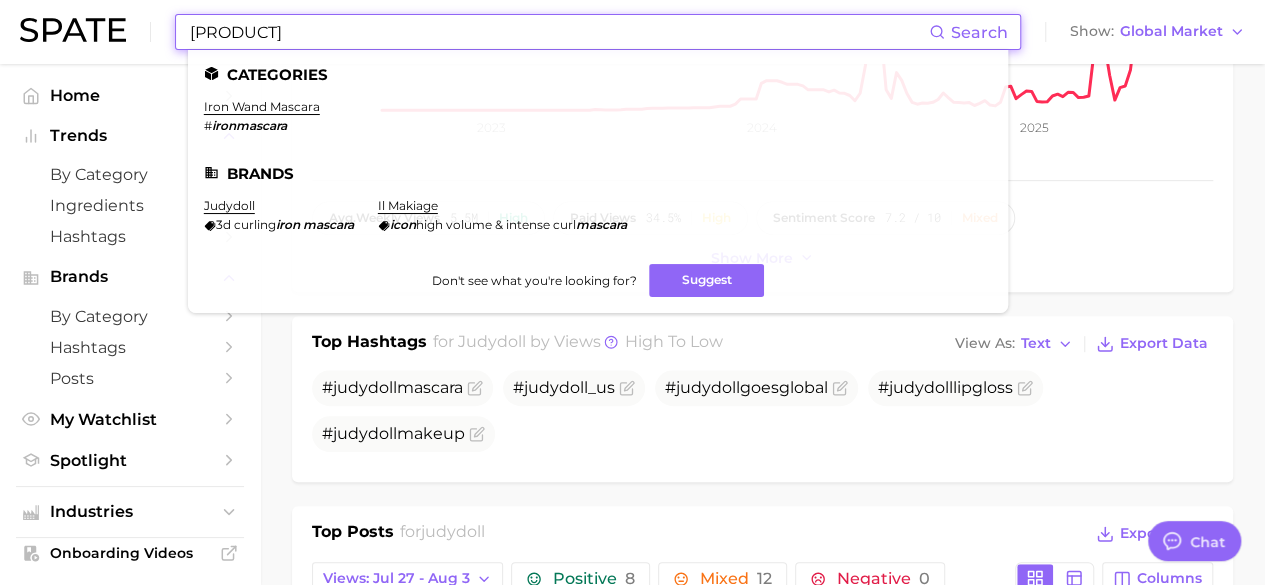 click on "[PRODUCT]" at bounding box center (558, 32) 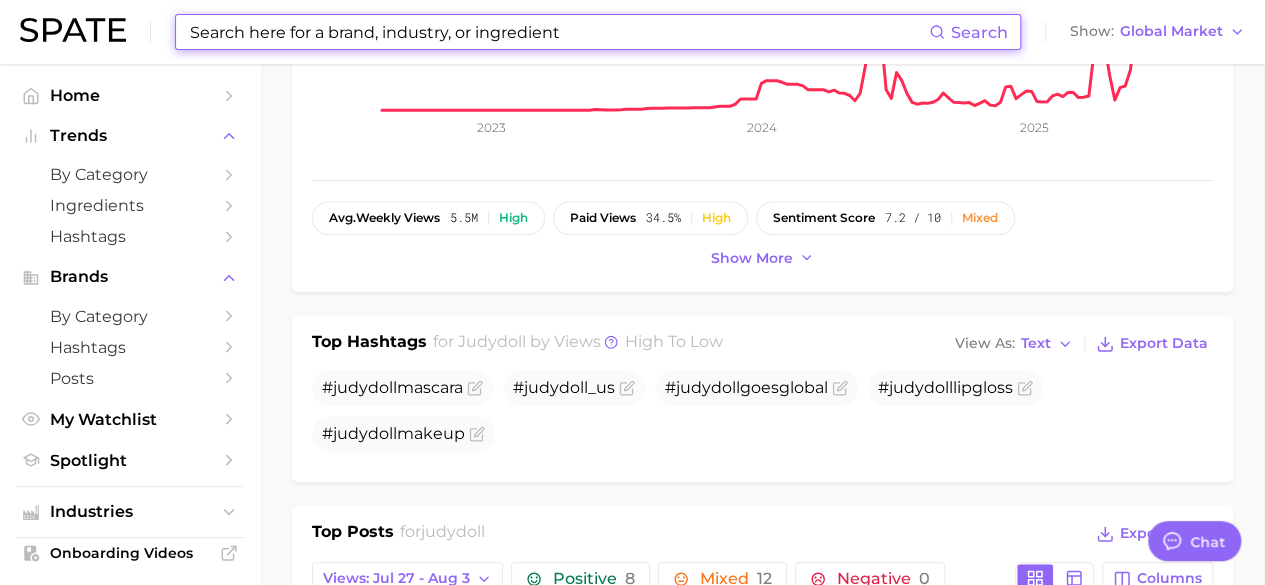 paste on "#judydollmascara" 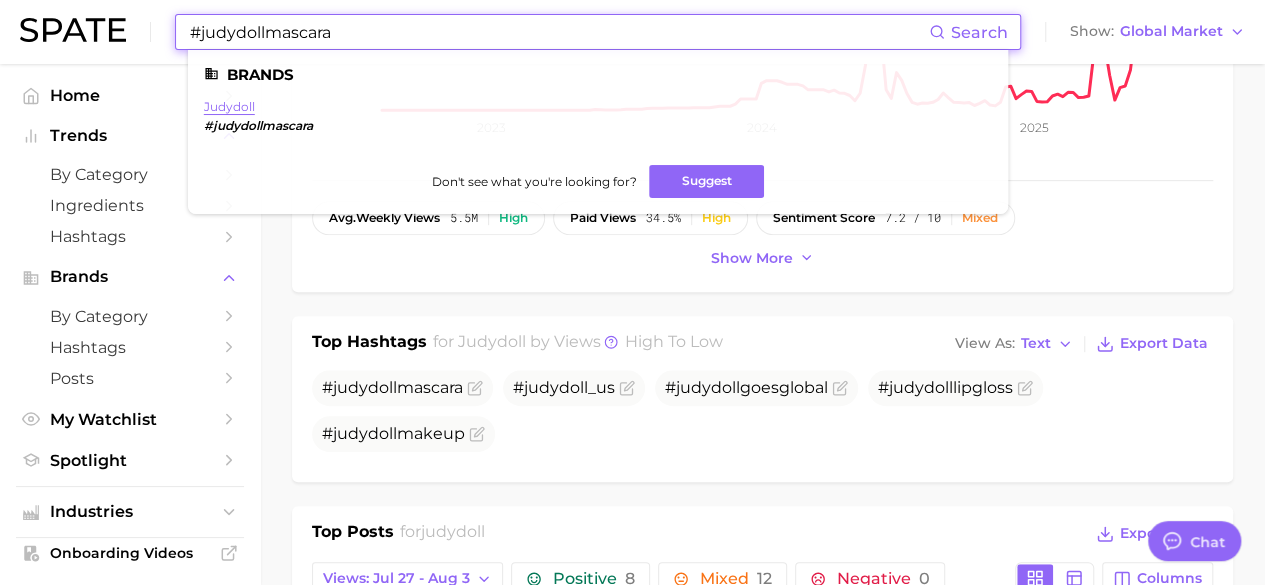 type on "#judydollmascara" 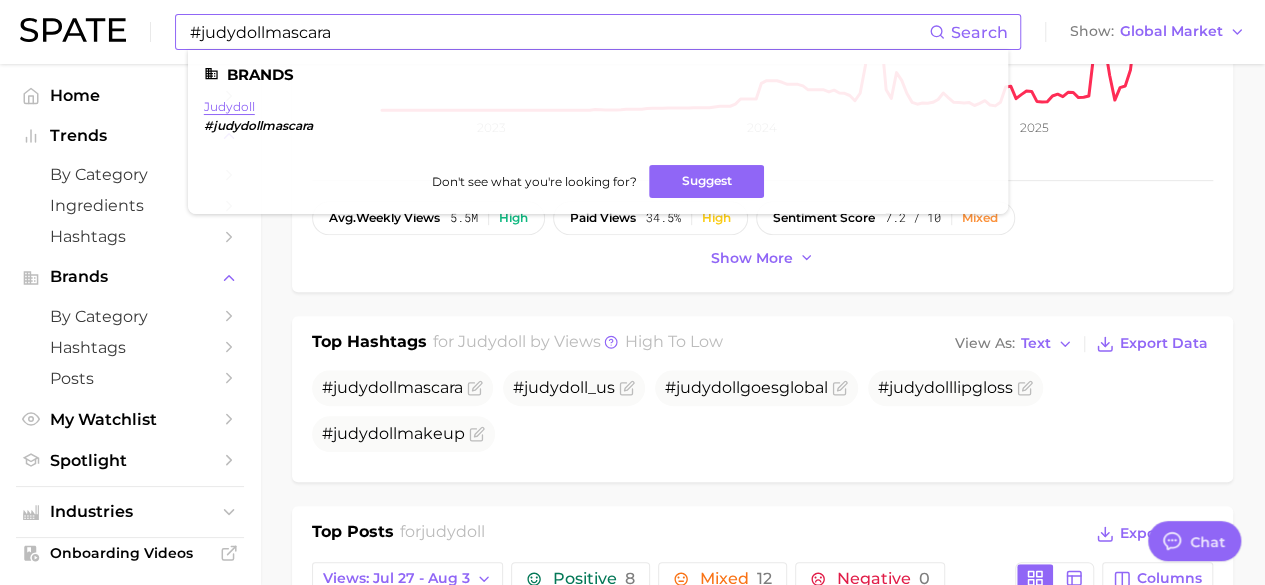 click on "judydoll" at bounding box center (229, 106) 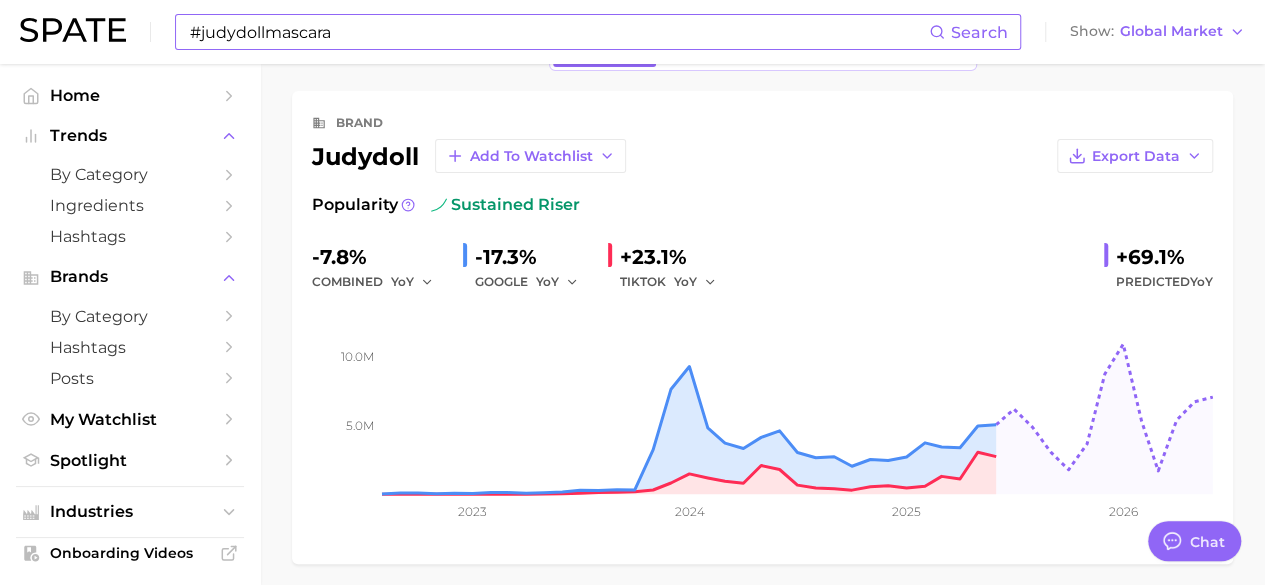 scroll, scrollTop: 69, scrollLeft: 0, axis: vertical 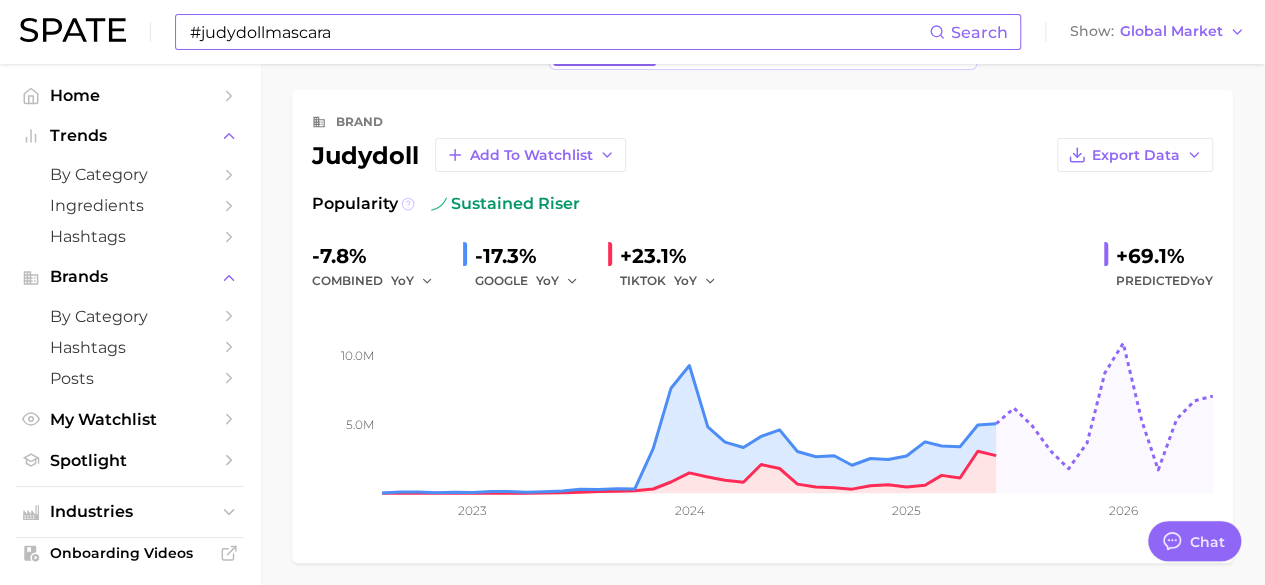 click 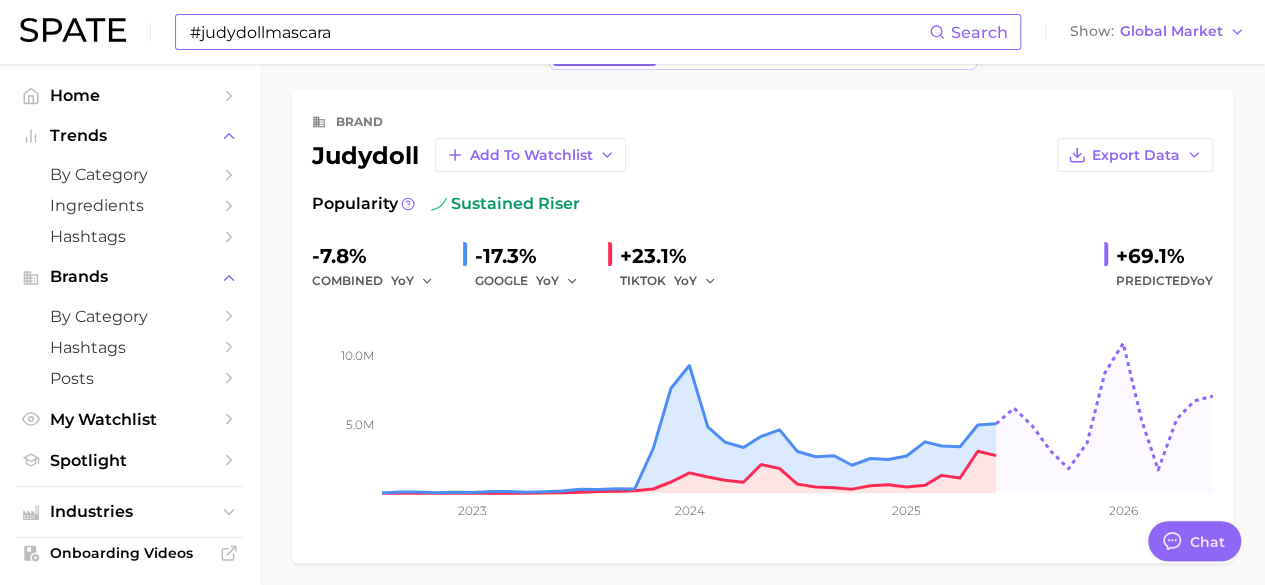 click on "Export Data" at bounding box center (919, 155) 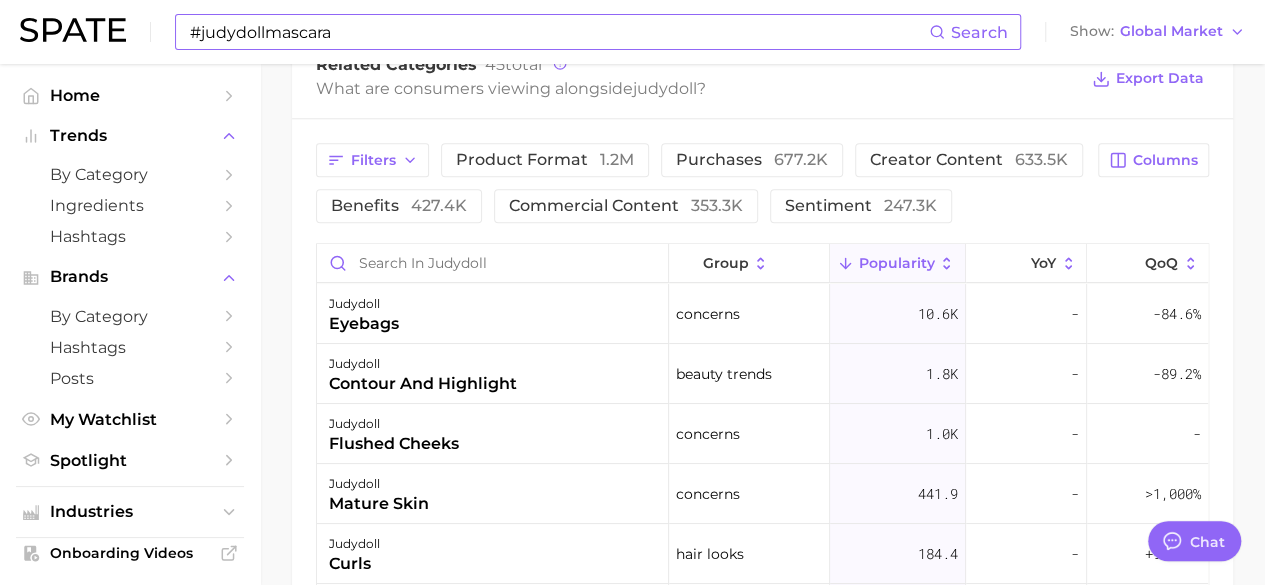 scroll, scrollTop: 899, scrollLeft: 0, axis: vertical 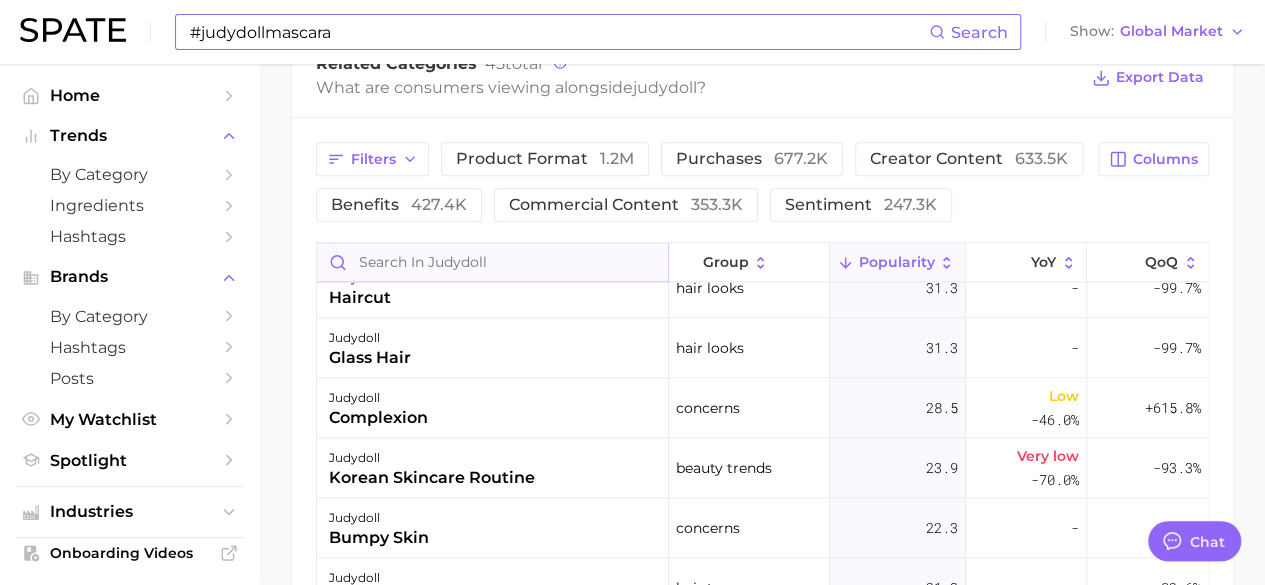 click at bounding box center [492, 262] 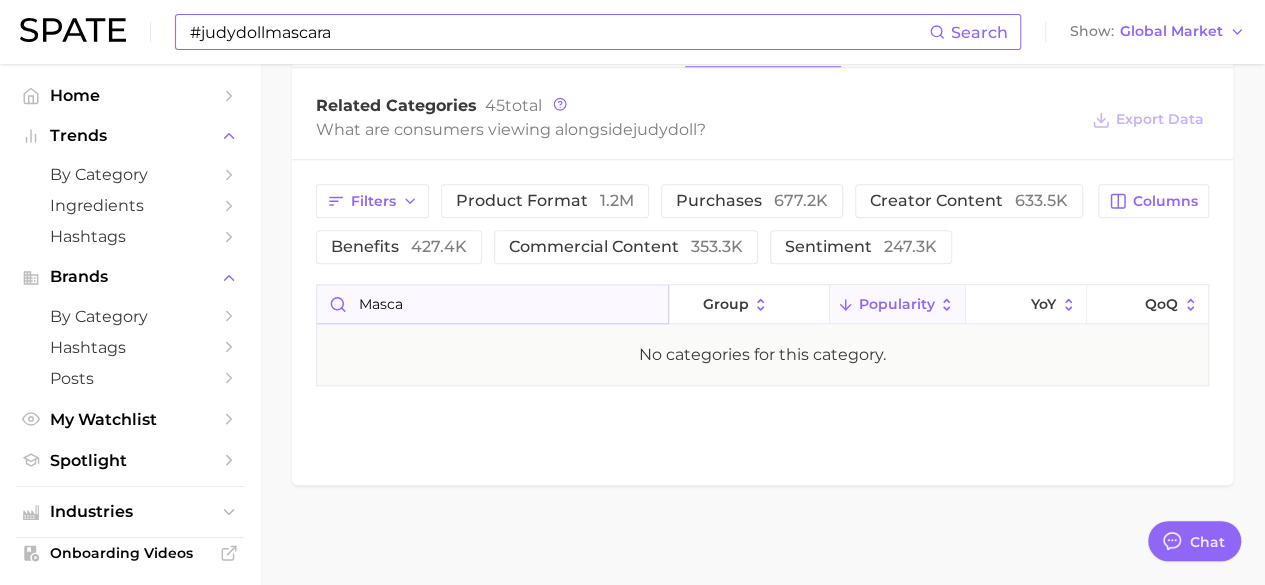 scroll, scrollTop: 0, scrollLeft: 0, axis: both 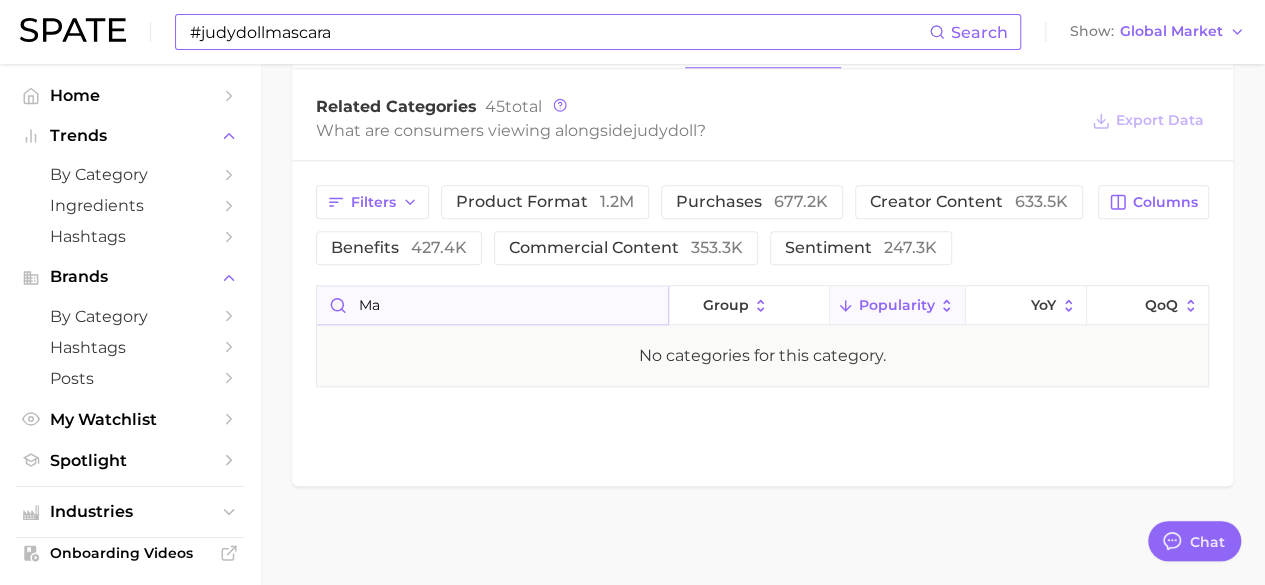 type on "m" 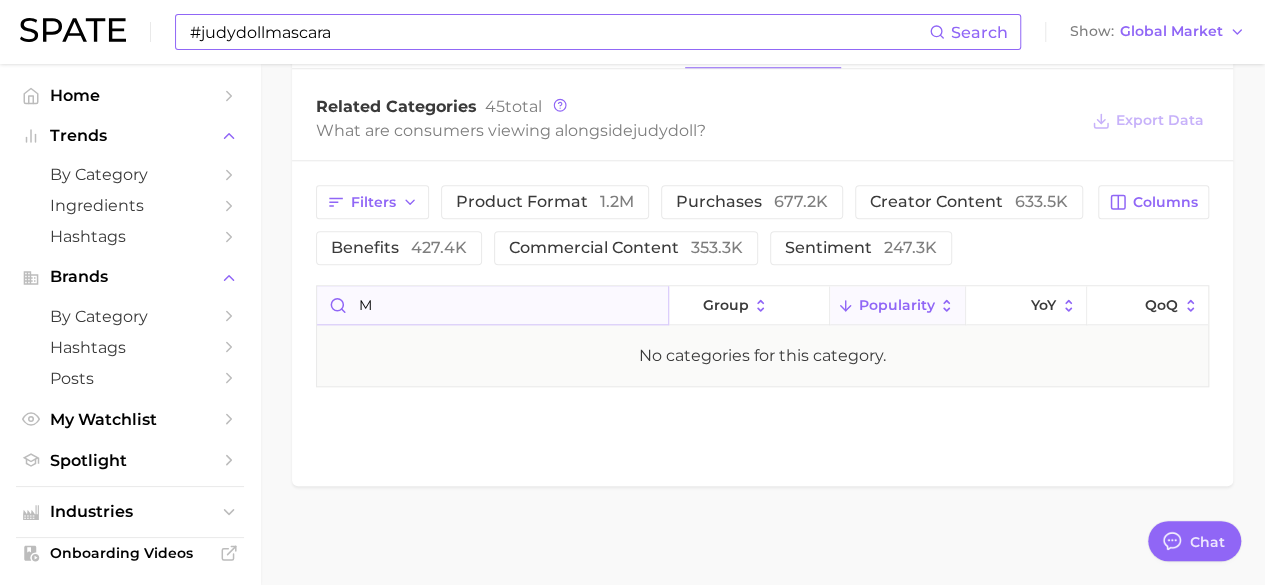 type 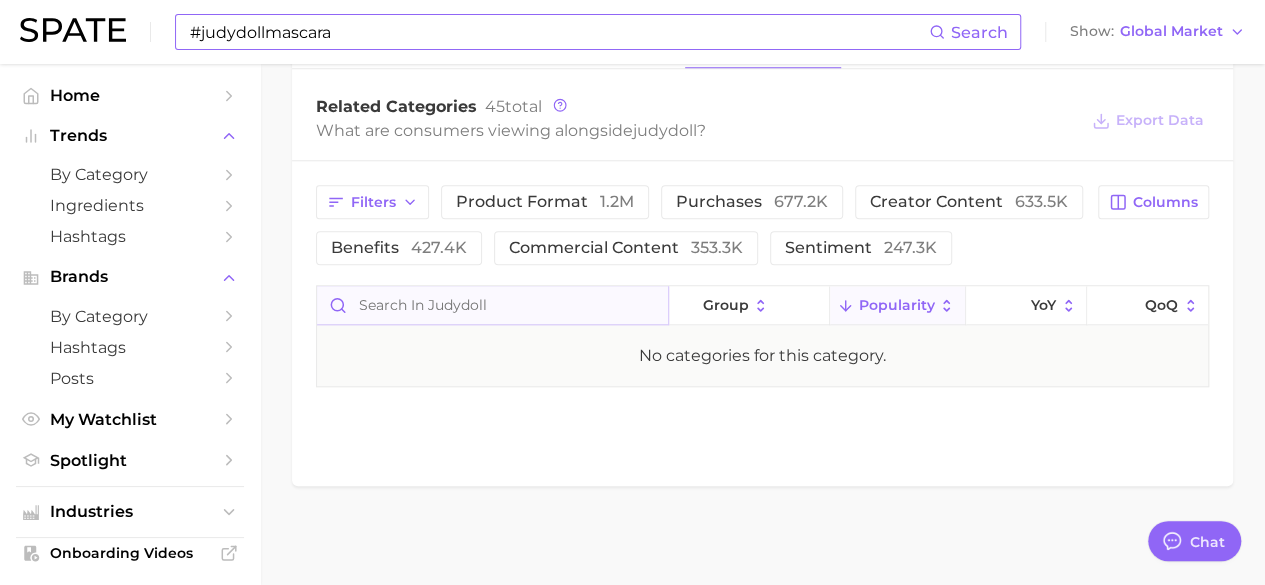 scroll, scrollTop: 899, scrollLeft: 0, axis: vertical 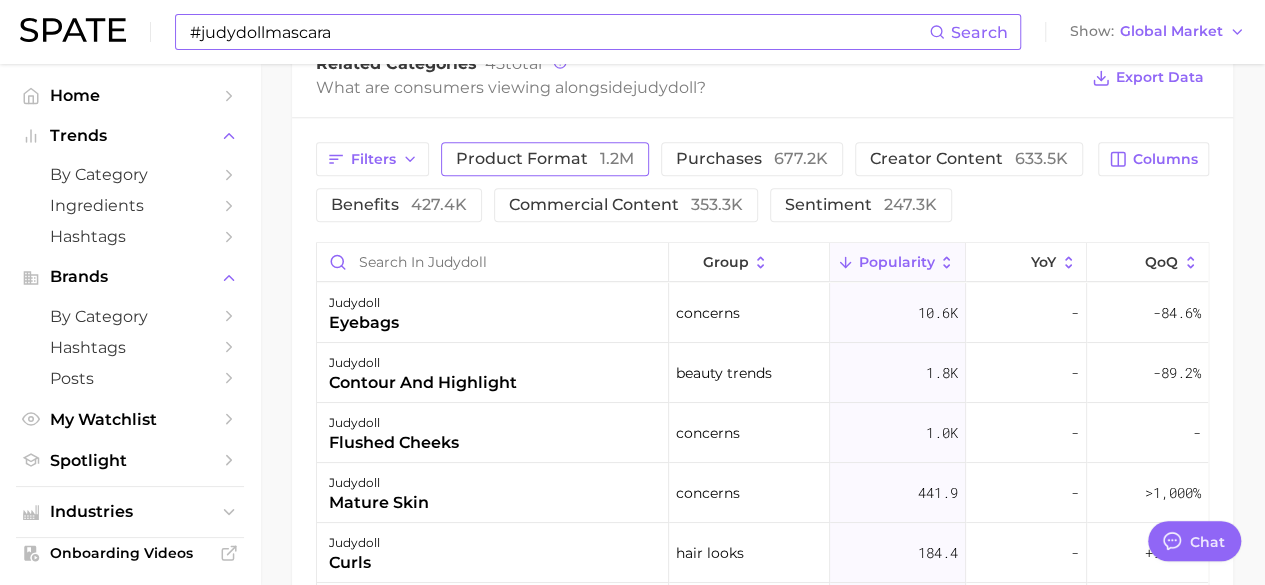 click on "product format   1.2m" at bounding box center (545, 159) 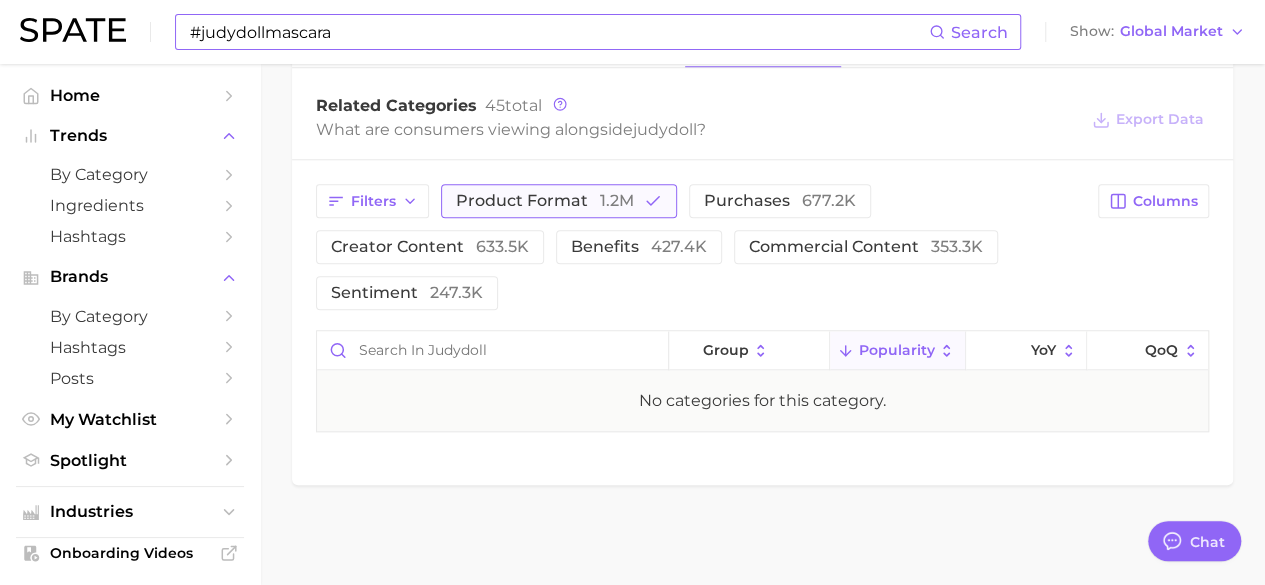 scroll, scrollTop: 856, scrollLeft: 0, axis: vertical 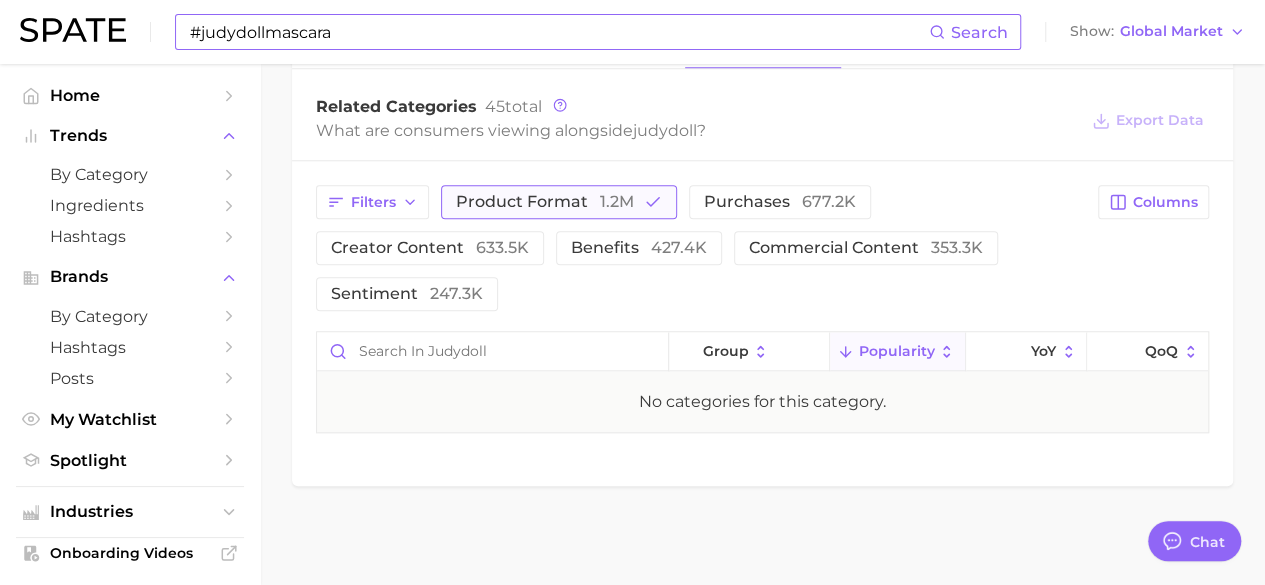 click on "product format   1.2m" at bounding box center [545, 202] 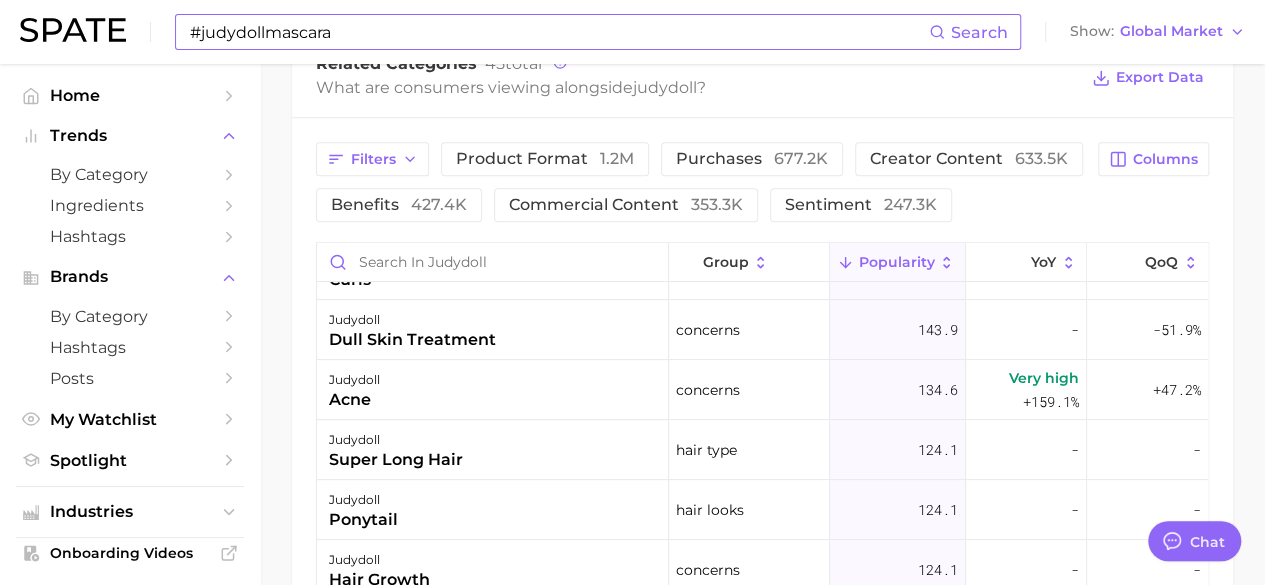 scroll, scrollTop: 0, scrollLeft: 0, axis: both 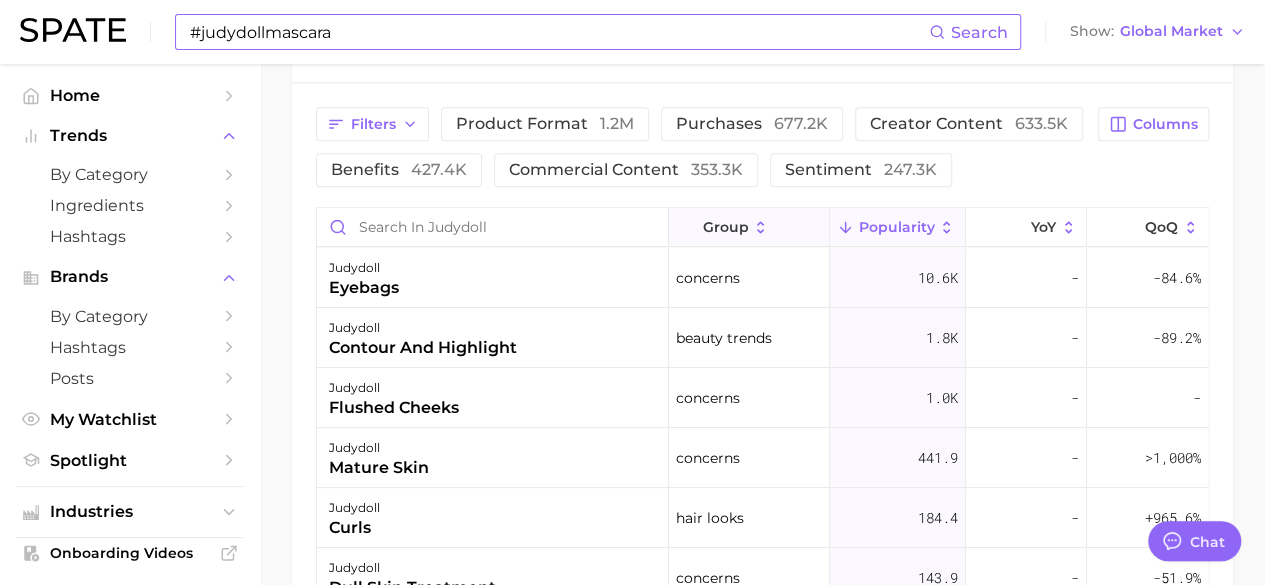 click on "group" at bounding box center [749, 227] 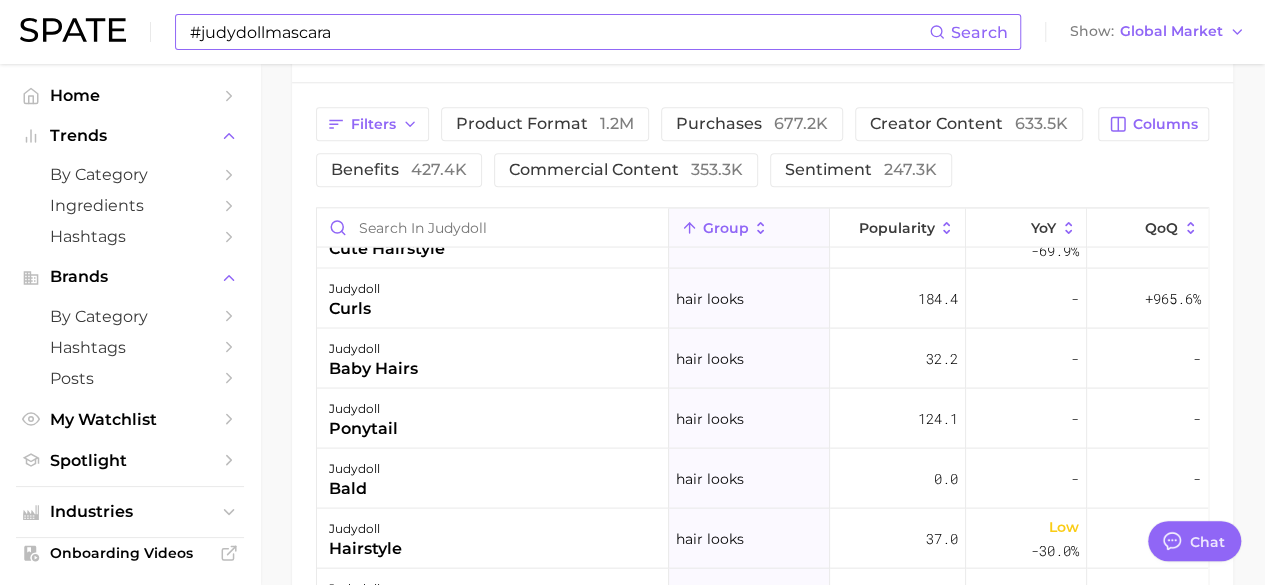 scroll, scrollTop: 2156, scrollLeft: 0, axis: vertical 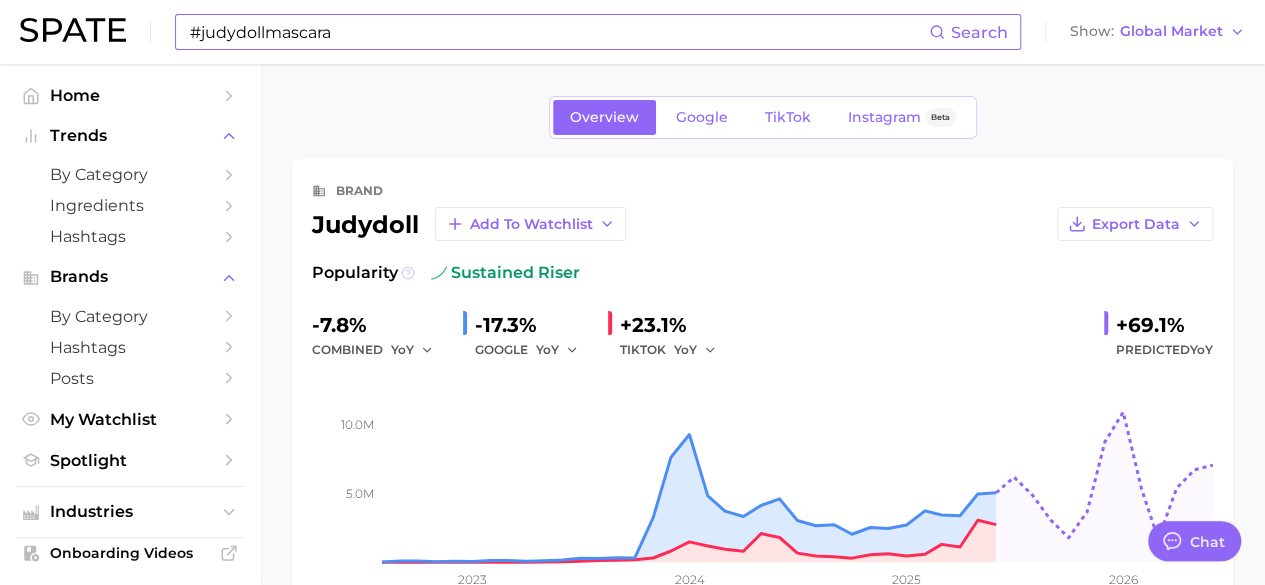 click 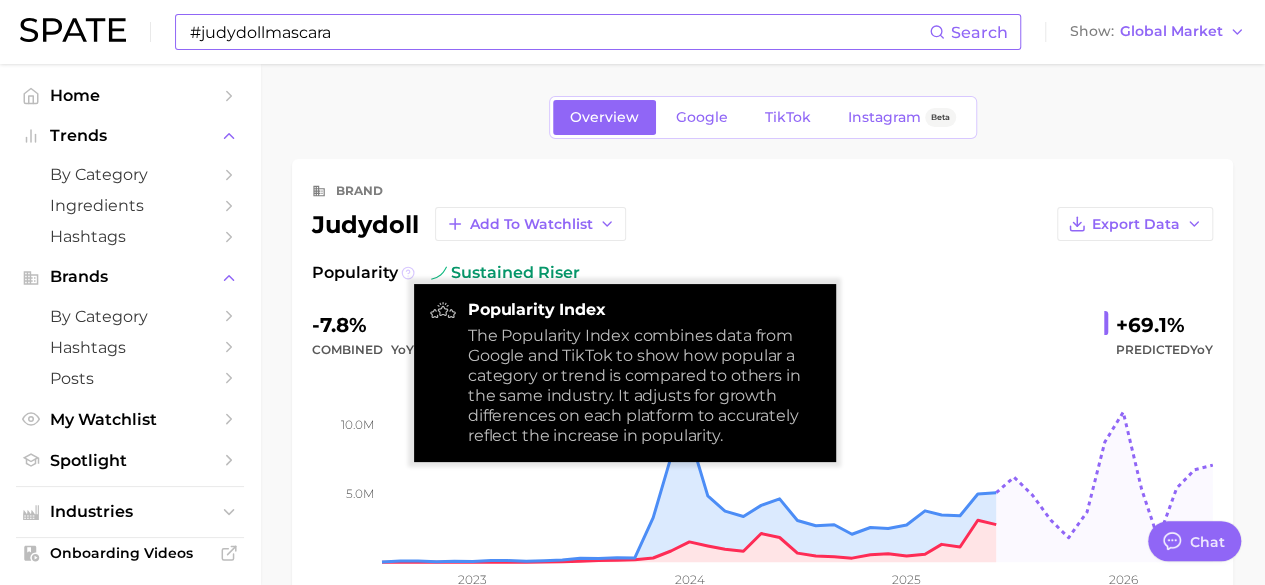 click 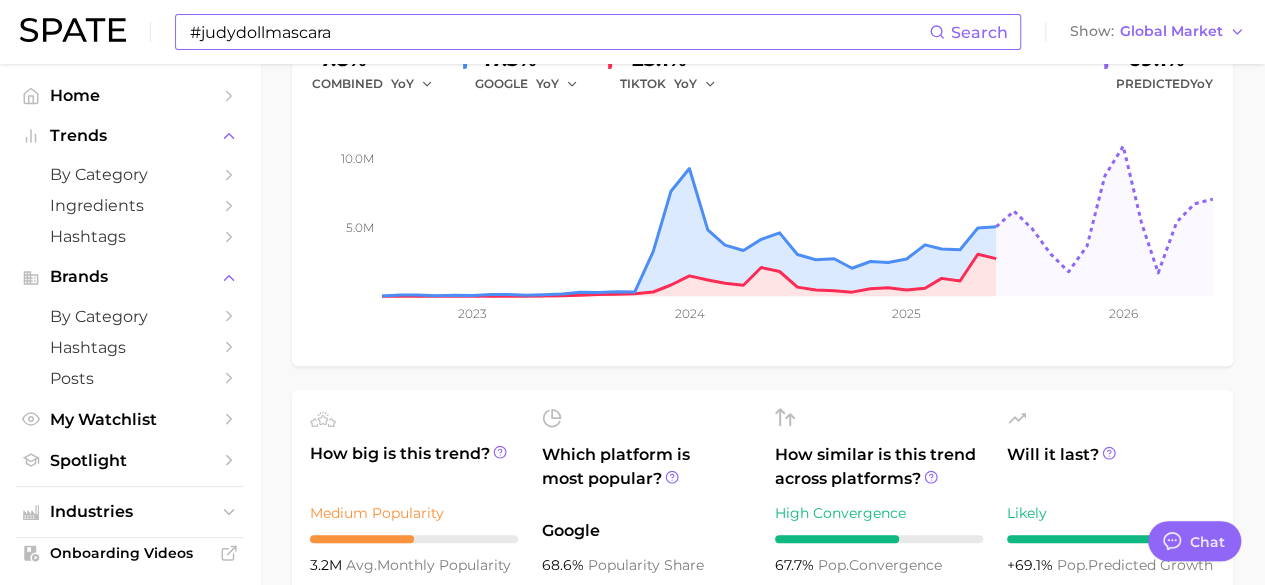 scroll, scrollTop: 363, scrollLeft: 0, axis: vertical 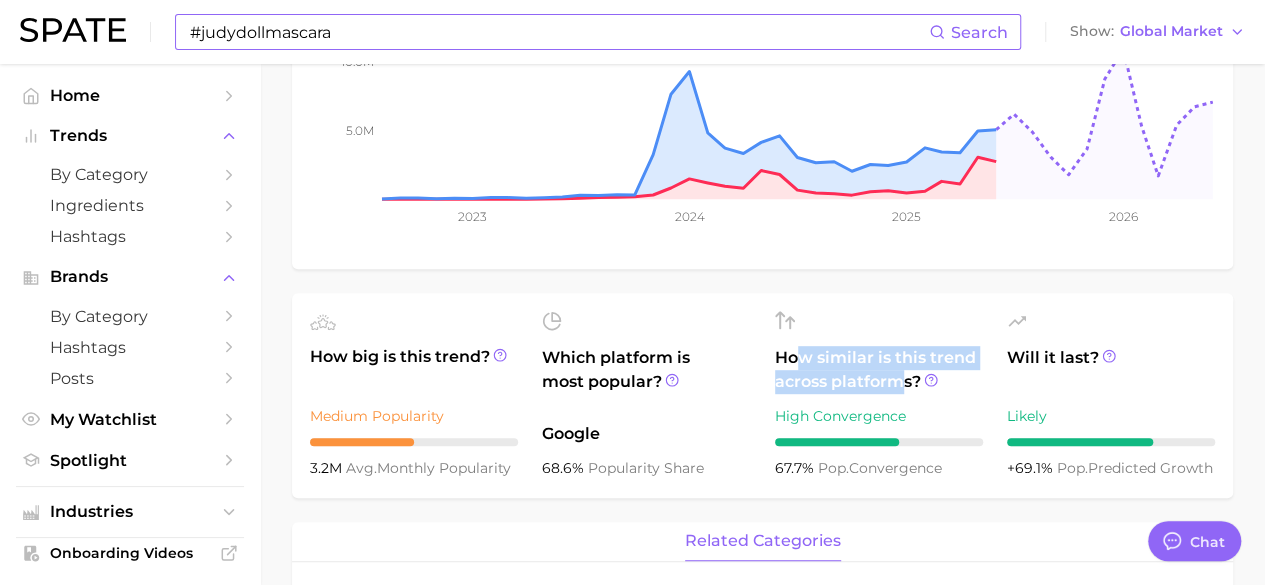 drag, startPoint x: 802, startPoint y: 364, endPoint x: 910, endPoint y: 389, distance: 110.85576 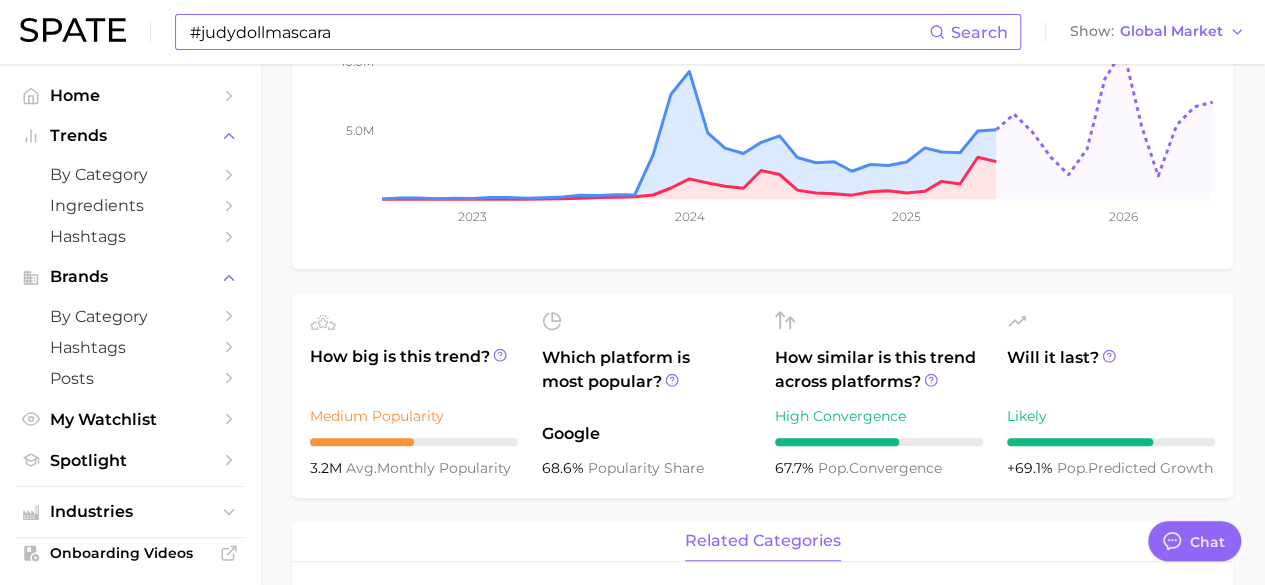 click on "Will it last?" at bounding box center [1111, 370] 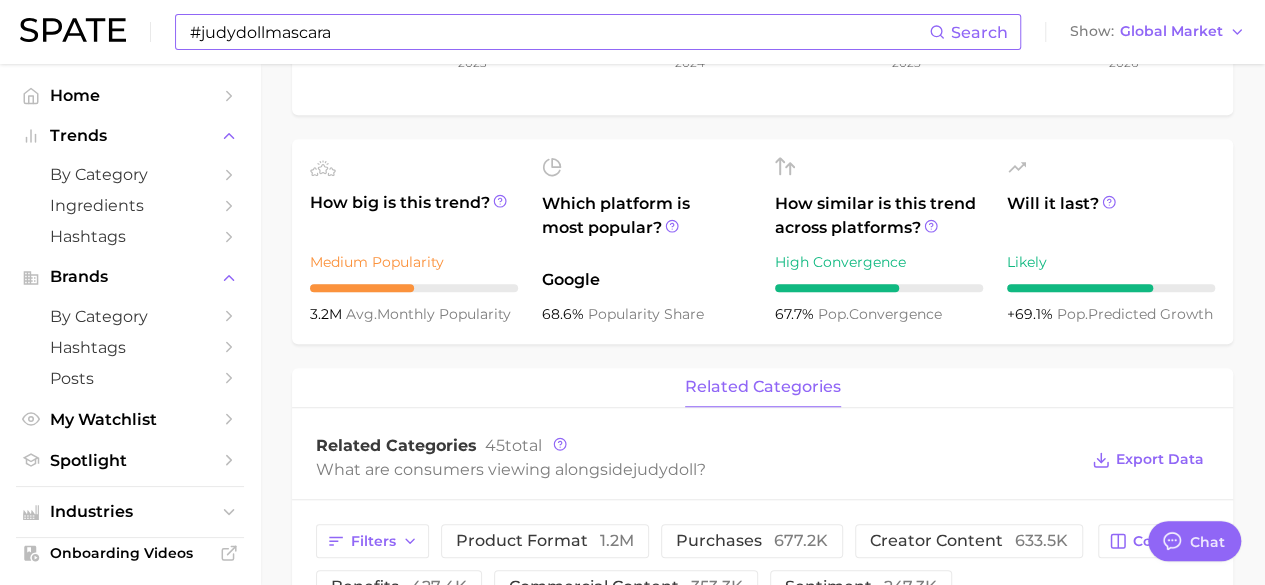 scroll, scrollTop: 588, scrollLeft: 0, axis: vertical 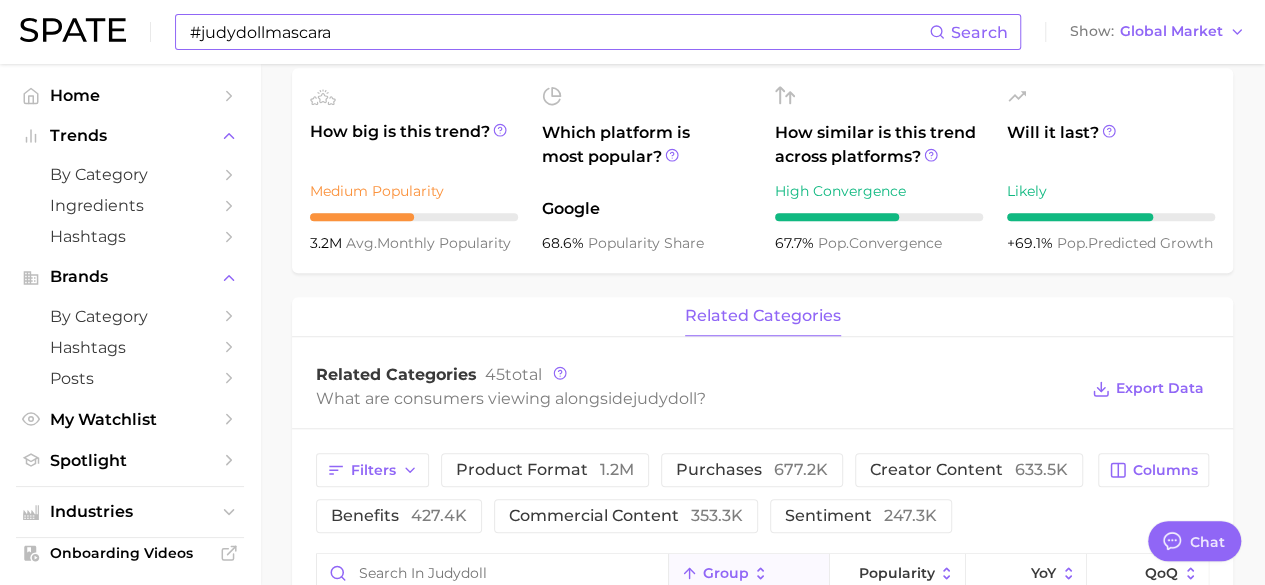 click on "related categories" at bounding box center [763, 316] 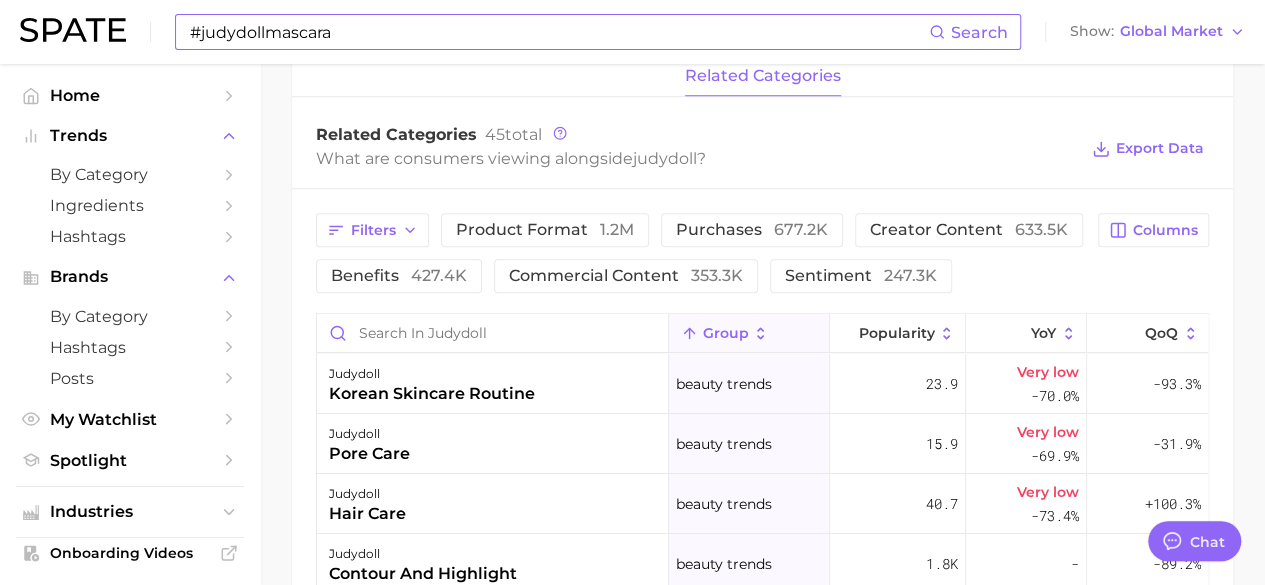 click on "#judydollmascara" at bounding box center (558, 32) 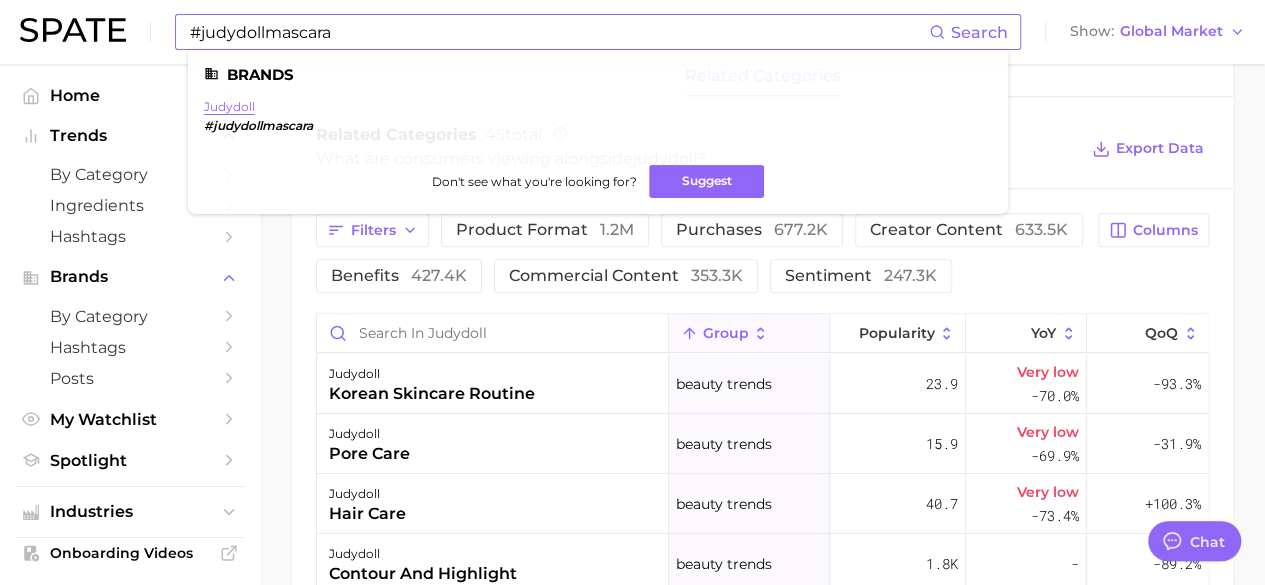 click on "judydoll" at bounding box center [229, 106] 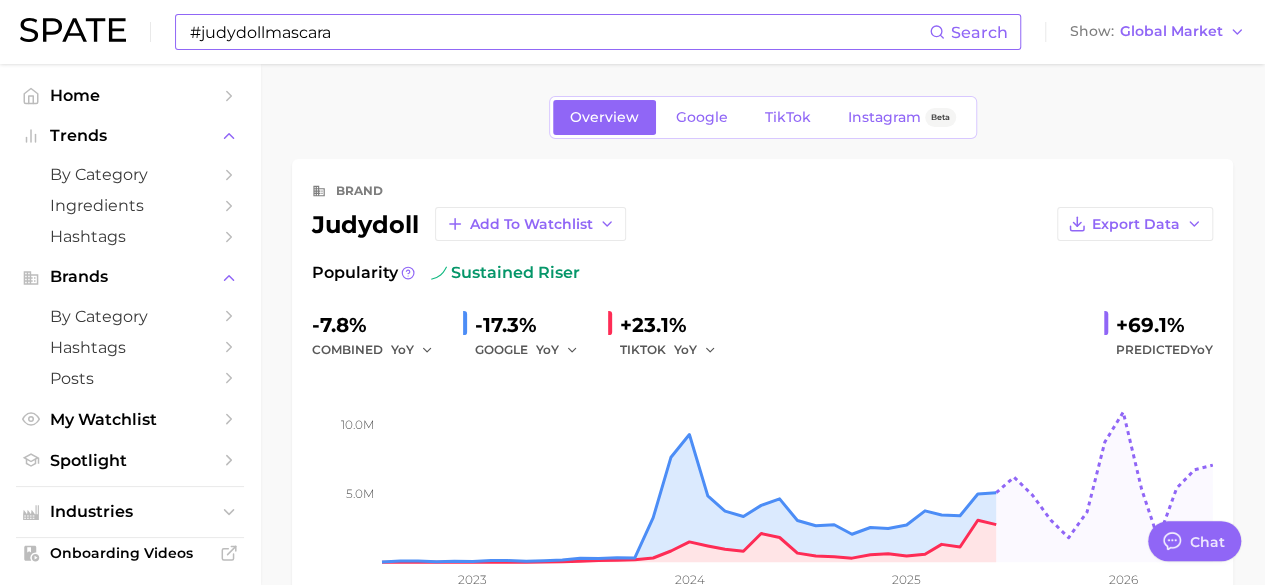 click on "#judydollmascara" at bounding box center [558, 32] 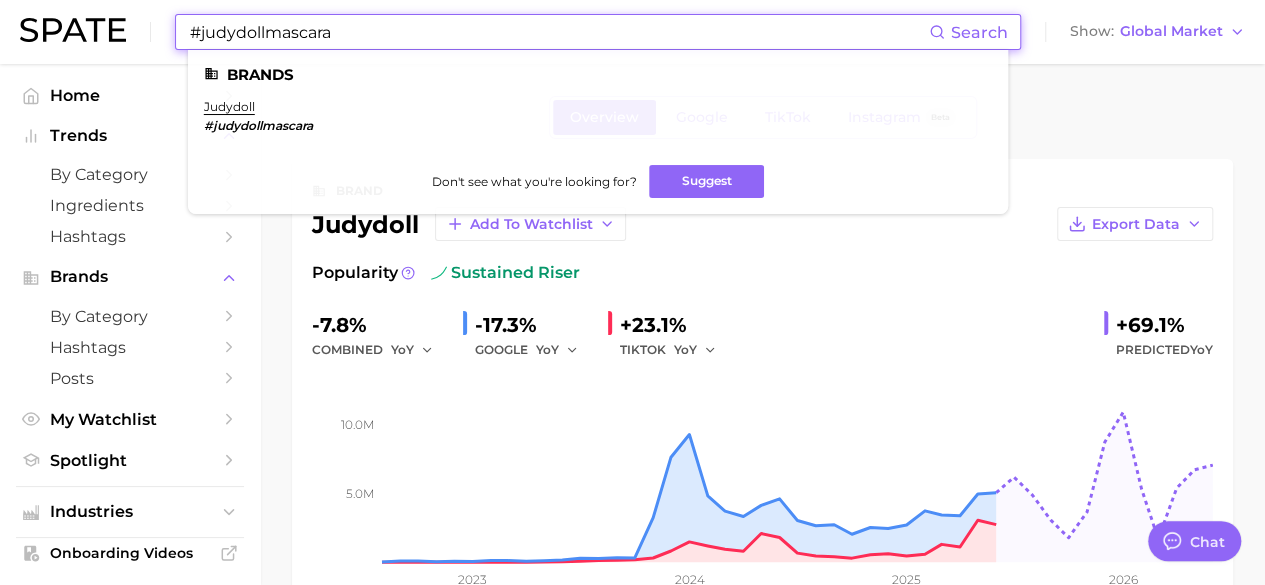 click on "#judydollmascara" at bounding box center (558, 32) 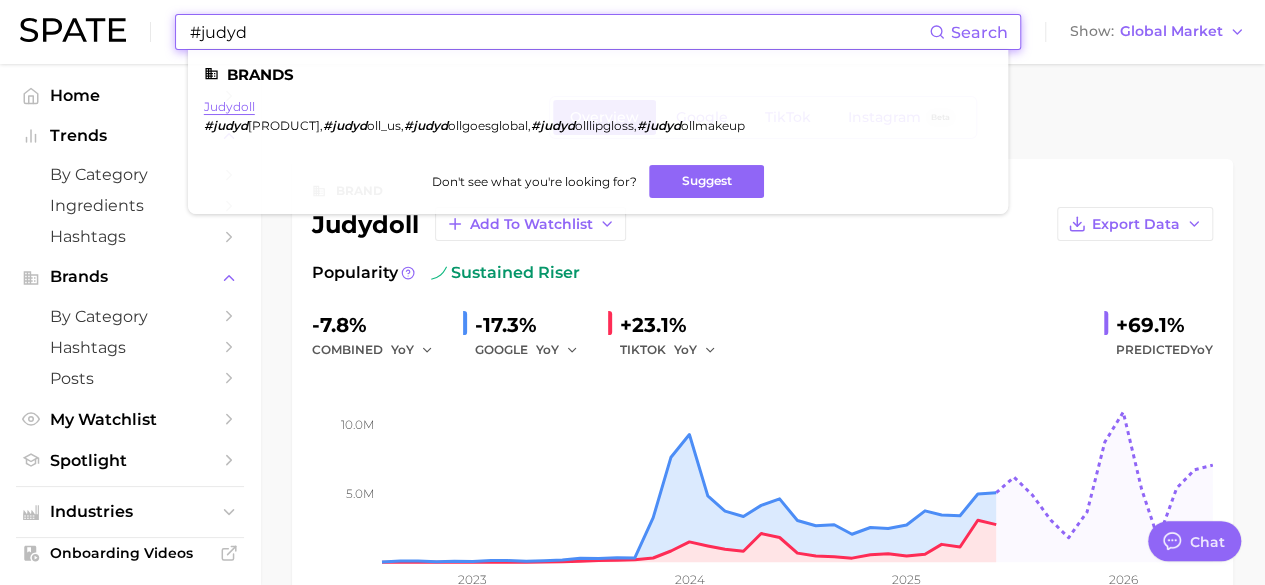 click on "judydoll" at bounding box center (229, 106) 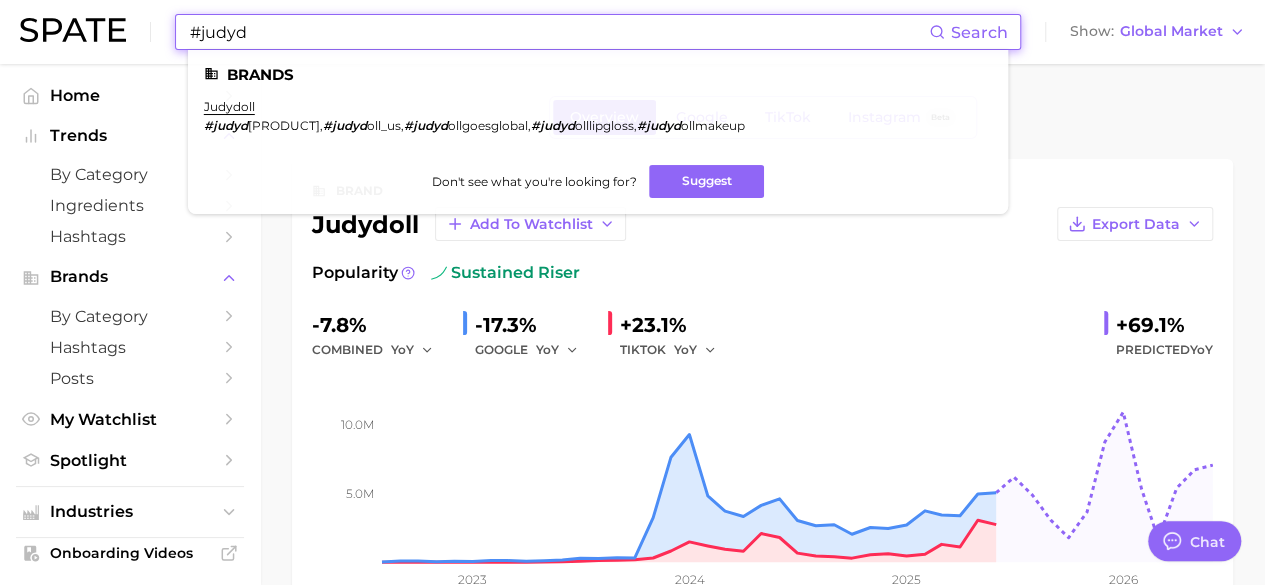 click on "#judyd" at bounding box center [558, 32] 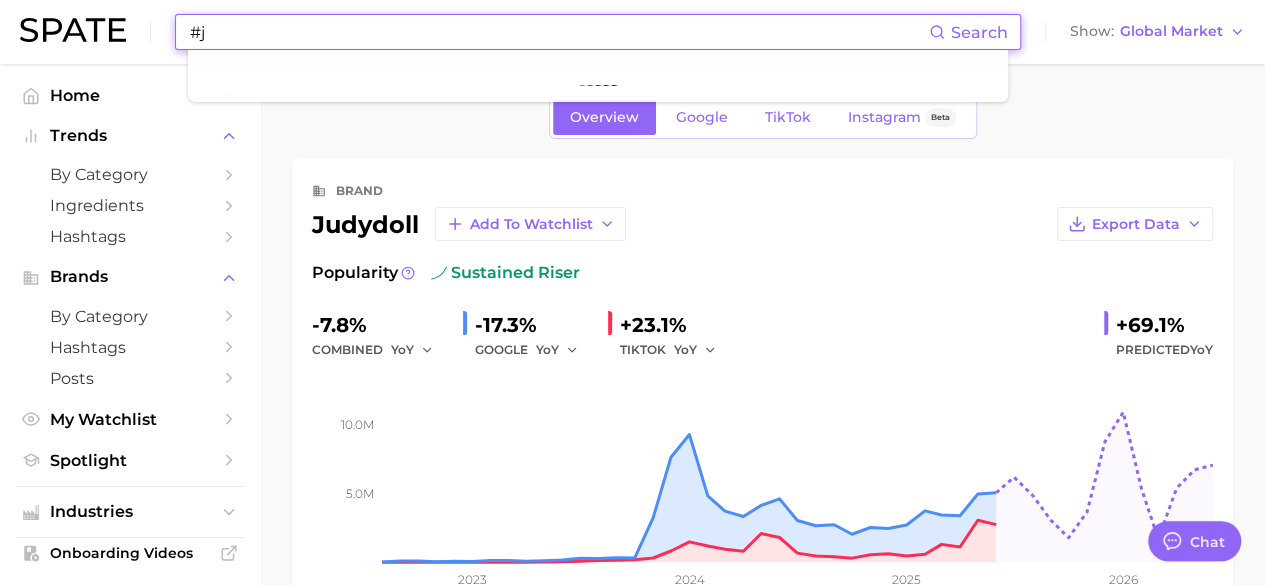 type on "#" 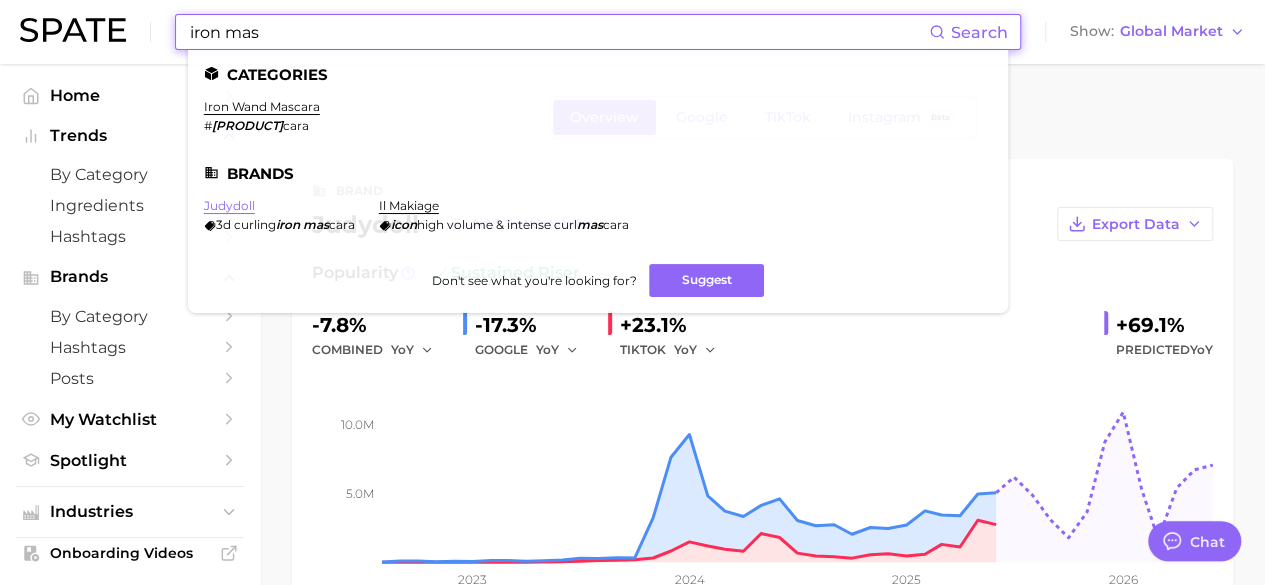 type on "iron mas" 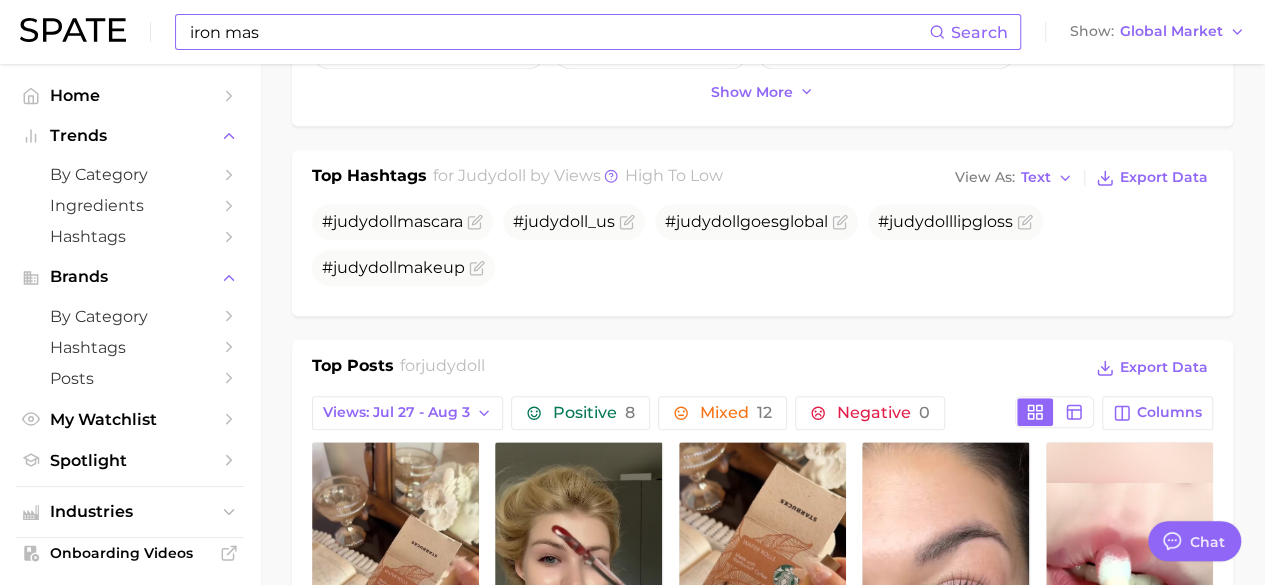 scroll, scrollTop: 624, scrollLeft: 0, axis: vertical 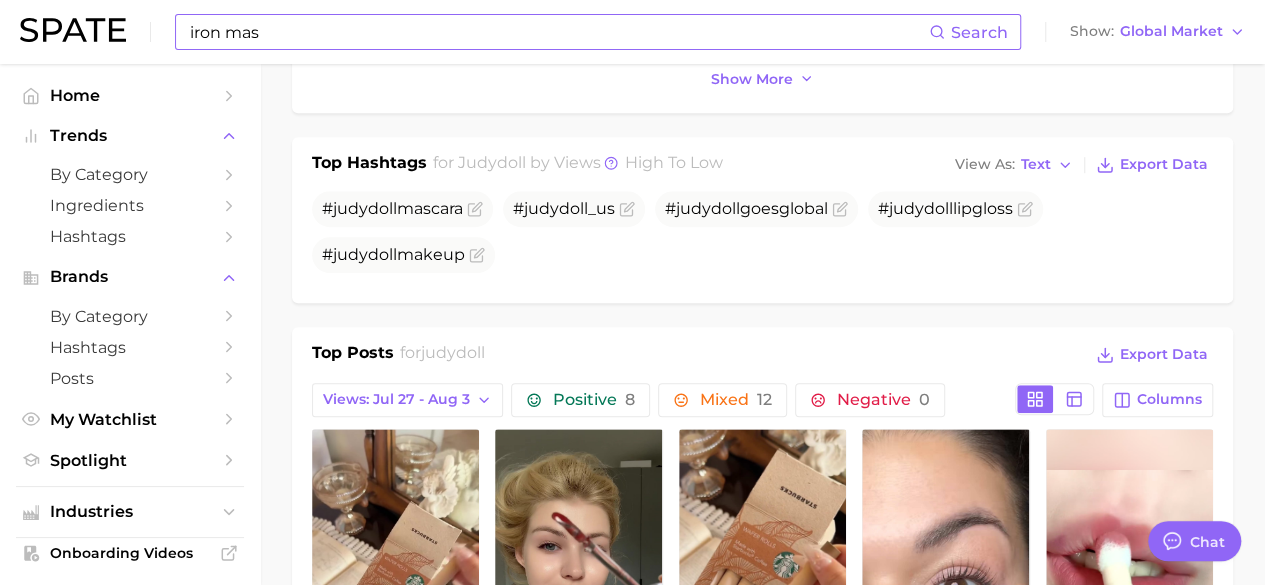 click on "judydoll" at bounding box center (492, 162) 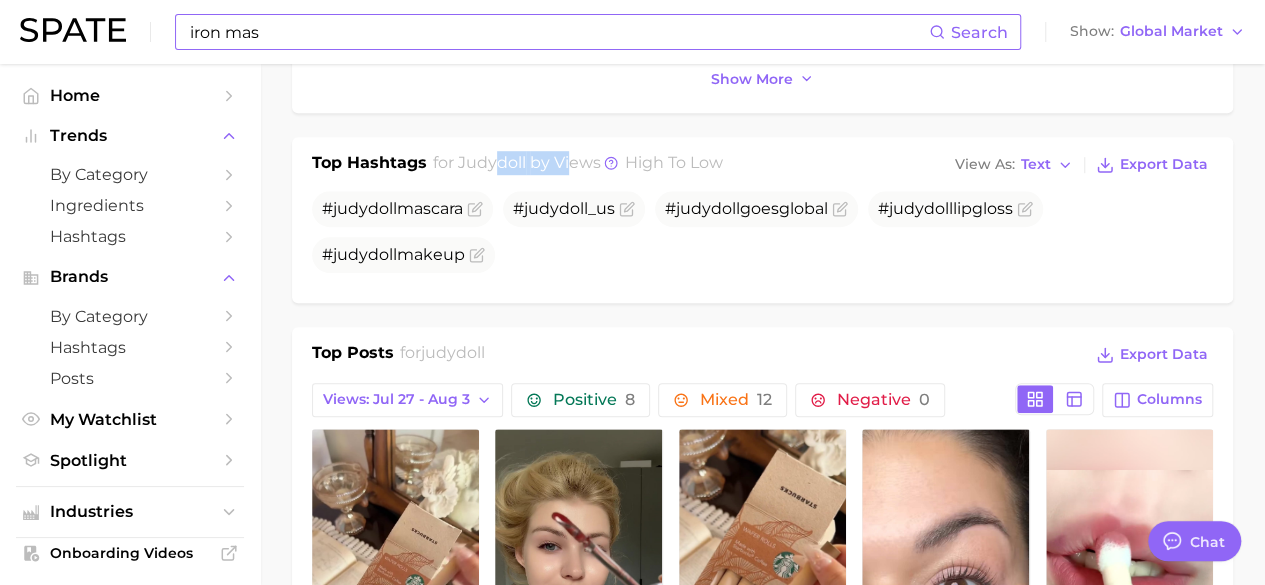 drag, startPoint x: 496, startPoint y: 165, endPoint x: 568, endPoint y: 164, distance: 72.00694 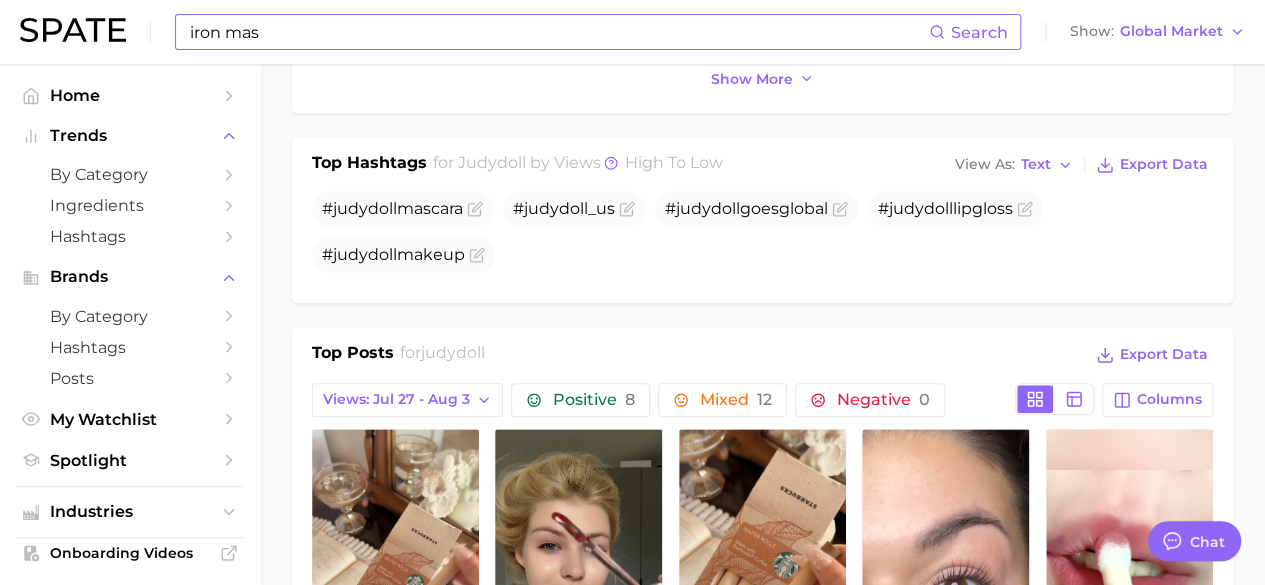 click on "Top Hashtags" at bounding box center [369, 165] 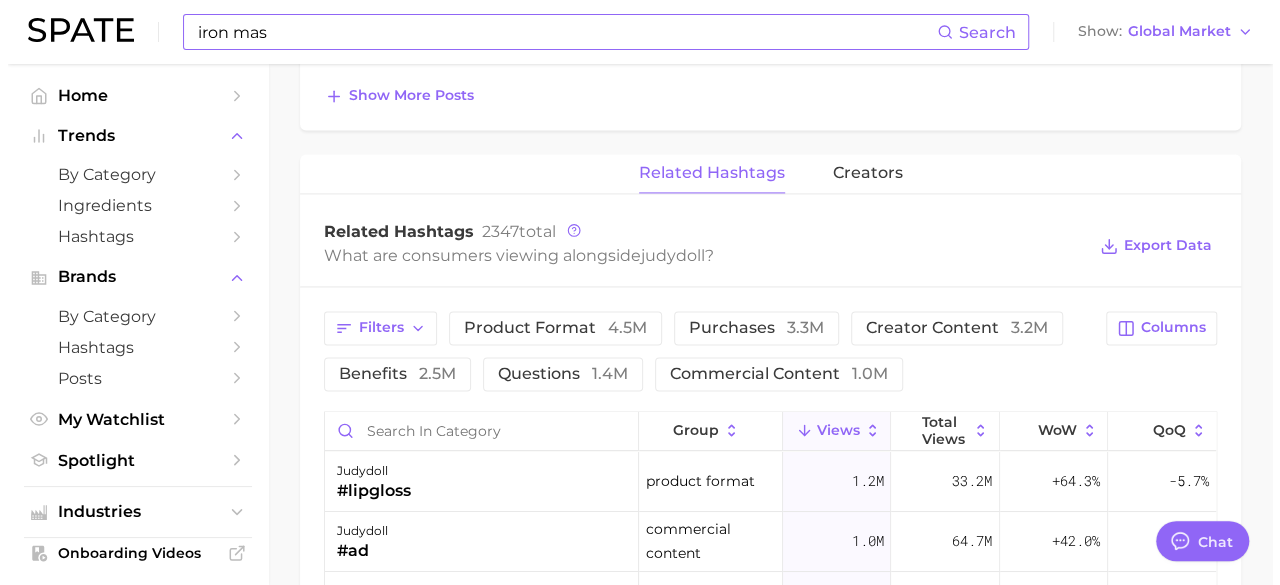 scroll, scrollTop: 1396, scrollLeft: 0, axis: vertical 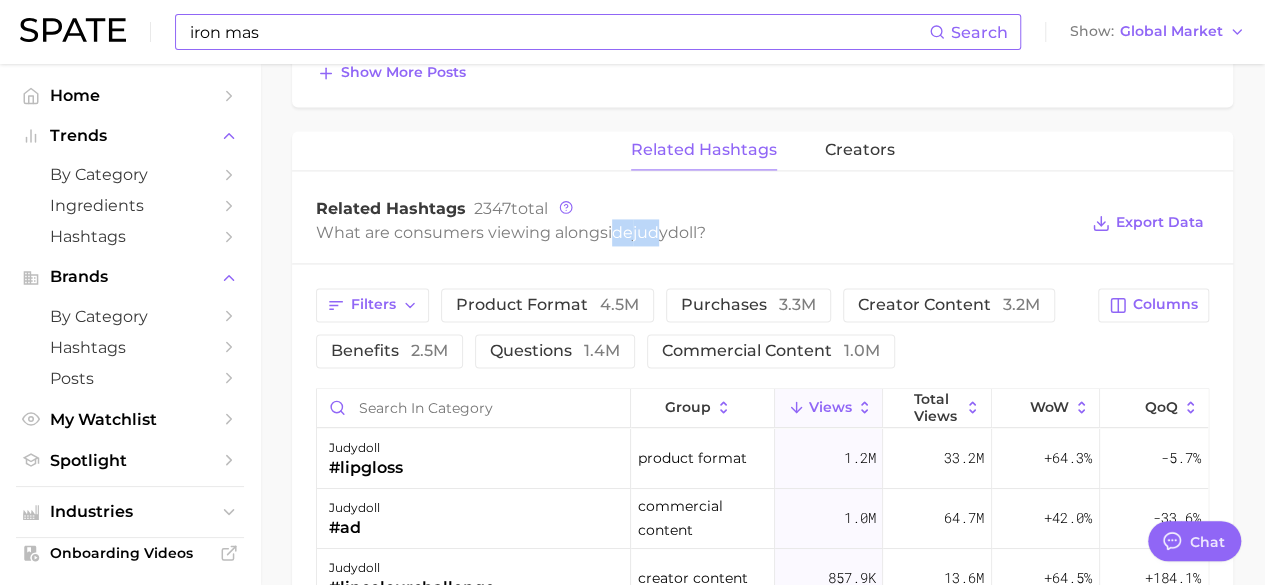 drag, startPoint x: 616, startPoint y: 225, endPoint x: 668, endPoint y: 228, distance: 52.086468 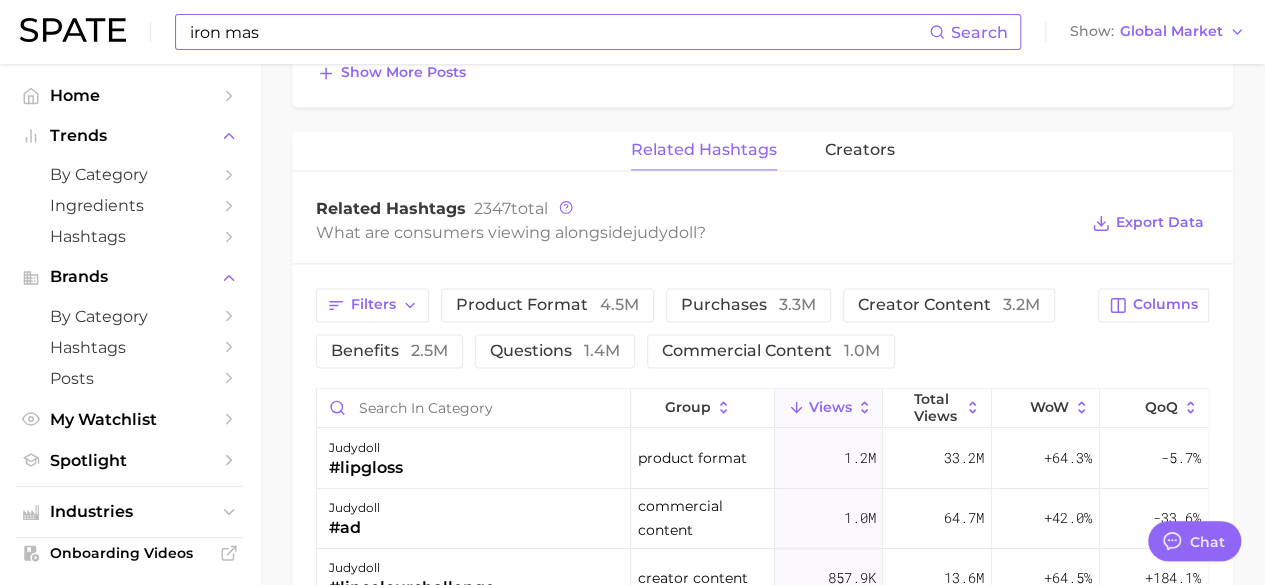 click on "What are consumers viewing alongside  [BRAND] ?" at bounding box center (696, 232) 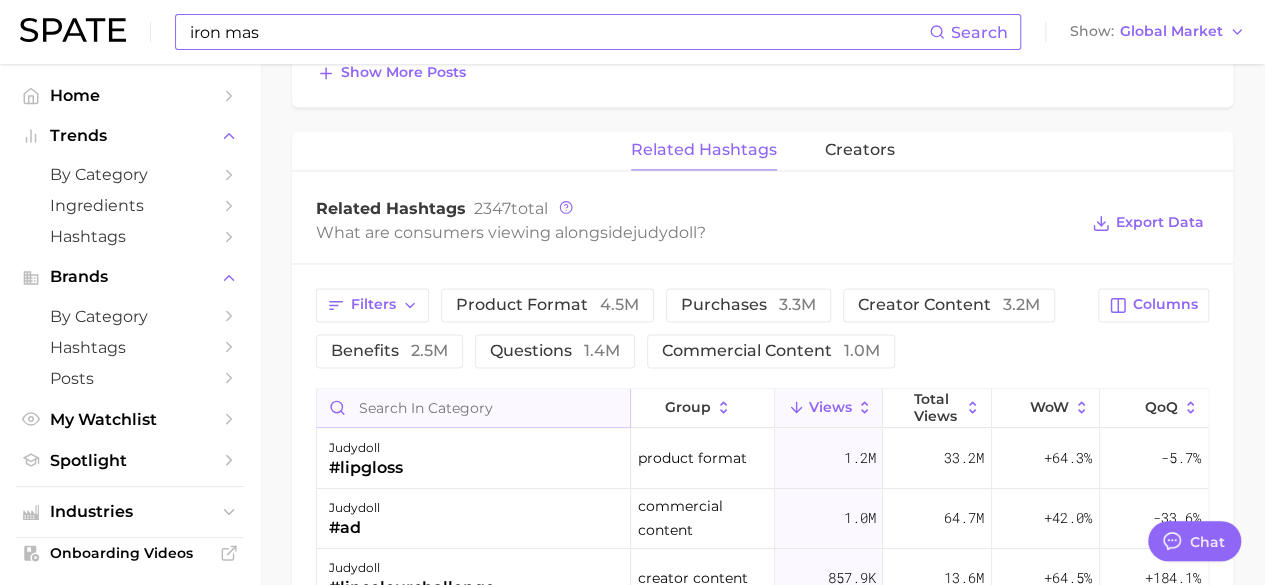 click at bounding box center (473, 408) 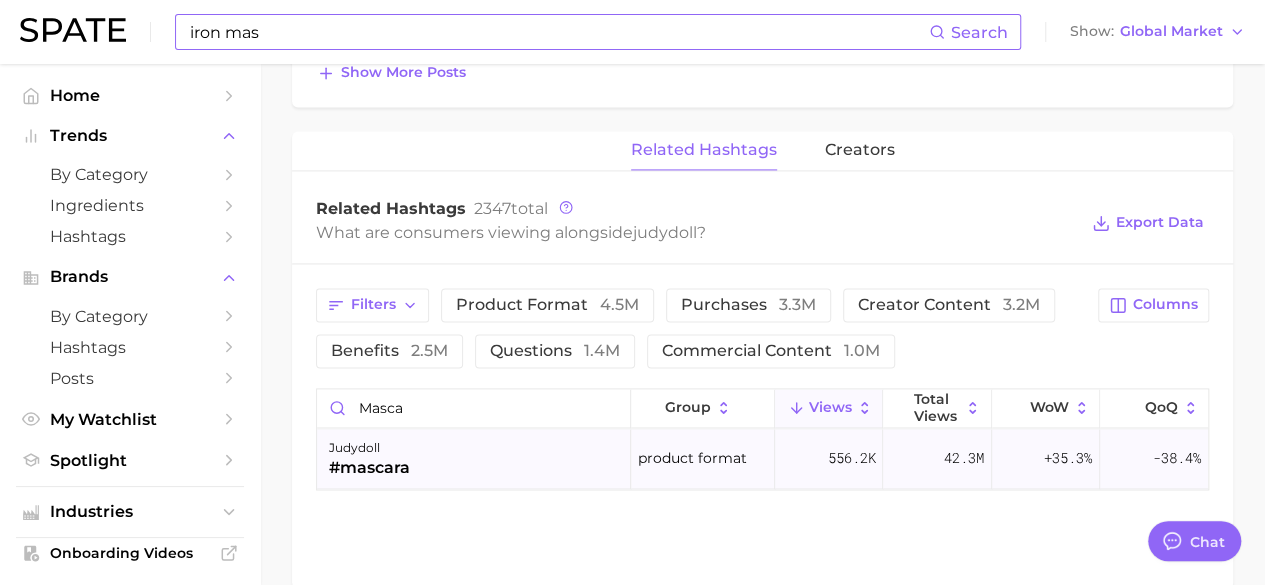 click on "[BRAND] #mascara" at bounding box center (474, 459) 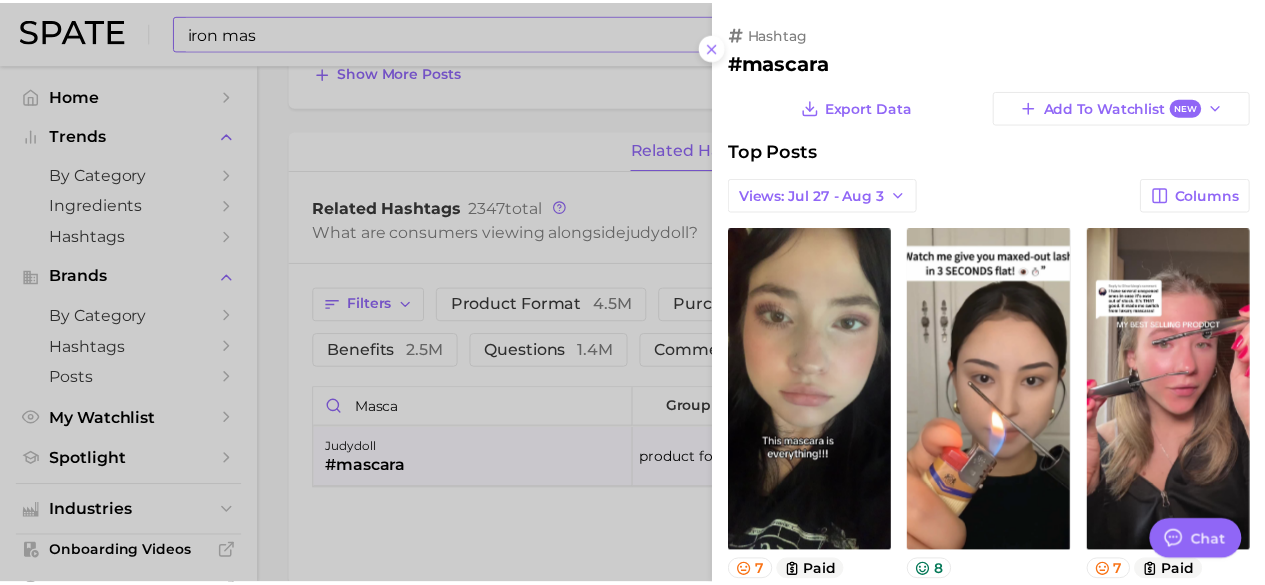 scroll, scrollTop: 0, scrollLeft: 0, axis: both 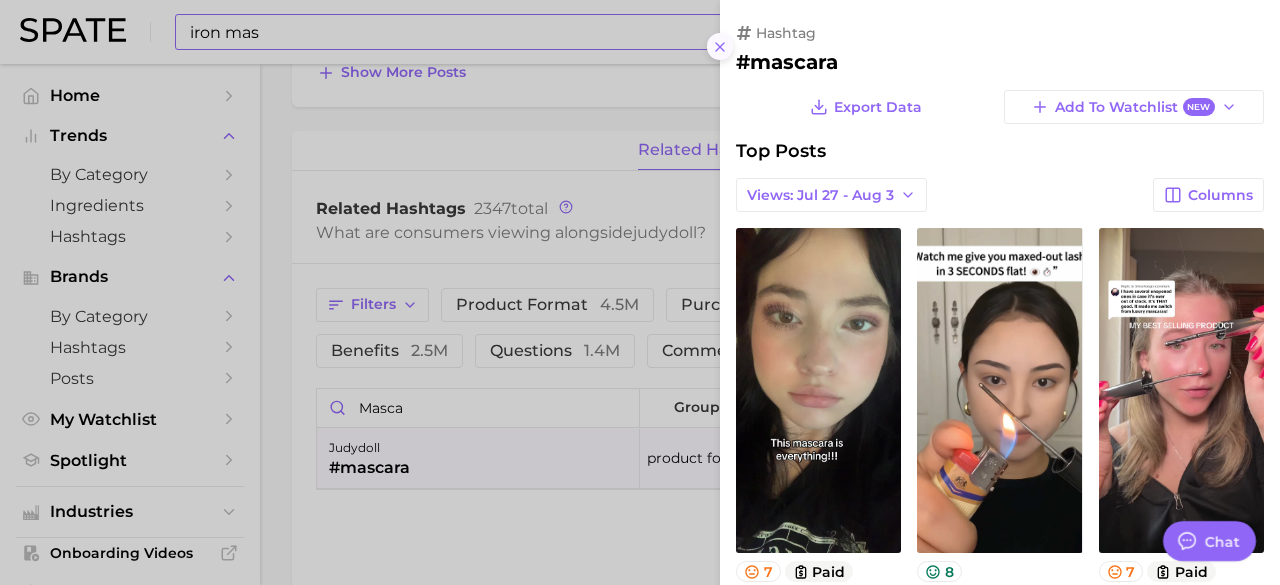 click at bounding box center (720, 46) 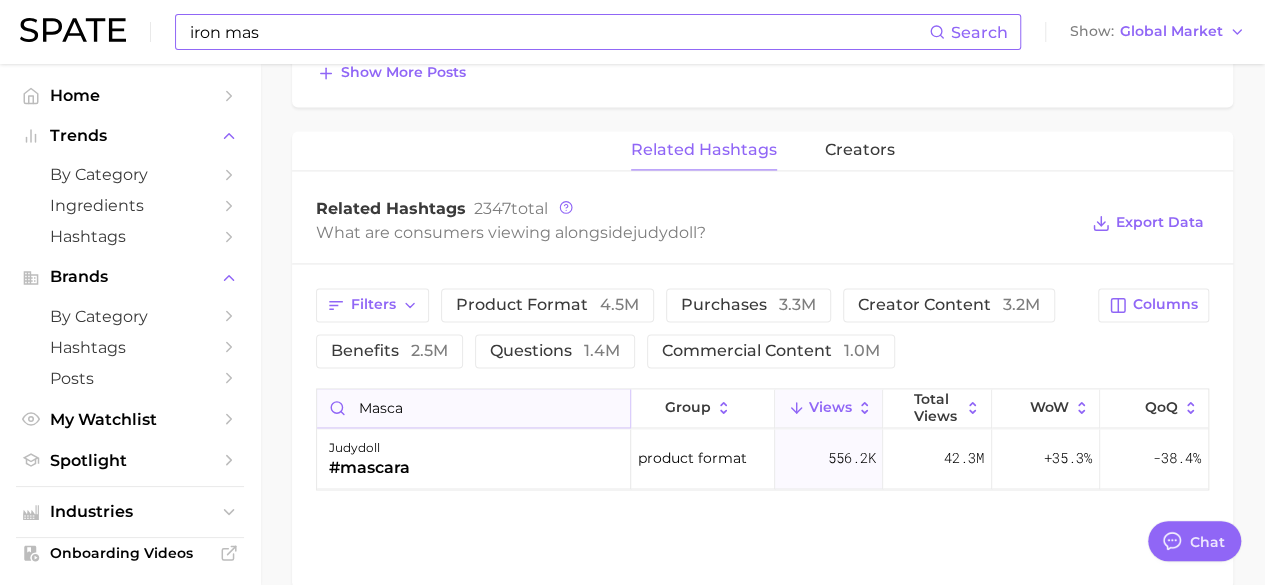 click on "masca" at bounding box center [473, 408] 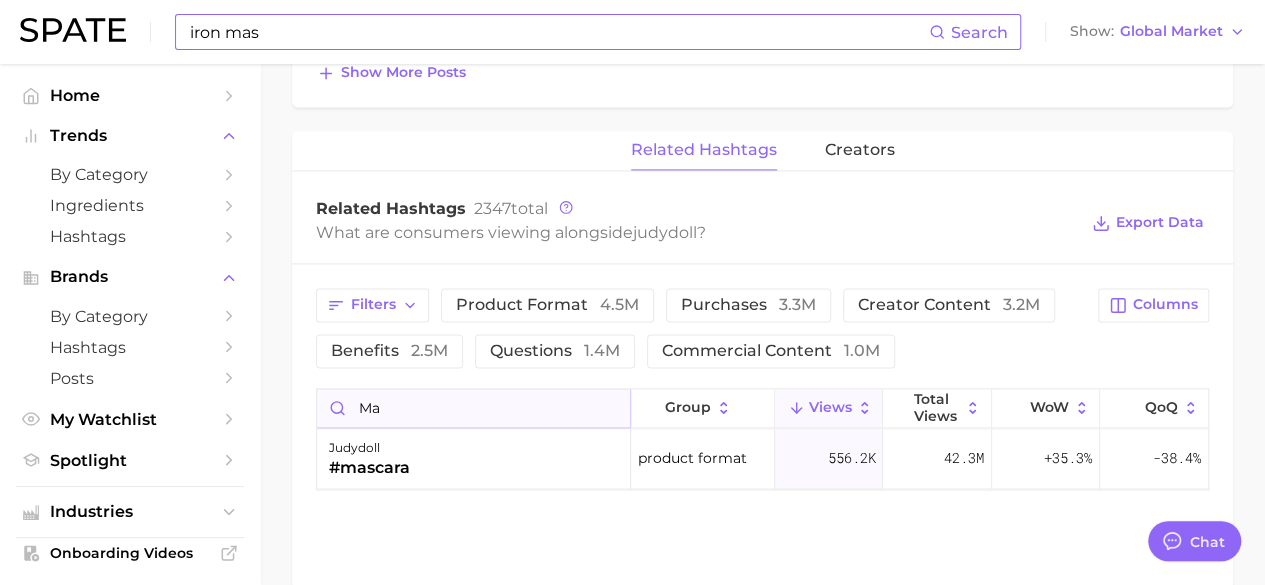 type on "m" 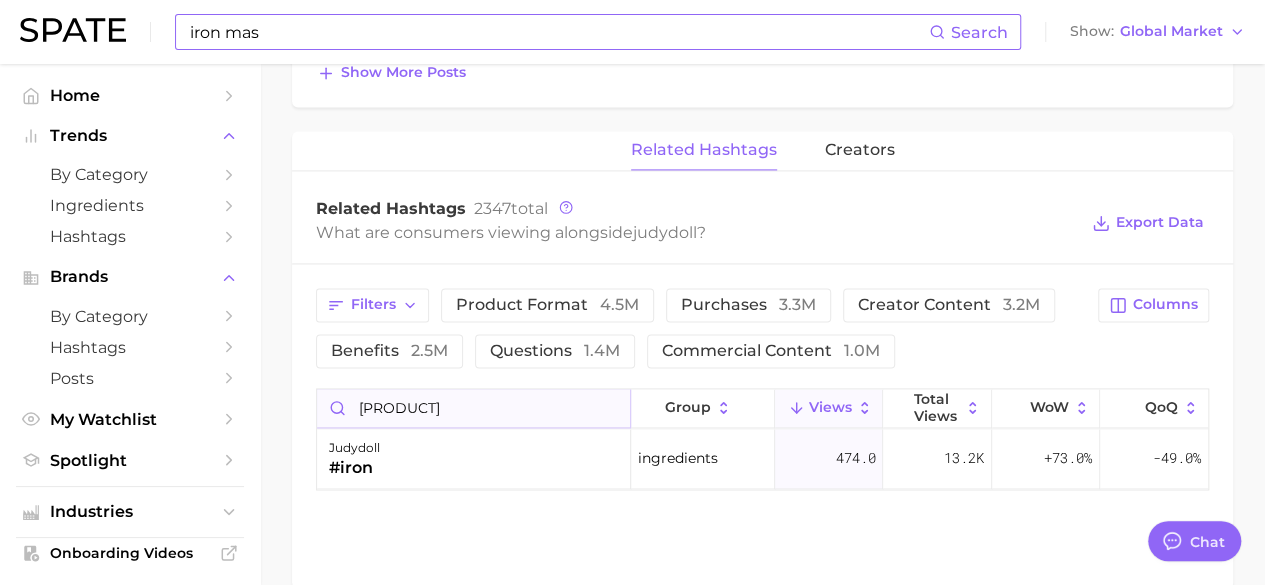 type on "ironmascara" 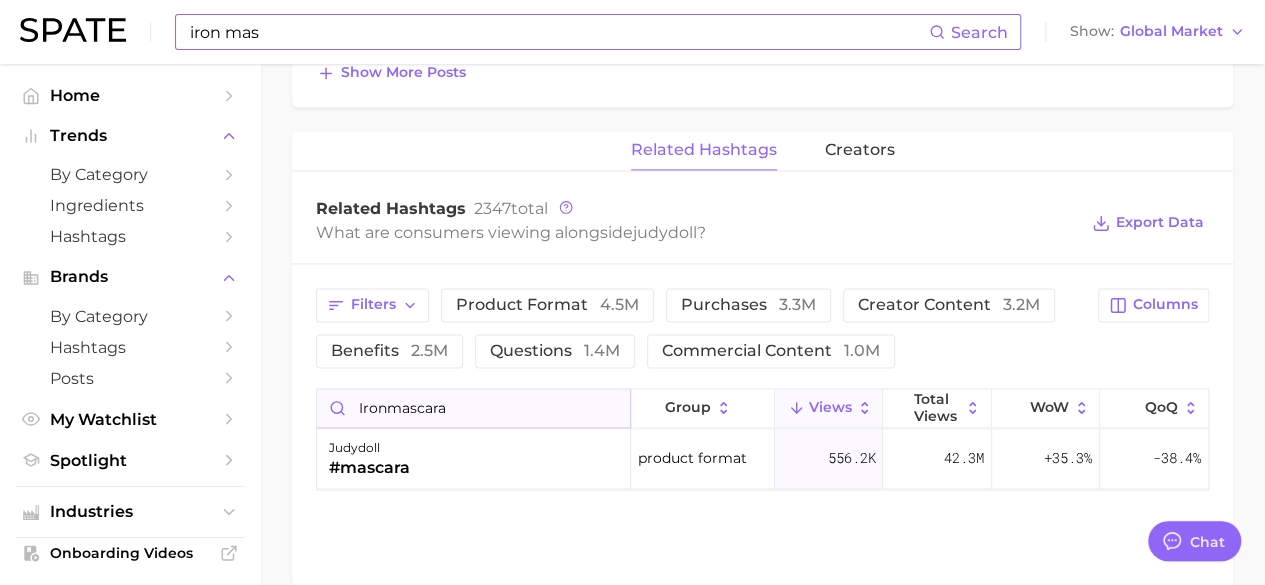 drag, startPoint x: 480, startPoint y: 395, endPoint x: 319, endPoint y: 410, distance: 161.69725 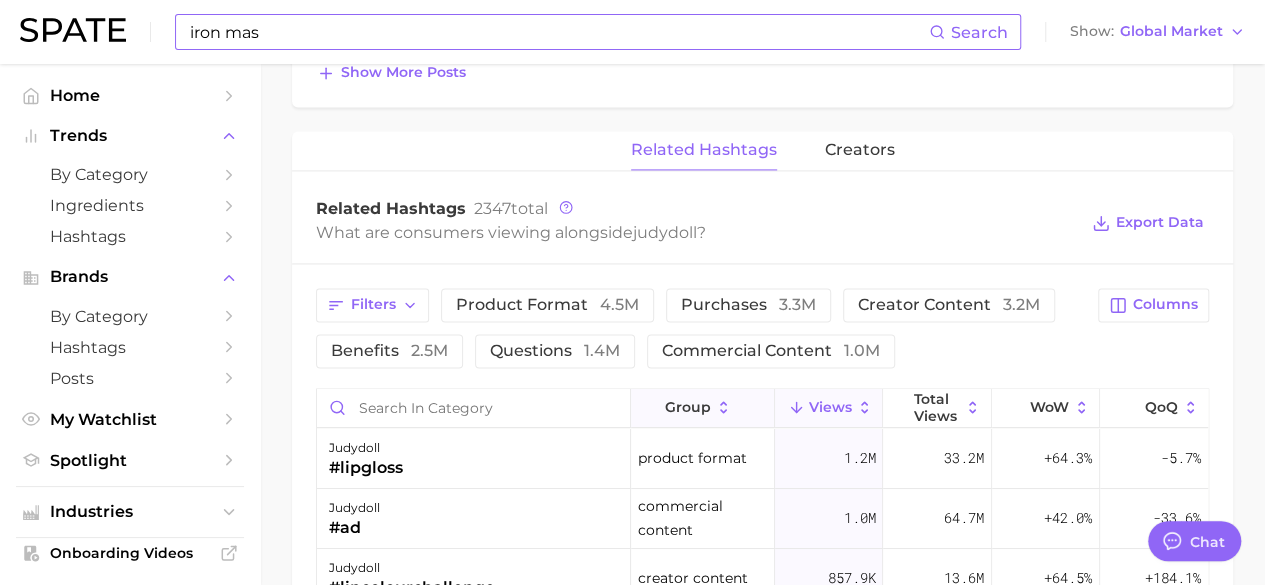 click 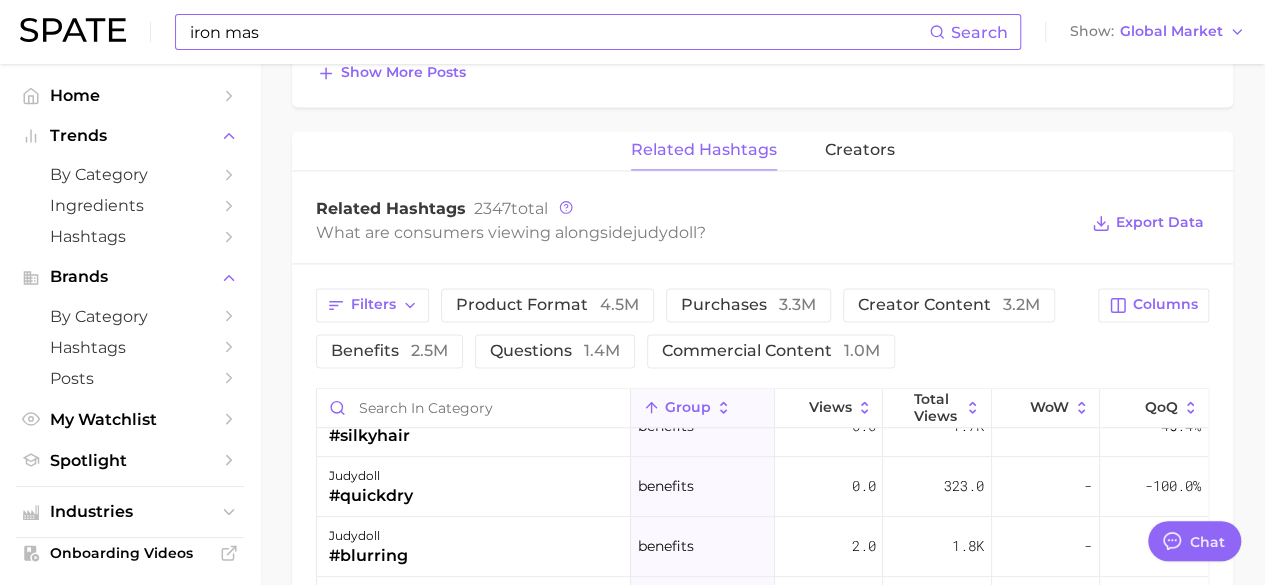 scroll, scrollTop: 948, scrollLeft: 0, axis: vertical 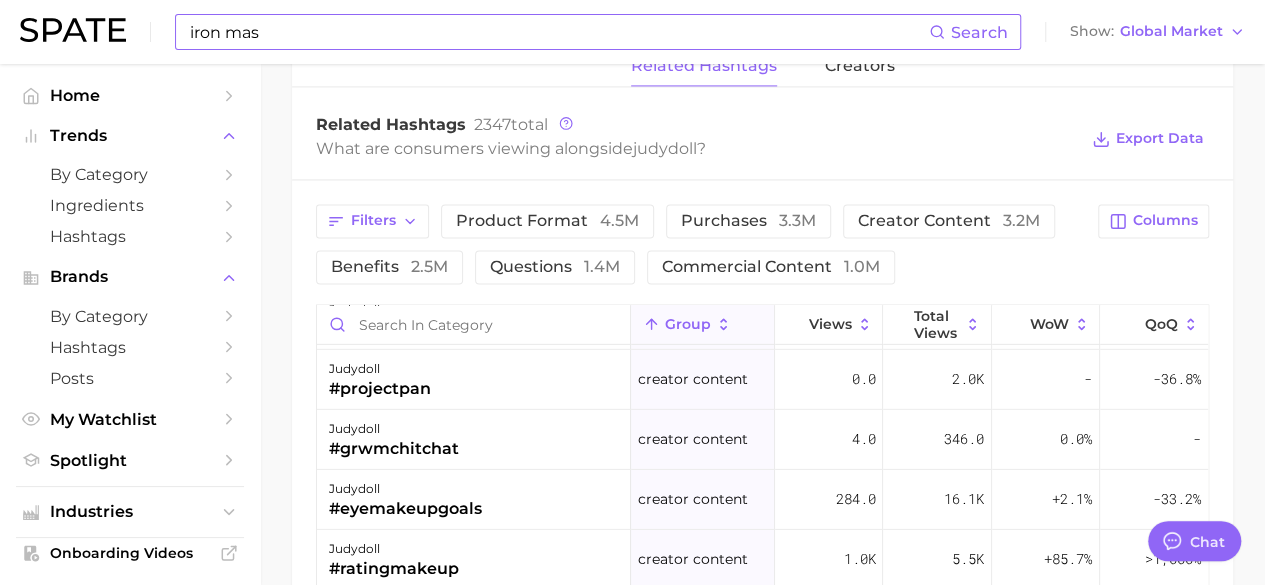 click 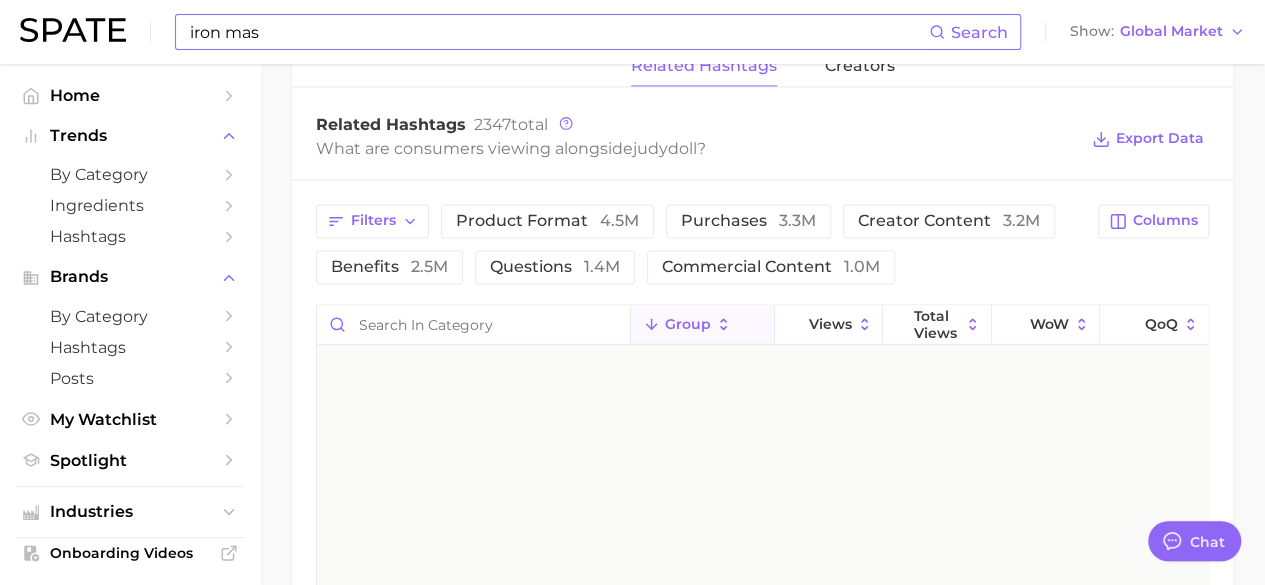 scroll, scrollTop: 0, scrollLeft: 0, axis: both 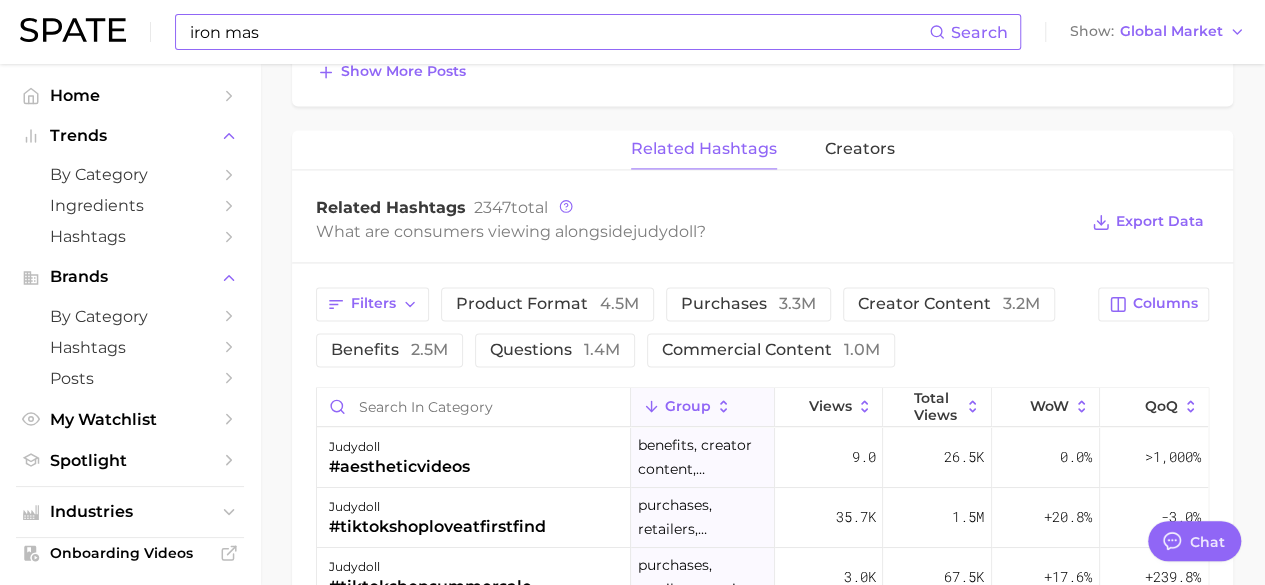 click 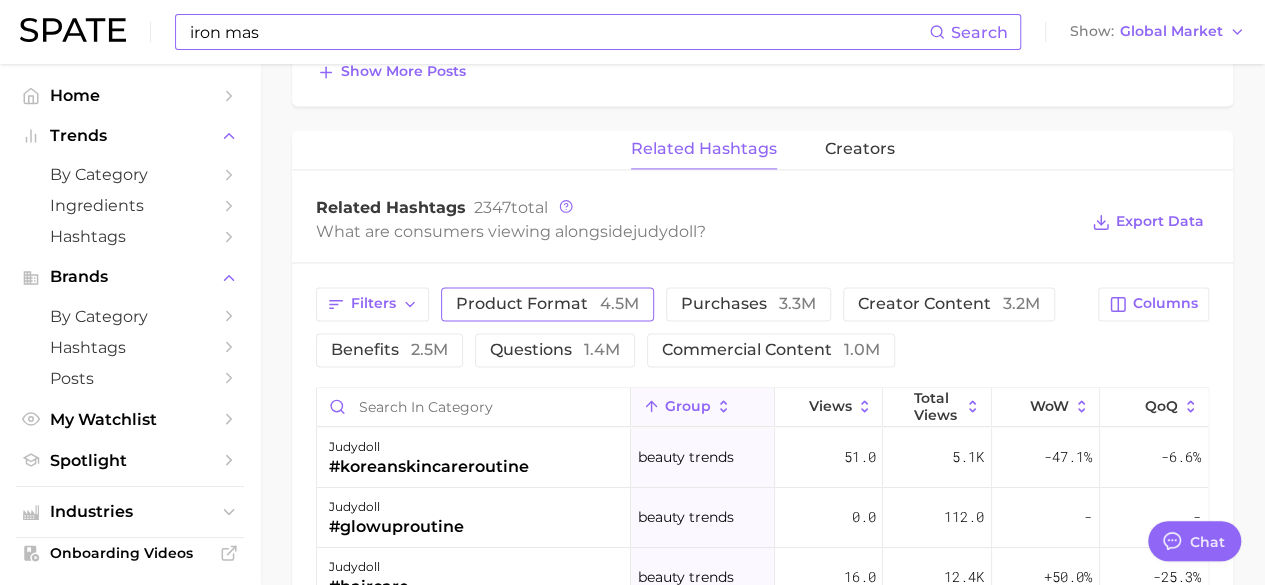 click on "4.5m" at bounding box center (619, 303) 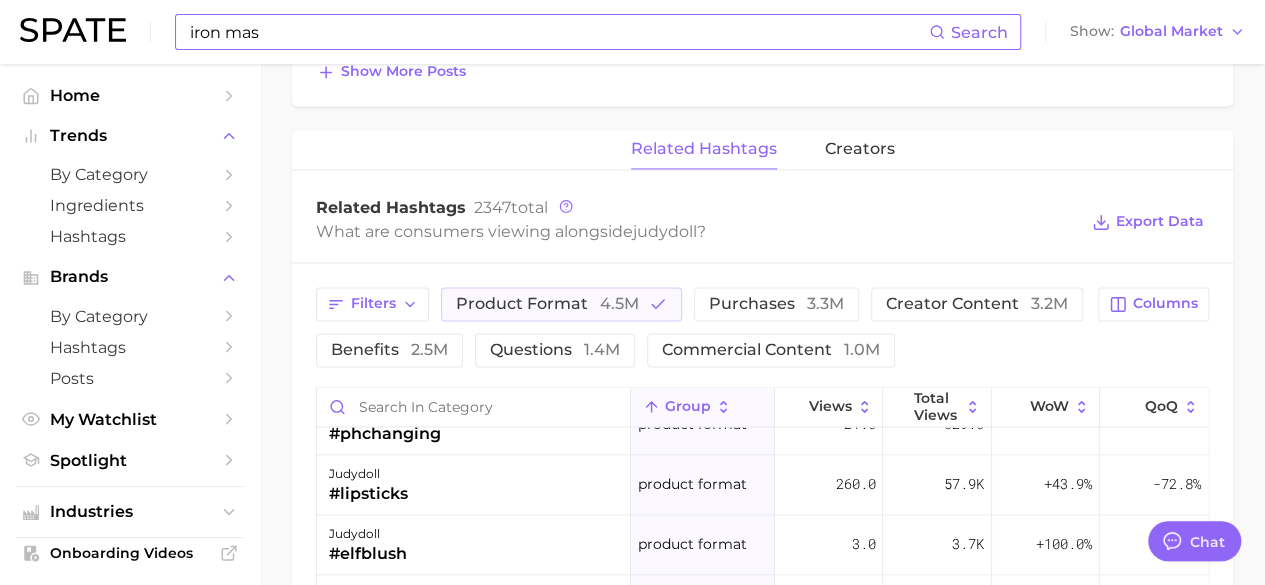 scroll, scrollTop: 5460, scrollLeft: 0, axis: vertical 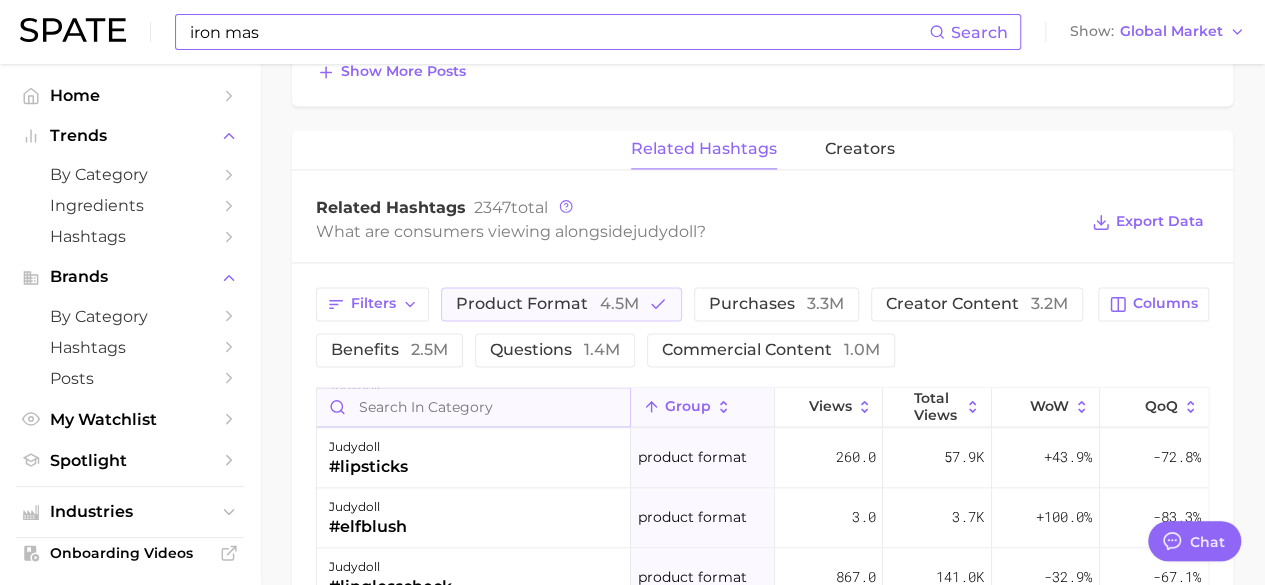 click at bounding box center (473, 407) 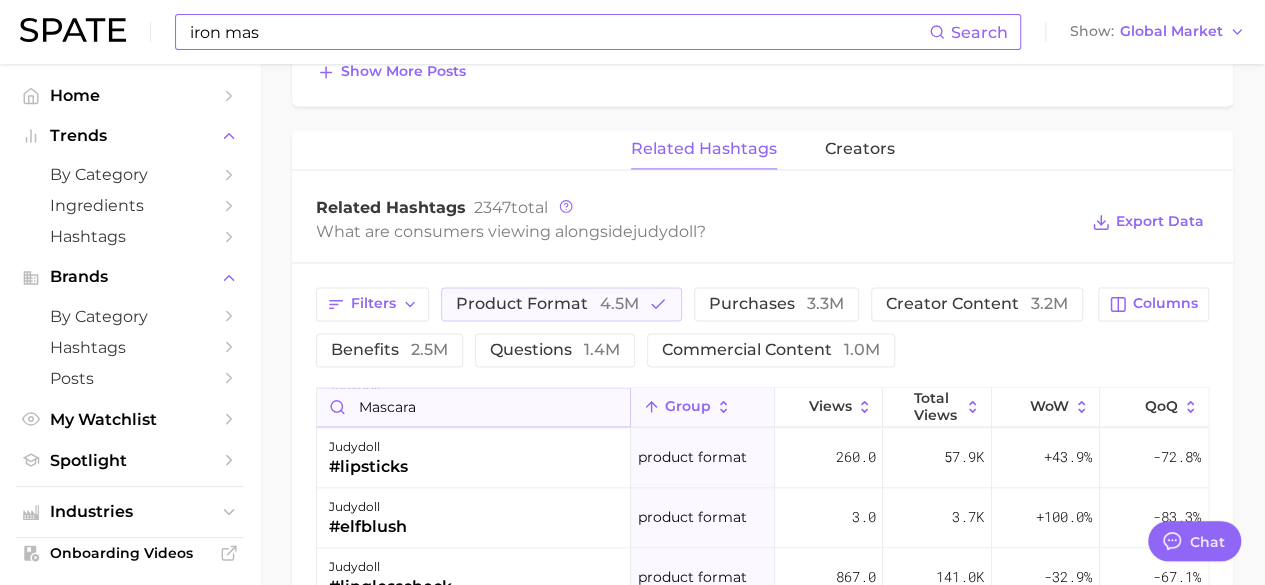scroll, scrollTop: 0, scrollLeft: 0, axis: both 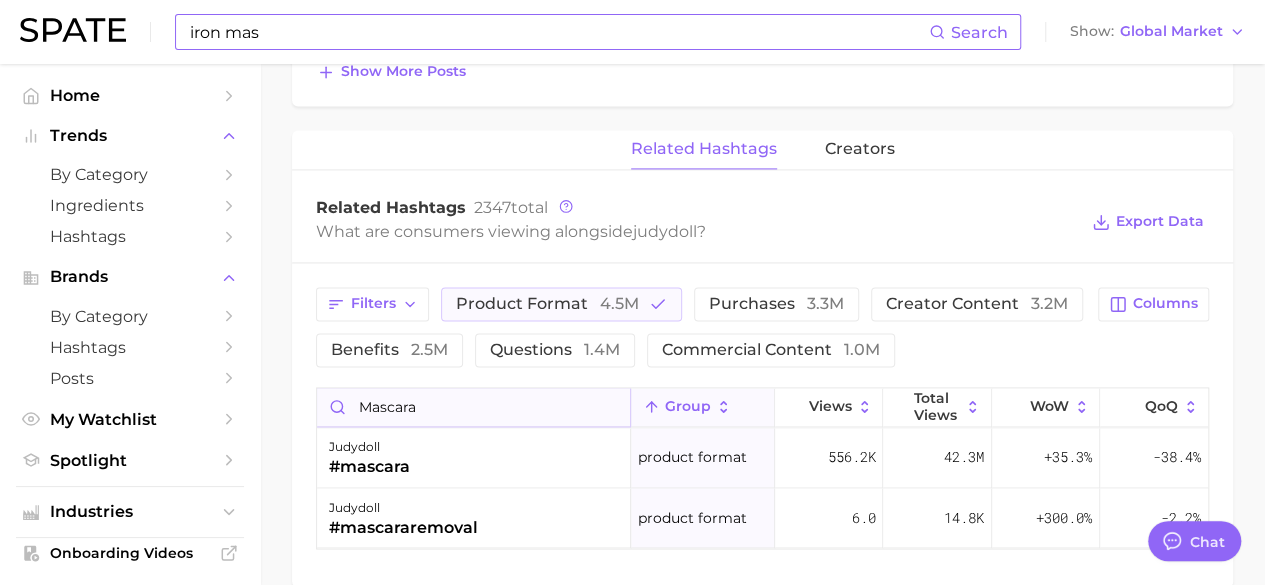 click on "mascara" at bounding box center [473, 407] 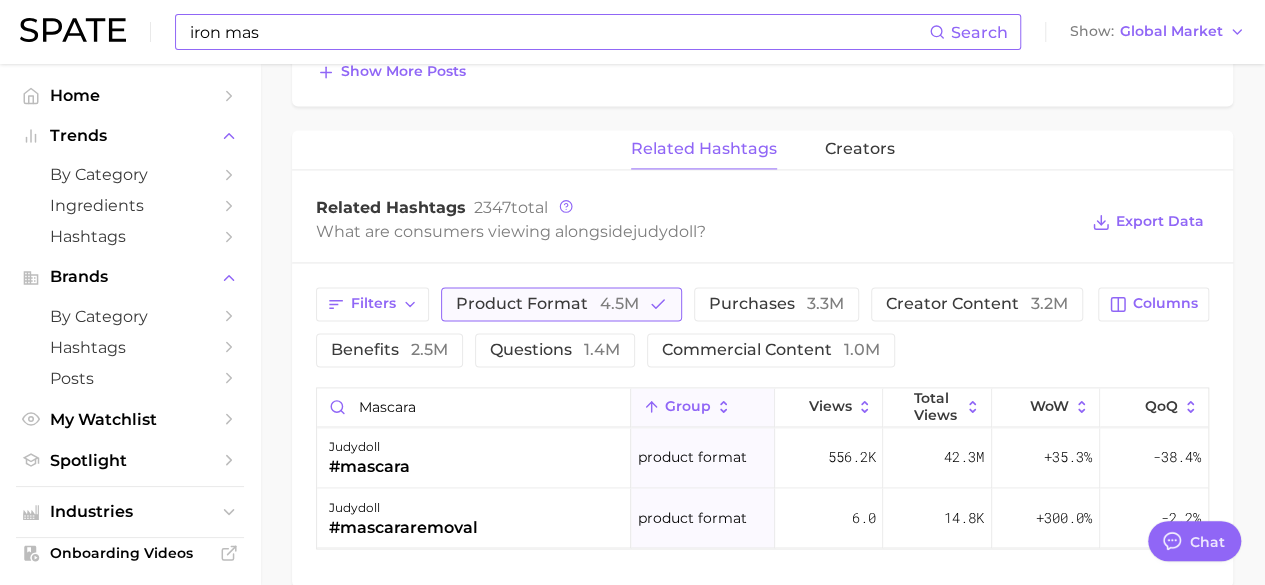 click on "product format   4.5m" at bounding box center [561, 304] 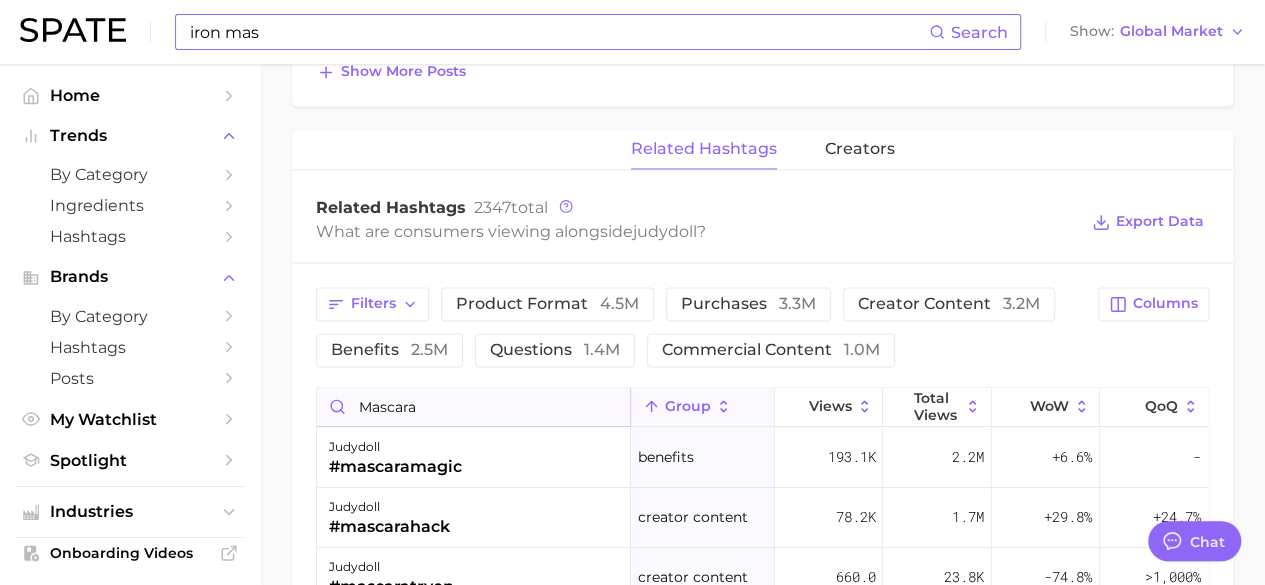 click on "mascara" at bounding box center [473, 407] 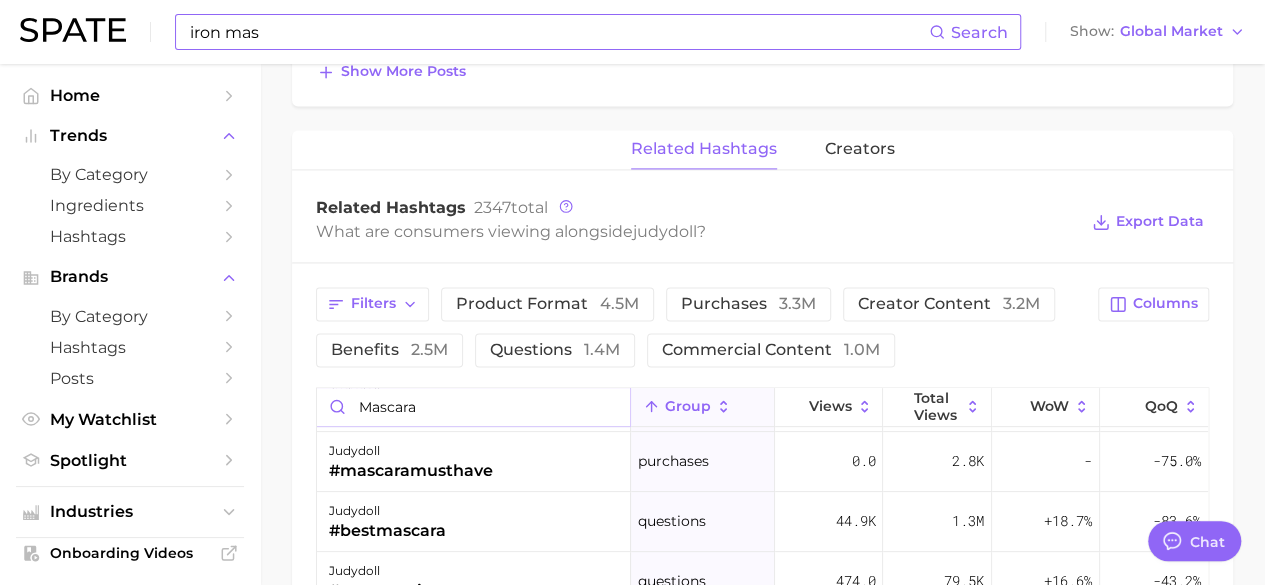 scroll, scrollTop: 535, scrollLeft: 0, axis: vertical 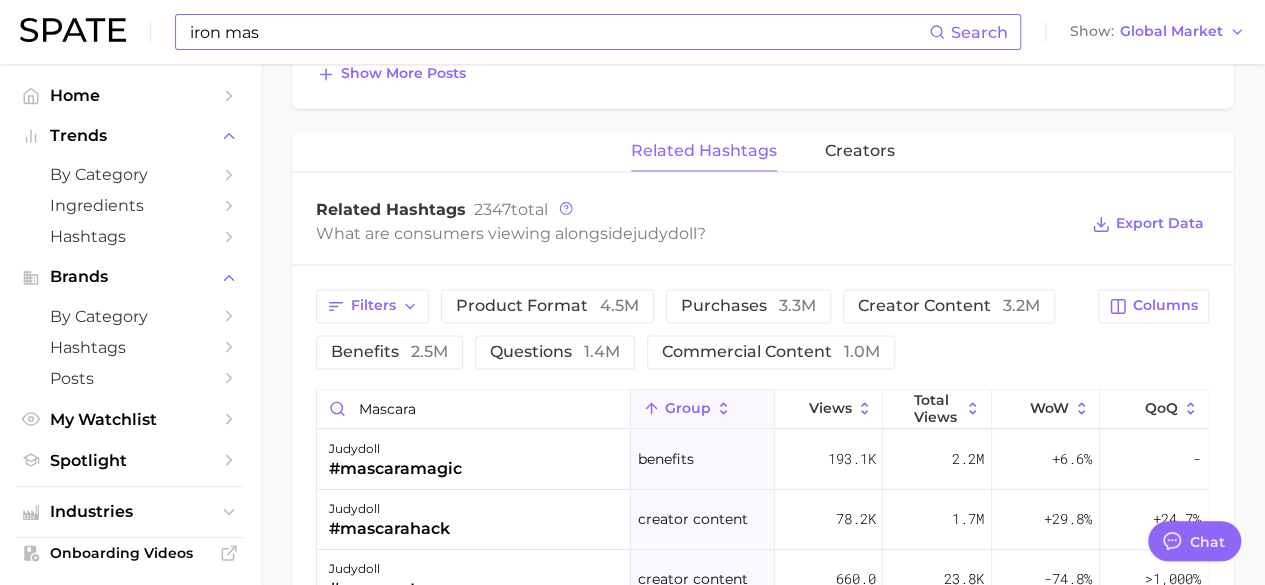 click 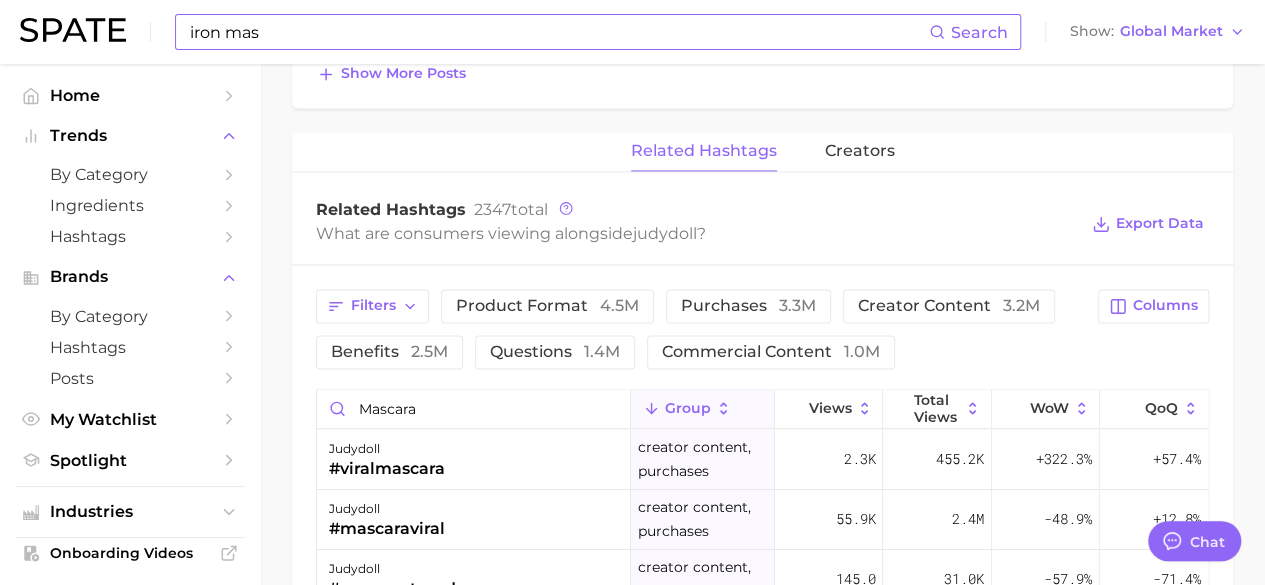 click on "group" at bounding box center (688, 408) 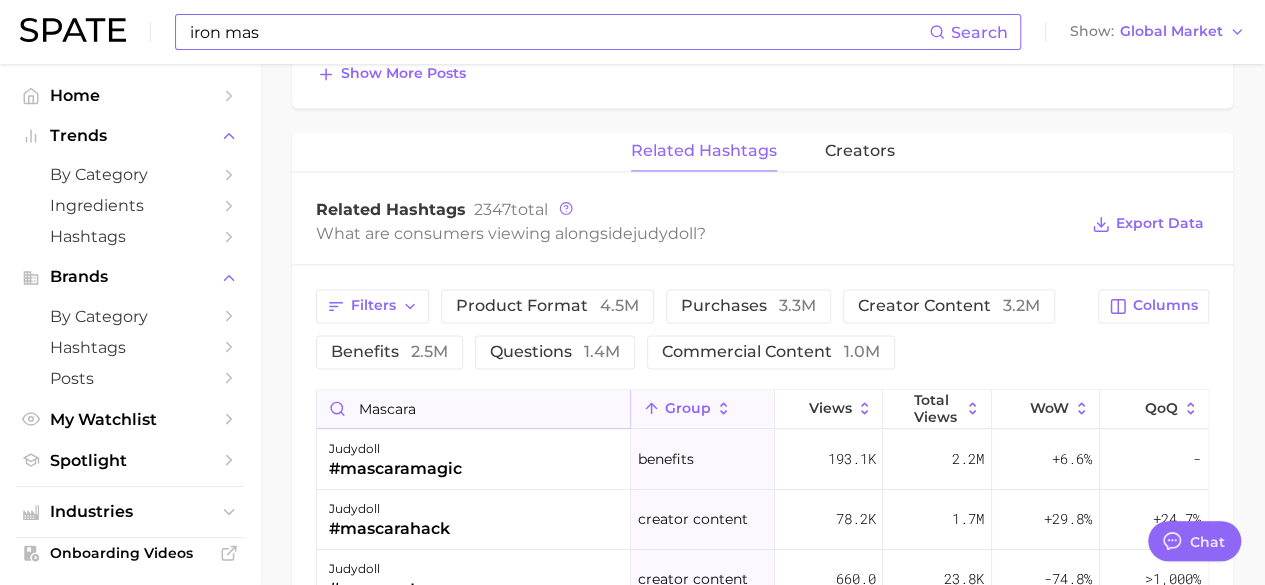 click on "mascara" at bounding box center (473, 409) 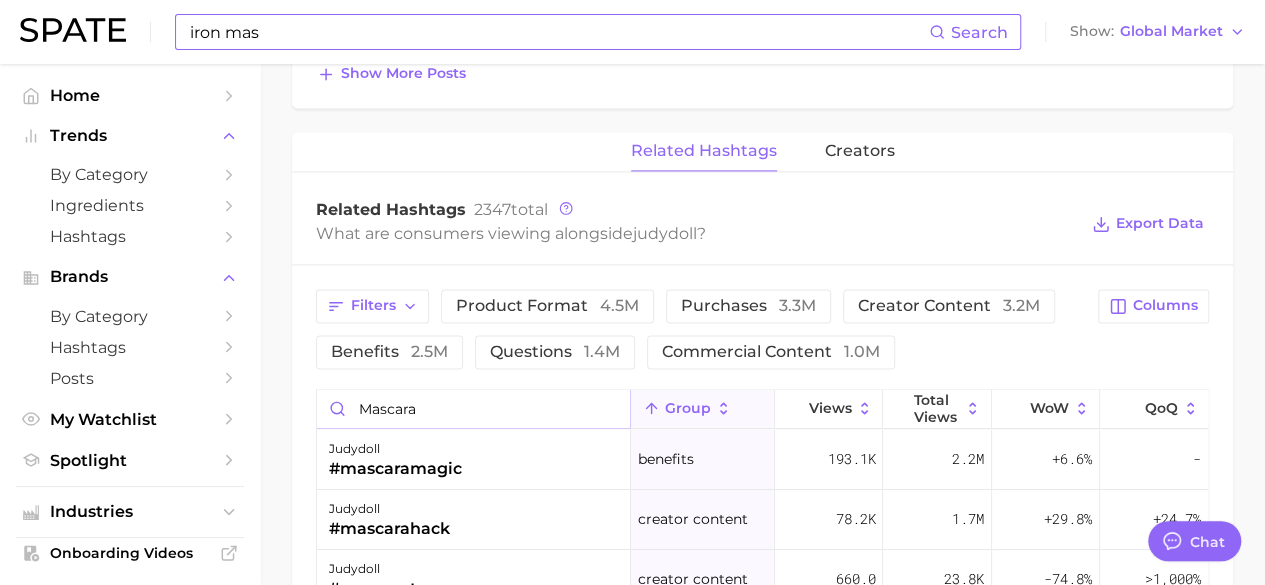 drag, startPoint x: 443, startPoint y: 391, endPoint x: 311, endPoint y: 373, distance: 133.22162 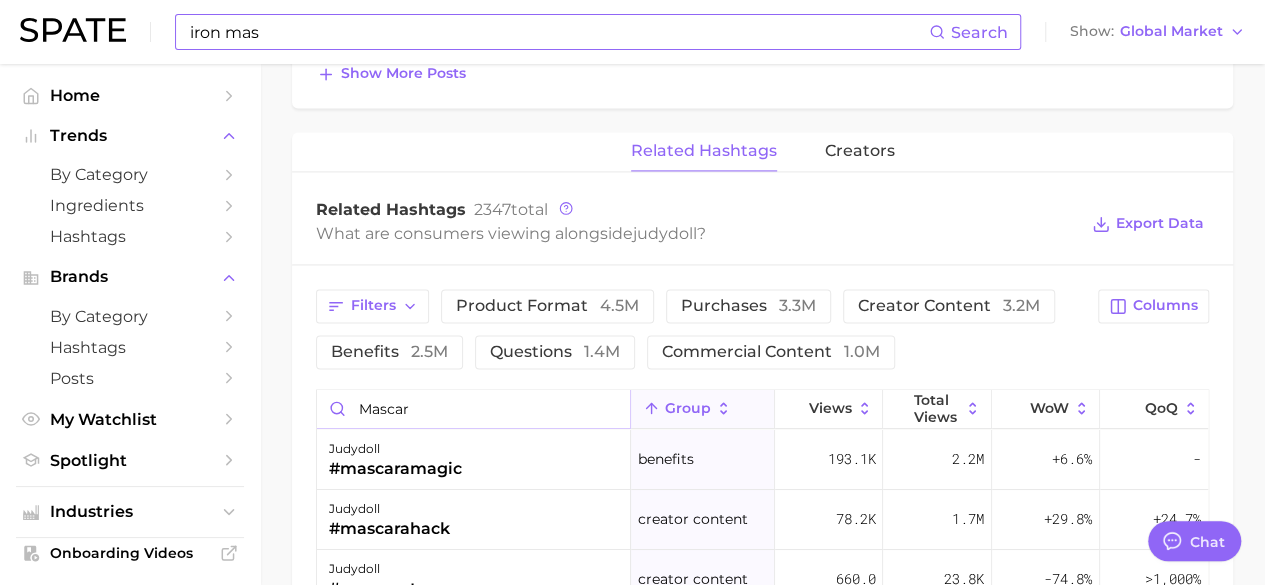 type on "mascara" 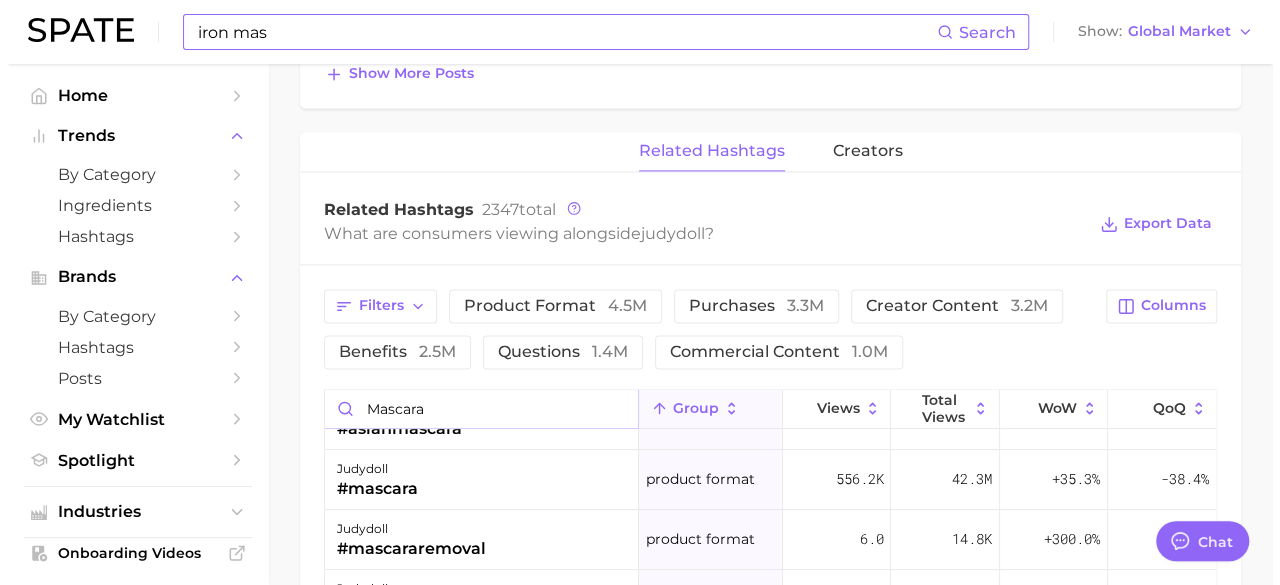 scroll, scrollTop: 224, scrollLeft: 0, axis: vertical 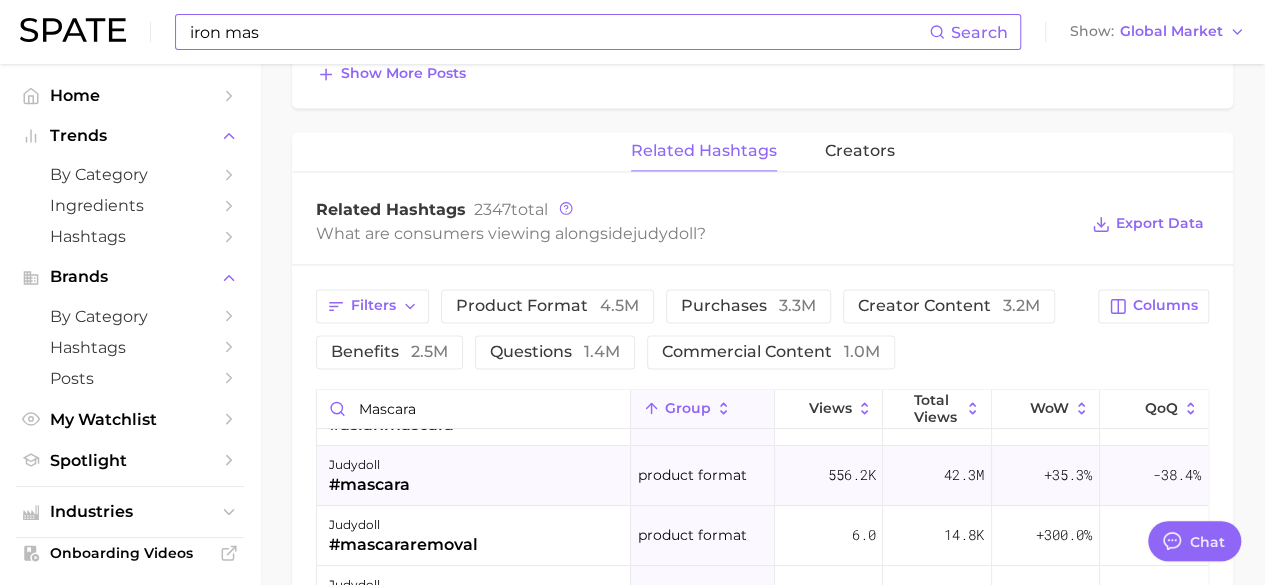 click on "[BRAND] #mascara" at bounding box center [474, 476] 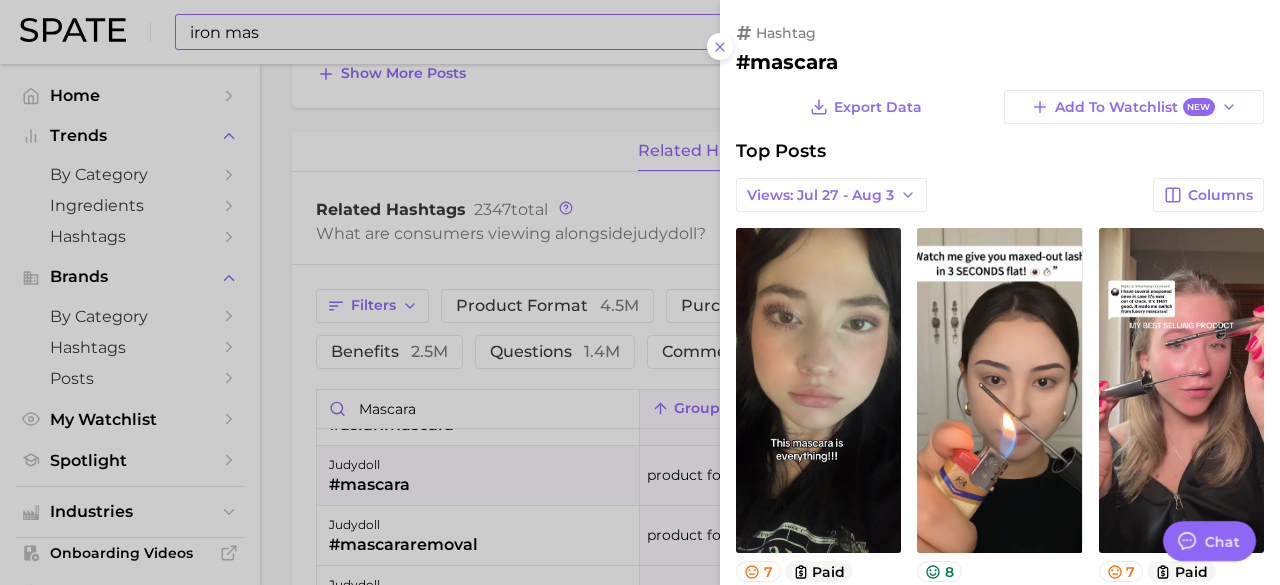 scroll, scrollTop: 0, scrollLeft: 0, axis: both 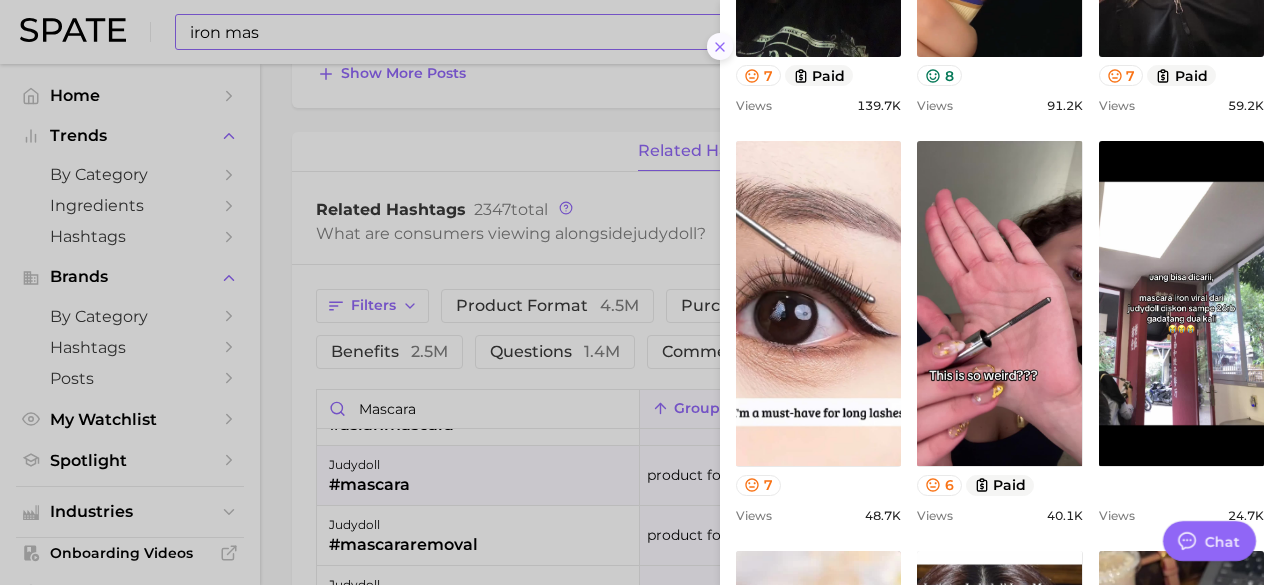 click 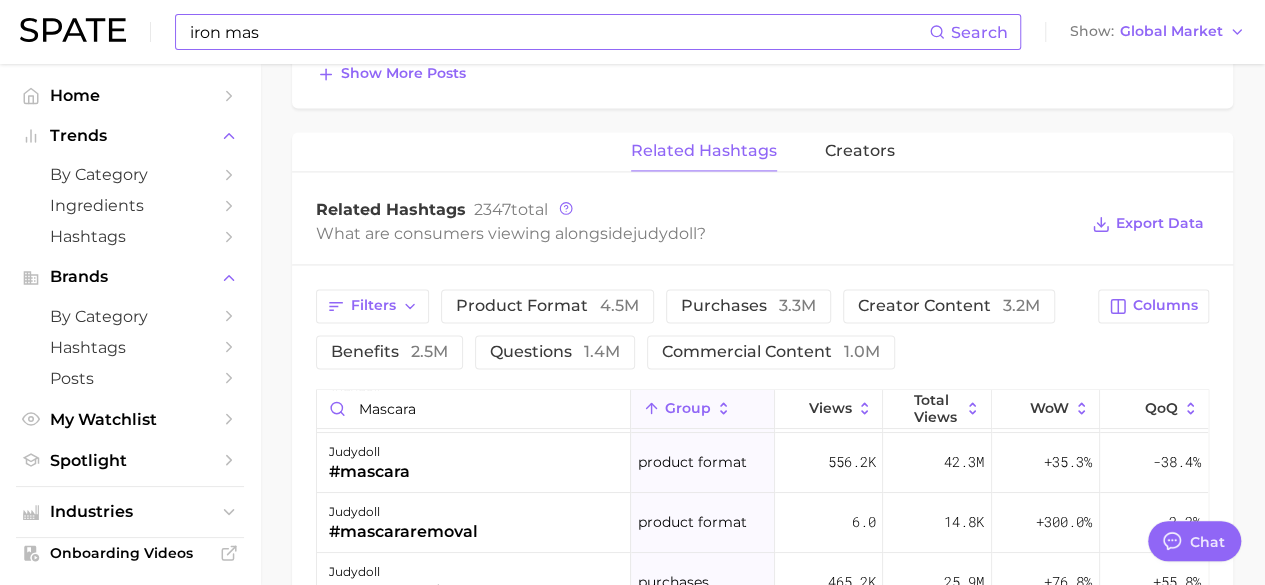 scroll, scrollTop: 239, scrollLeft: 0, axis: vertical 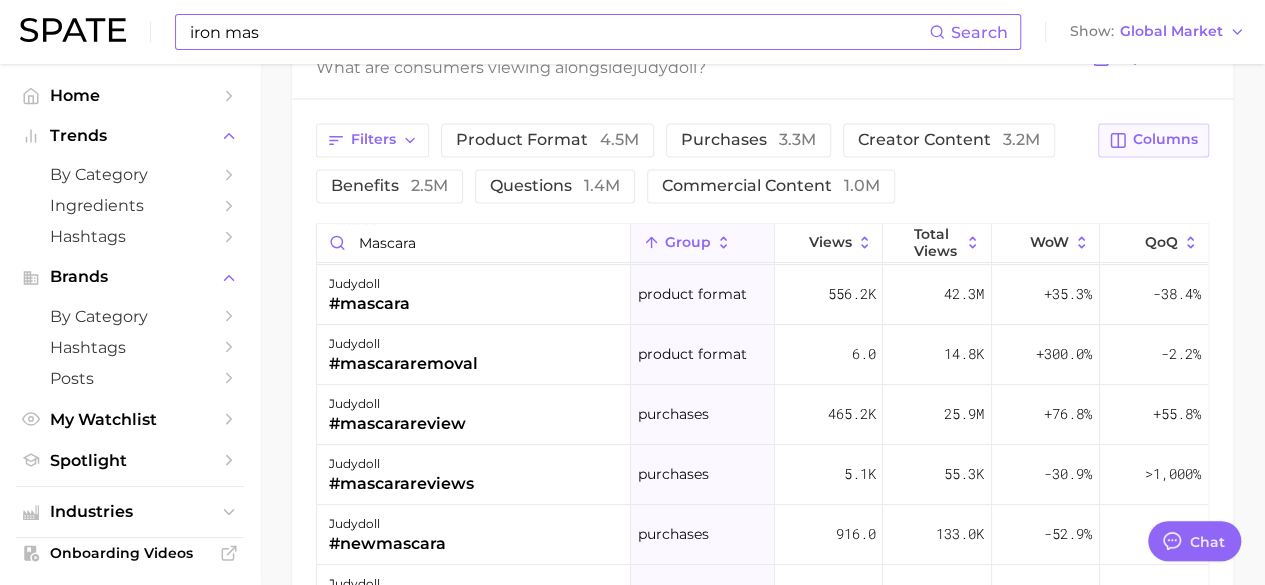 click on "Columns" at bounding box center (1165, 139) 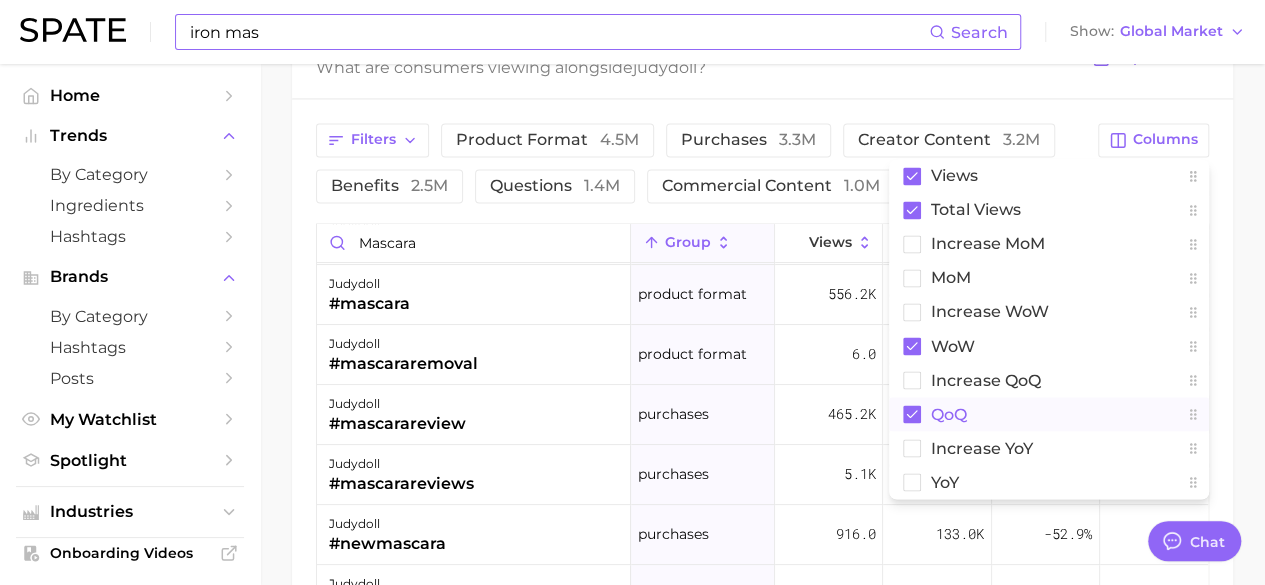 click 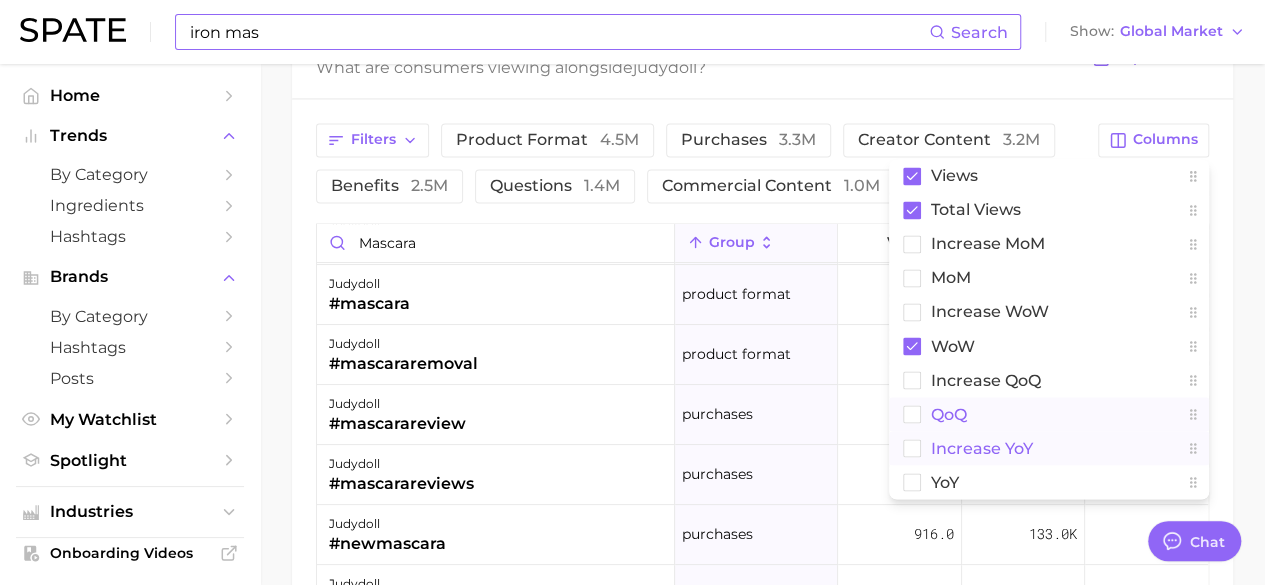 click 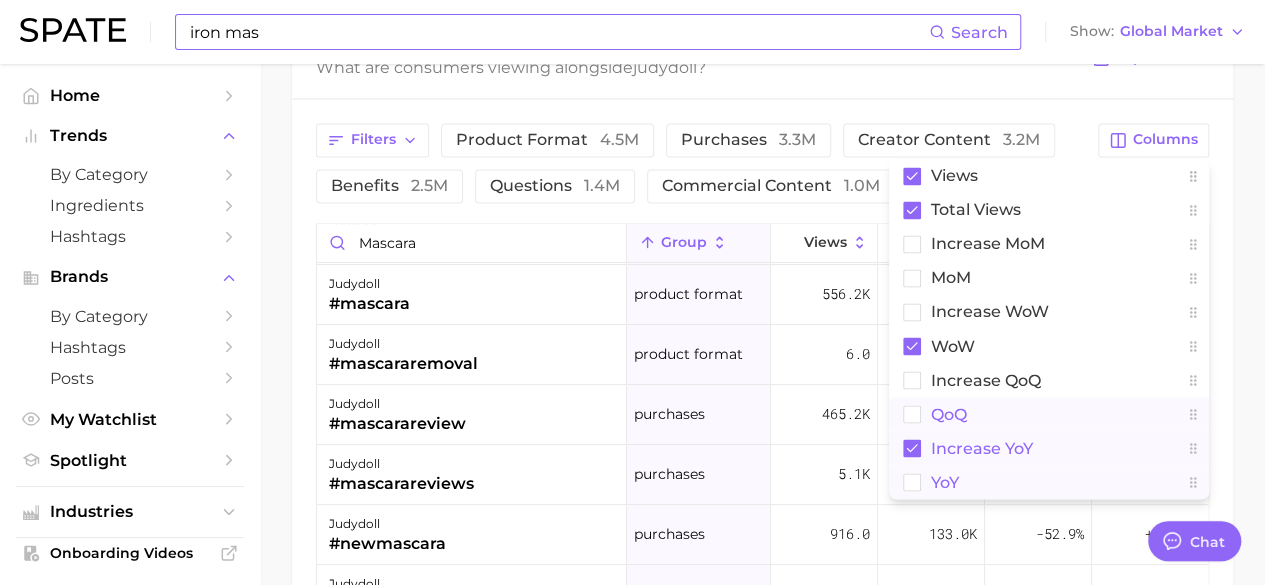 click 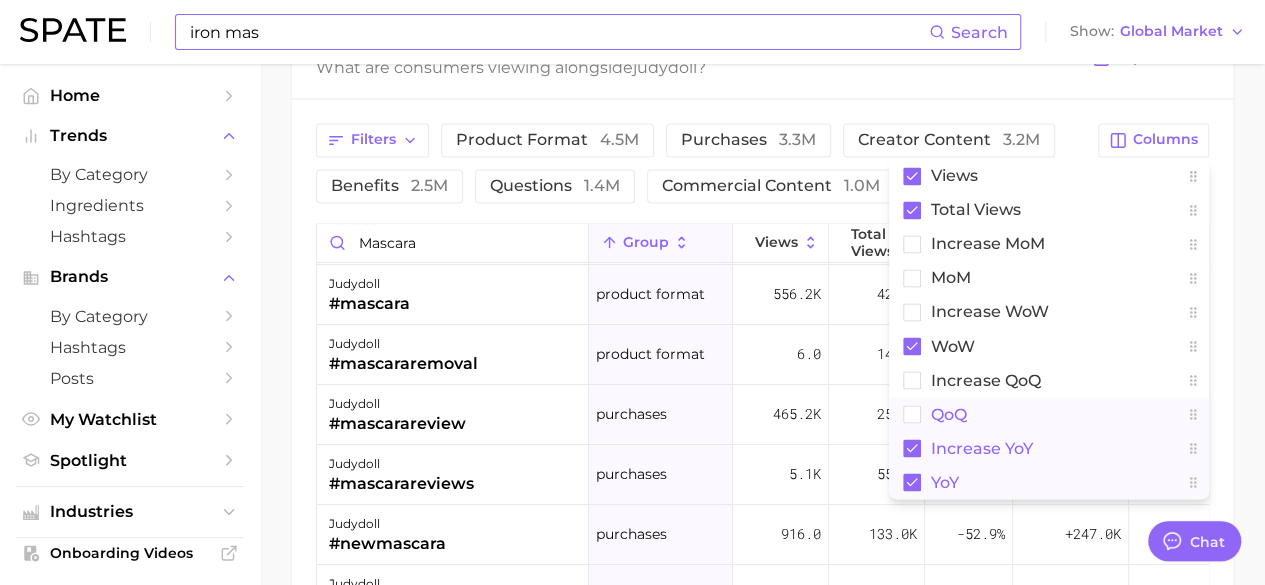click on "Overview Google TikTok Instagram Beta brand [BRAND] Add to Watchlist Export Data Views falling star +90.1% YoY 5.0m 10.0m 2023 2024 2025 avg.  weekly views 5.5m High paid views 34.5% High sentiment score 7.2 / 10 Mixed posts 18.0k Very high engagement 2.5% Low TikTok shop 23.7% High price point Insufficient Data Show more Top Hashtags for   [BRAND]   by Views   high to low View As Text Export Data # [BRAND] mascara # [BRAND] _us # [BRAND] goesglobal # [BRAND] lipgloss # [BRAND] makeup Top Posts for  [BRAND] Export Data Views: Jul 27 - Aug 3 Positive 8 Mixed 12 Negative 0 Columns view post on TikTok 7 Views 674.0k view post on TikTok 9 paid Views 300.5k view post on TikTok 6 Views 229.4k view post on TikTok 6 paid Views 191.5k view post on TikTok 7 Views 181.9k Show more posts related hashtags creators Related Hashtags 2347  total What are consumers viewing alongside  [BRAND] ? Export Data Filters product format   4.5m purchases   3.3m creator content   3.2m benefits   2.5m   1.0m MoM" at bounding box center [762, -283] 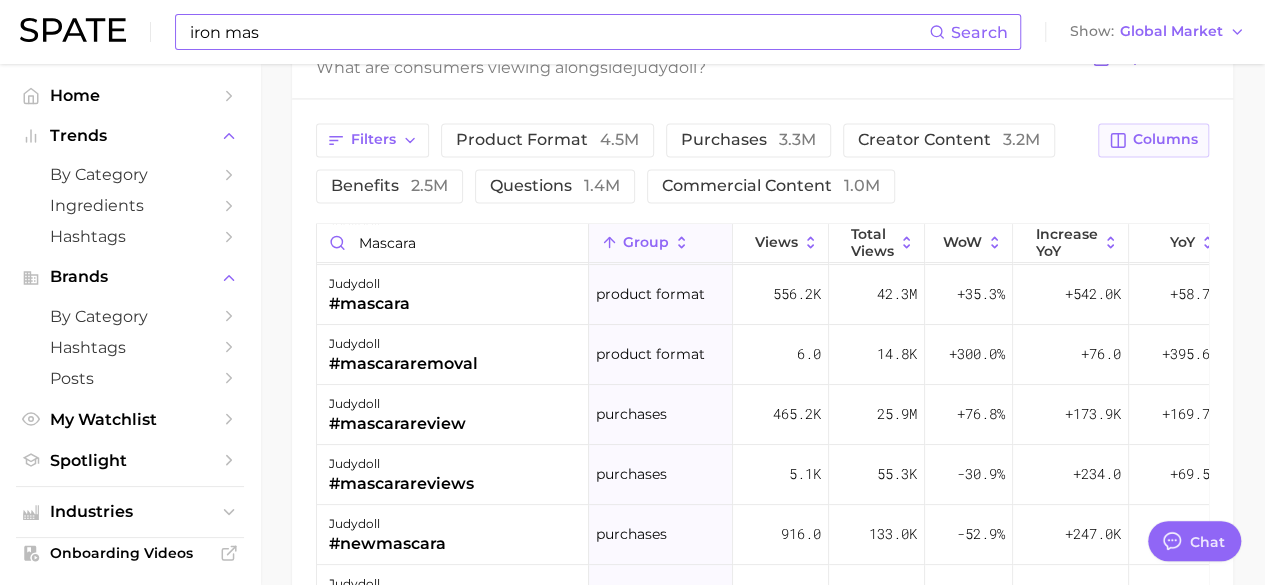 click on "Columns" at bounding box center [1153, 140] 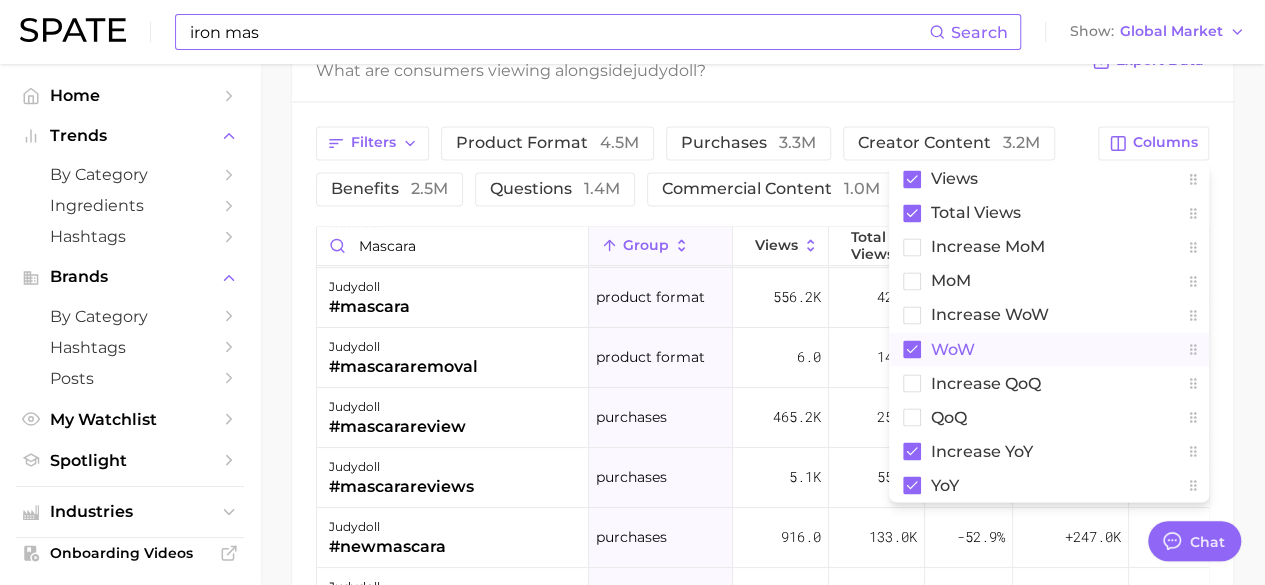 scroll, scrollTop: 1559, scrollLeft: 0, axis: vertical 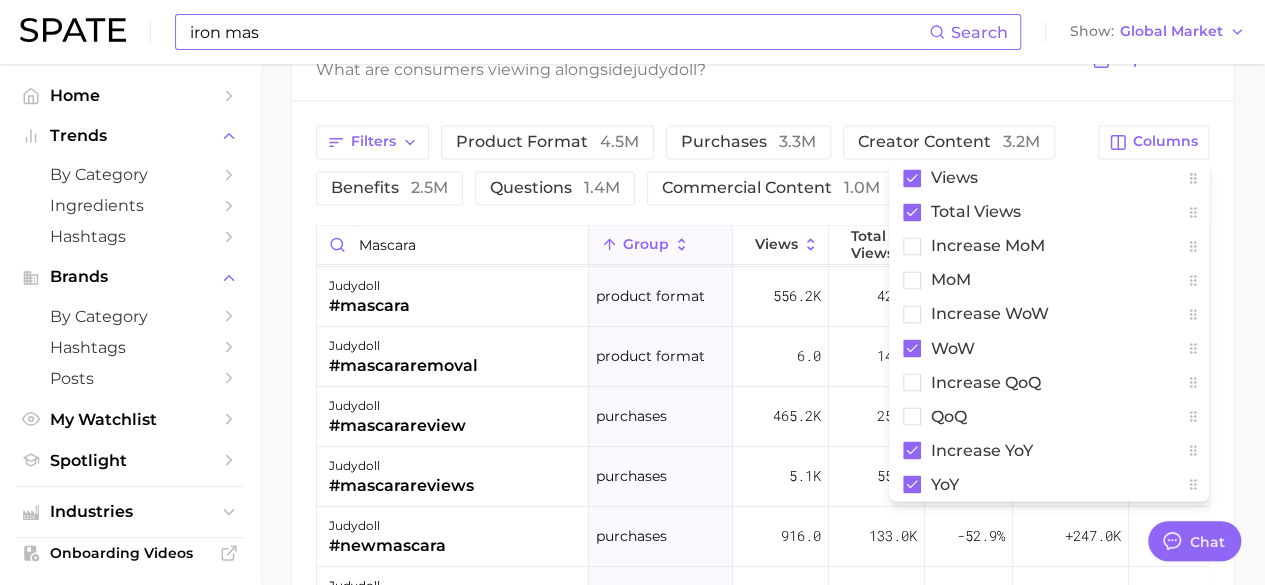 click on "Filters product format   4.5m purchases   3.3m creator content   3.2m benefits   2.5m questions   1.4m commercial content   1.0m Columns Views Total Views WoW increase YoY YoY [BRAND] #mascaramagic benefits 193.1k 2.2m +6.6% - - [BRAND] #mascarahack creator content 78.2k 1.7m +29.8% +47.8k +719.4% [BRAND] #mascaratryon creator content 660.0 23.8k -74.8% +221.0 >1,000% [BRAND] #asianmascara demographics 3.3k 11.2m -35.2% +65.2k +225.7% [BRAND] #mascara product format 556.2k 42.3m +35.3% +542.0k +58.7% [BRAND] #mascararemoval product format 6.0 14.8k +300.0% +76.0 +395.6% [BRAND] #mascarareview purchases 465.2k 25.9m +76.8% +173.9k +169.7% [BRAND] #mascarareviews purchases 5.1k 55.3k -30.9% +234.0 +69.5% [BRAND] #newmascara purchases 916.0 133.0k -52.9% +247.0k >1,000% [BRAND] #mascaramusthave purchases 0.0 2.8k - - - [BRAND] #bestmascara questions 44.9k 1.3m +18.7% +50.7k +765.9% [BRAND] #mascaratips" at bounding box center (762, 467) 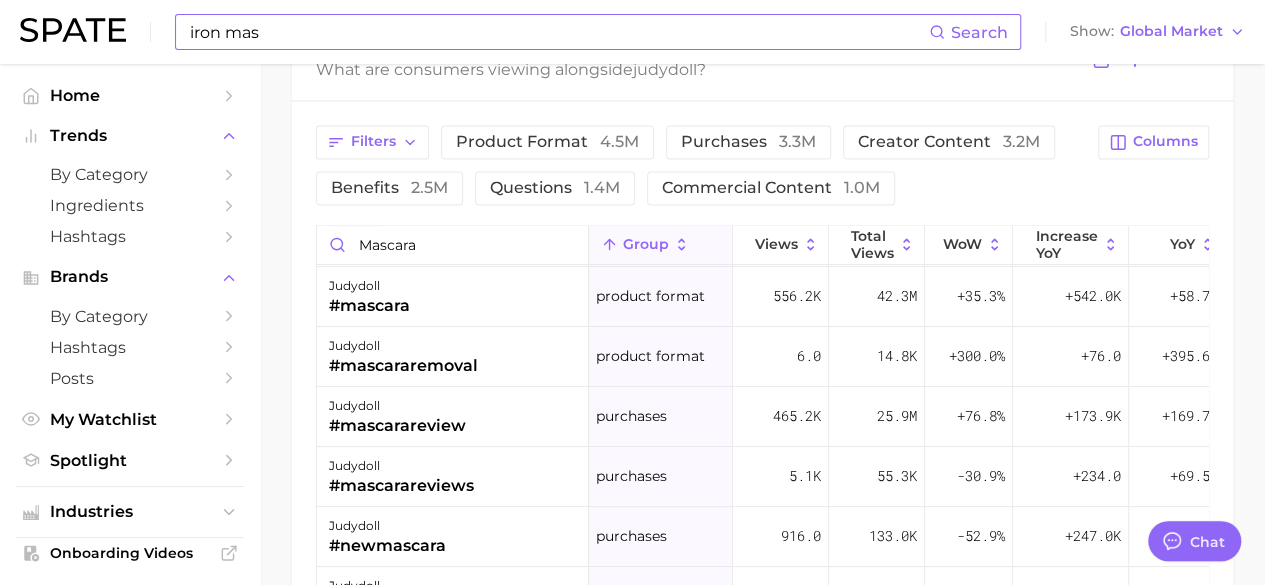 scroll, scrollTop: 1558, scrollLeft: 0, axis: vertical 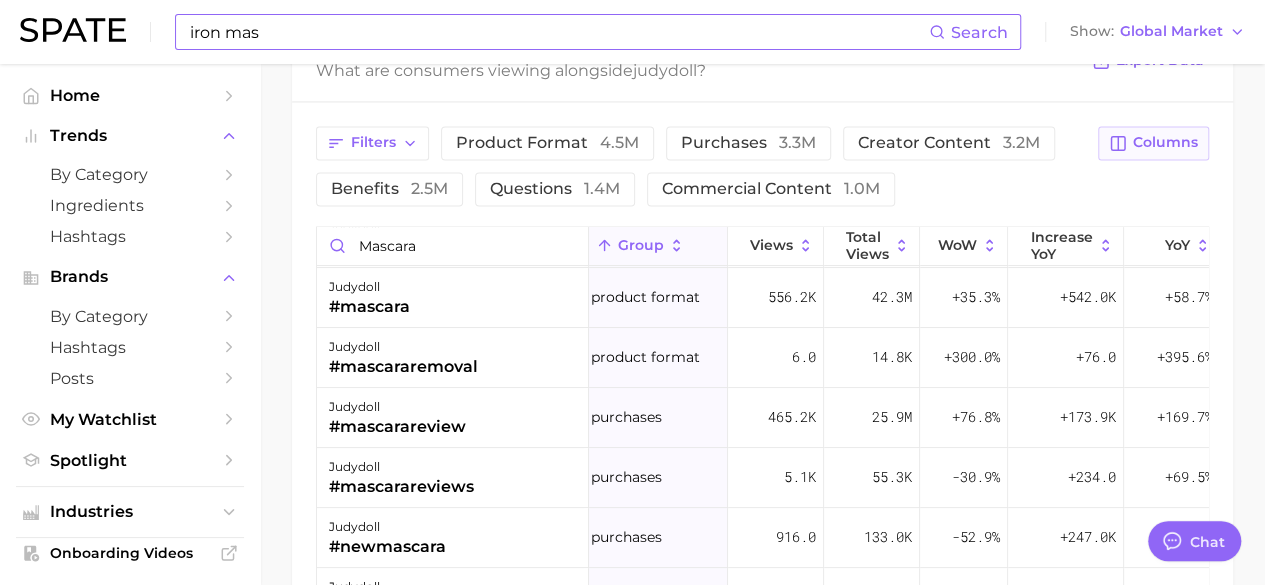 click on "Columns" at bounding box center [1153, 143] 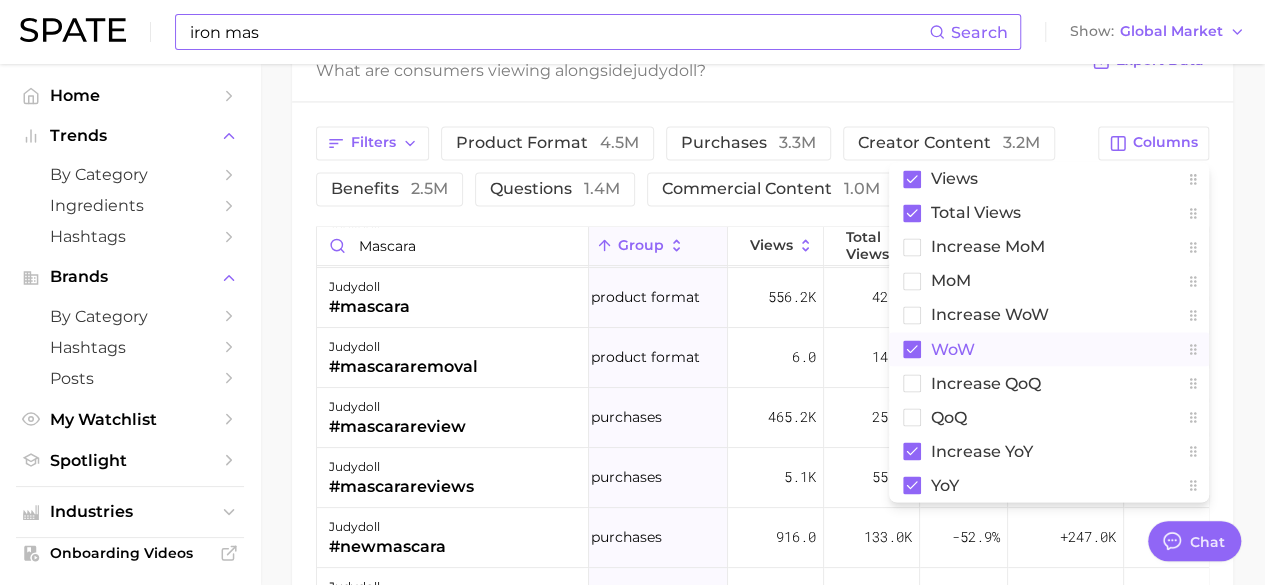 click 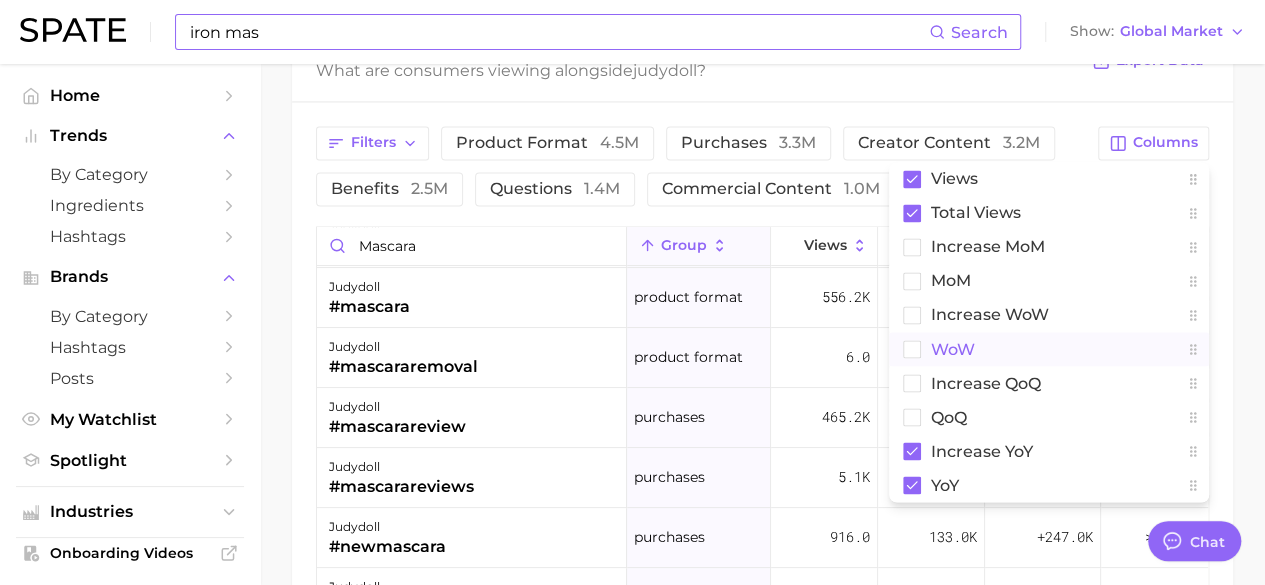 click on "Filters product format   4.5m purchases   3.3m creator content   3.2m benefits   2.5m questions   1.4m Columns Views Total Views increase MoM MoM Increase WoW WoW increase QoQ QoQ increase YoY YoY mascara group Views Total Views increase YoY YoY [BRAND] #mascaramagic benefits 193.1k 2.2m - - [BRAND] #mascarahack creator content 78.2k 1.7m +47.8k +719.4% [BRAND] #mascaratryon creator content 660.0 23.8k +221.0 >1,000% [BRAND] #asianmascara demographics 3.3k 11.2m +65.2k +225.7% [BRAND] #mascara product format 556.2k 42.3m +542.0k +58.7% [BRAND] #mascararemoval product format 6.0 14.8k +76.0 +395.6% [BRAND] #mascarareview purchases 465.2k 25.9m +173.9k +169.7% [BRAND] #mascarareviews purchases 5.1k 55.3k +234.0 +69.5% [BRAND] #newmascara purchases 916.0 133.0k +247.0k >1,000% [BRAND] #mascaramusthave purchases 0.0 2.8k - - [BRAND] #bestmascara questions 44.9k 1.3m +50.7k +765.9% [BRAND] #mascaratips questions 474.0 79.5k -325.0 -23.5% [BRAND] #mascaratutorial questions" at bounding box center [762, 468] 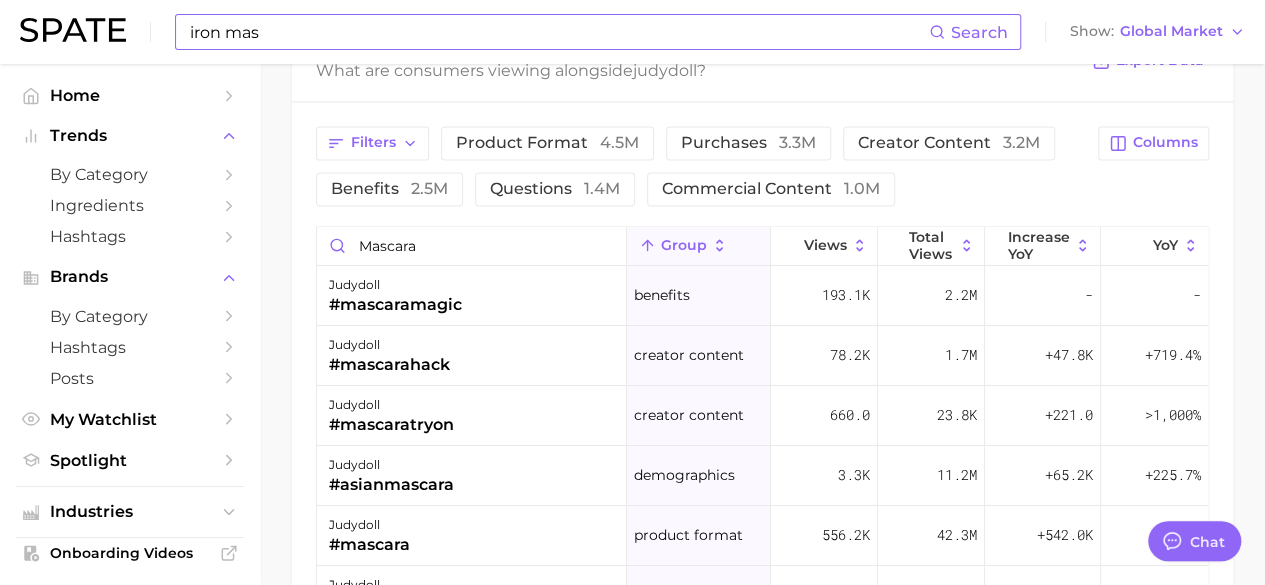 scroll, scrollTop: 0, scrollLeft: 0, axis: both 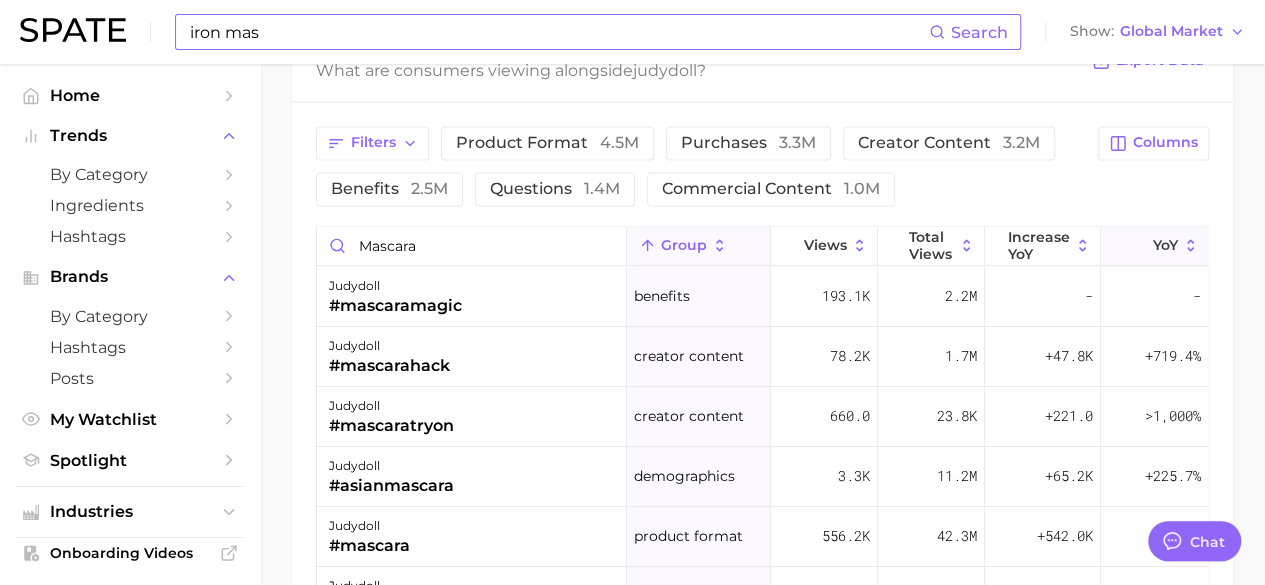 click 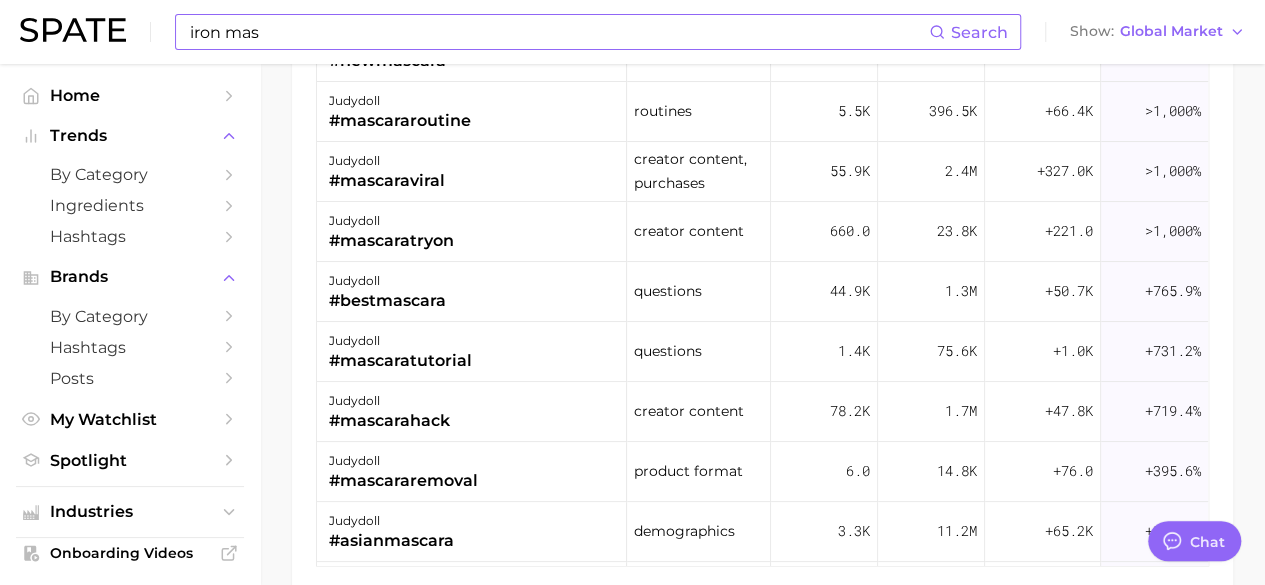 scroll, scrollTop: 1804, scrollLeft: 0, axis: vertical 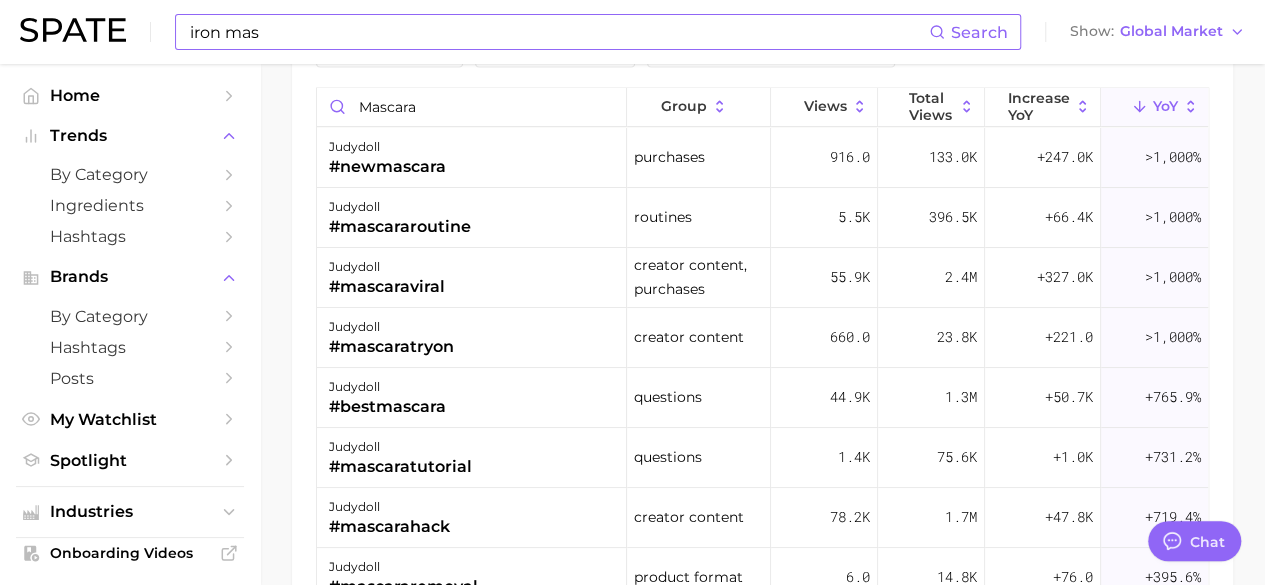 type 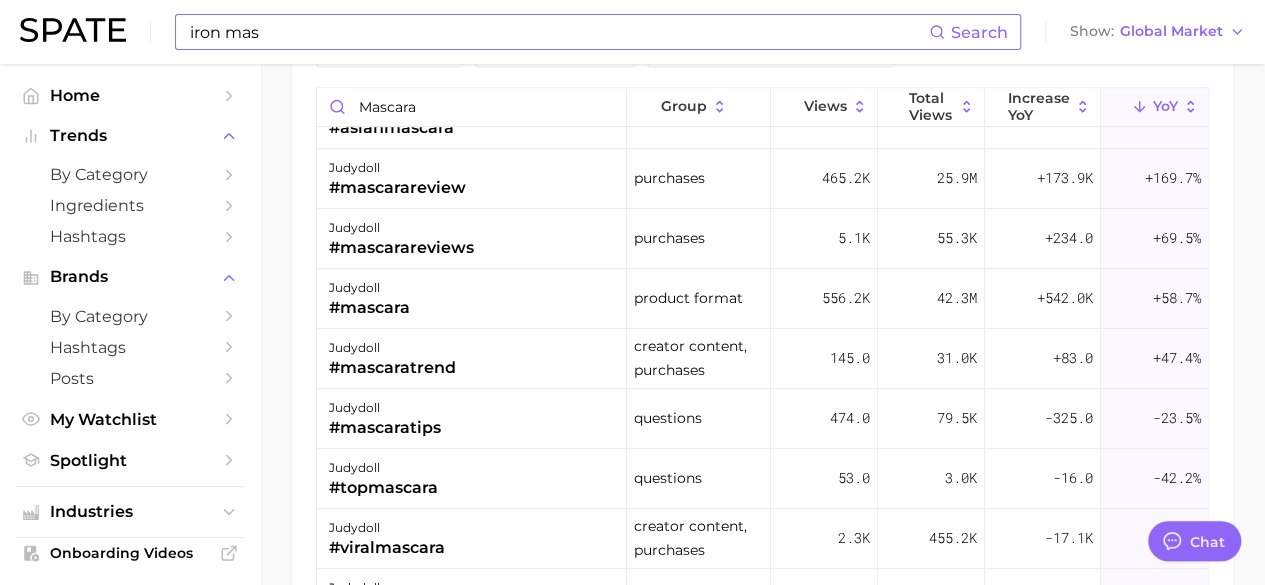scroll, scrollTop: 536, scrollLeft: 0, axis: vertical 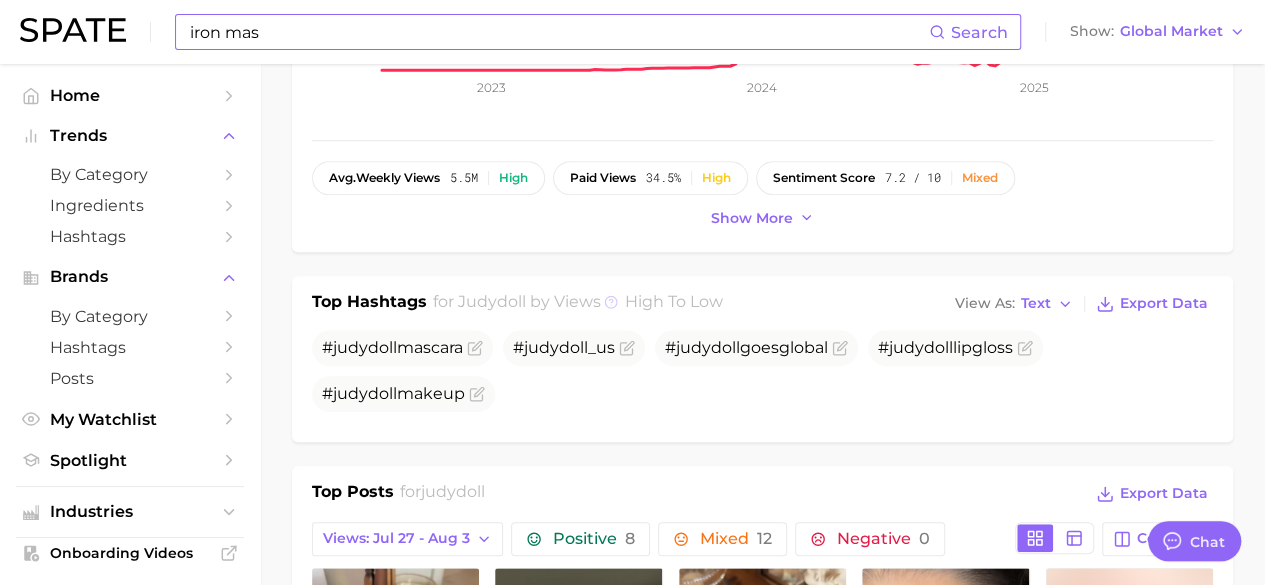 click 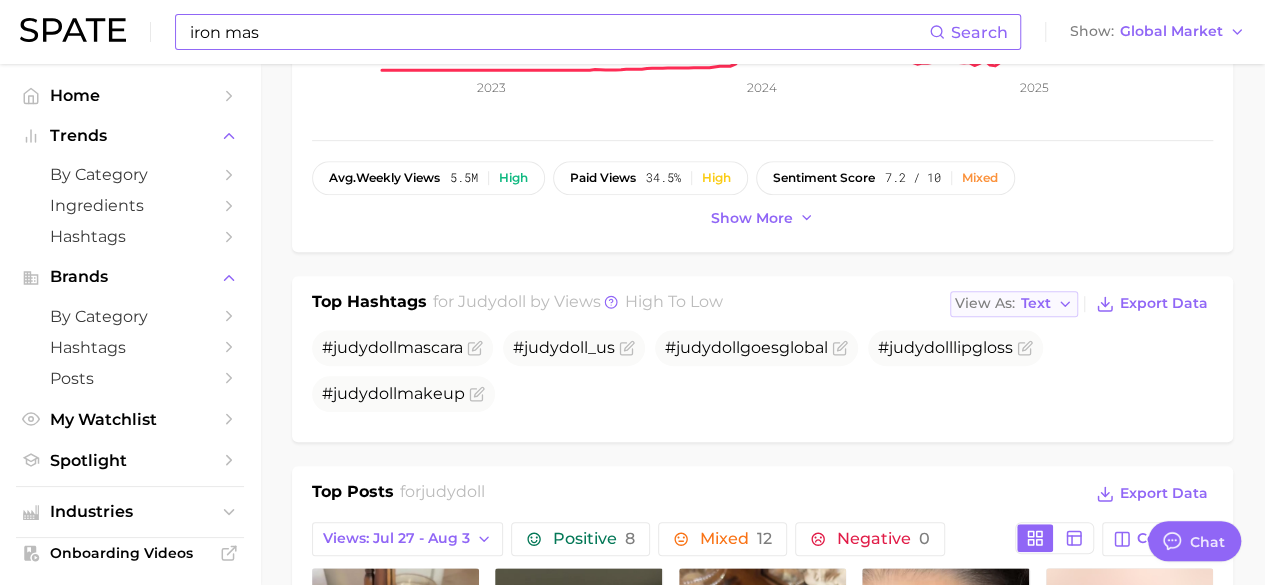 click 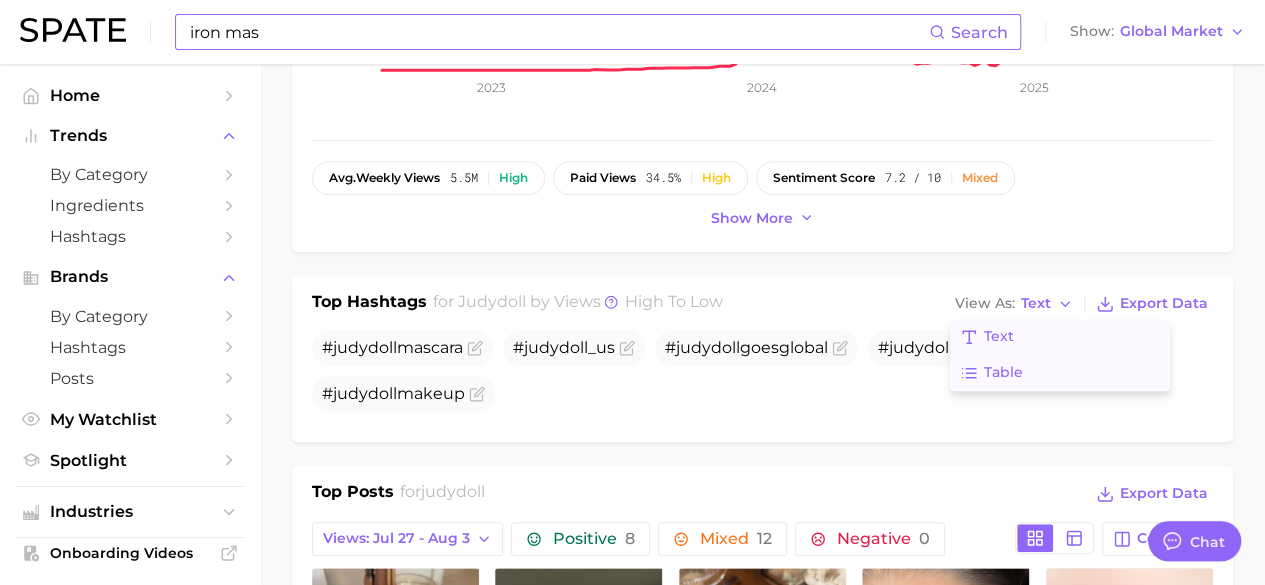 click on "Table" at bounding box center [1060, 373] 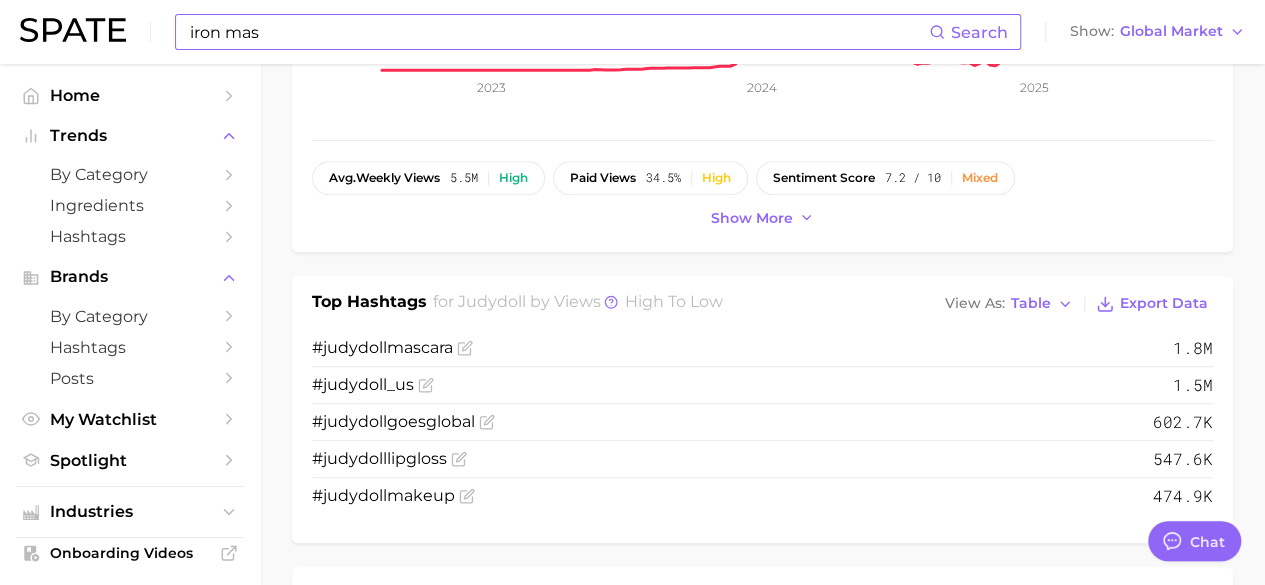 scroll, scrollTop: 489, scrollLeft: 0, axis: vertical 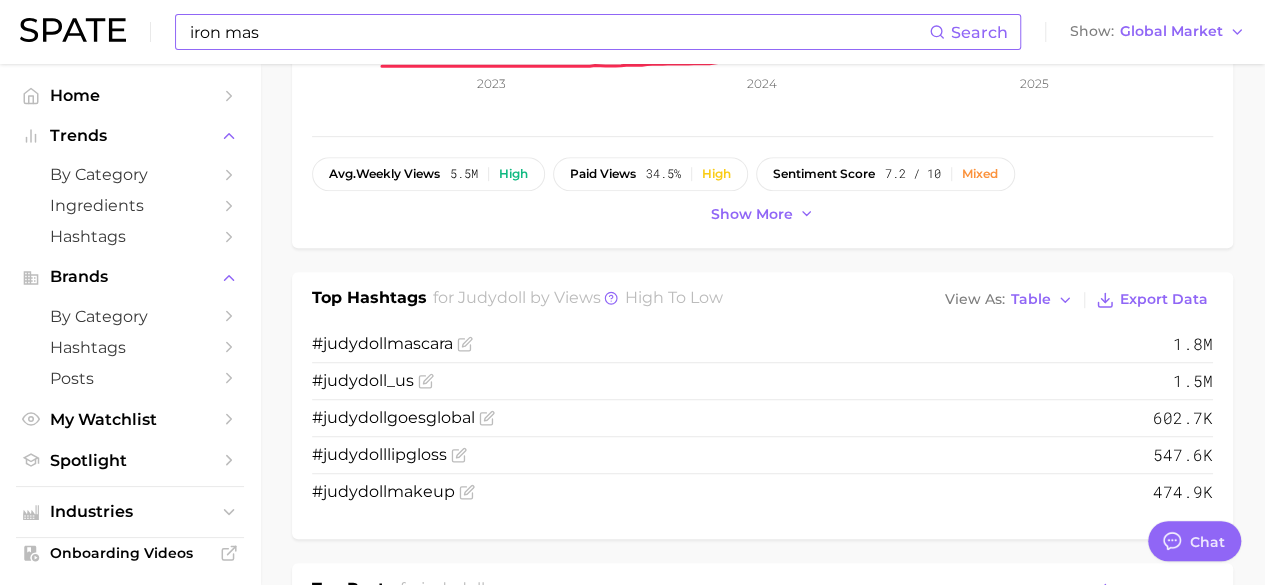 click on "1.8m" at bounding box center (1193, 344) 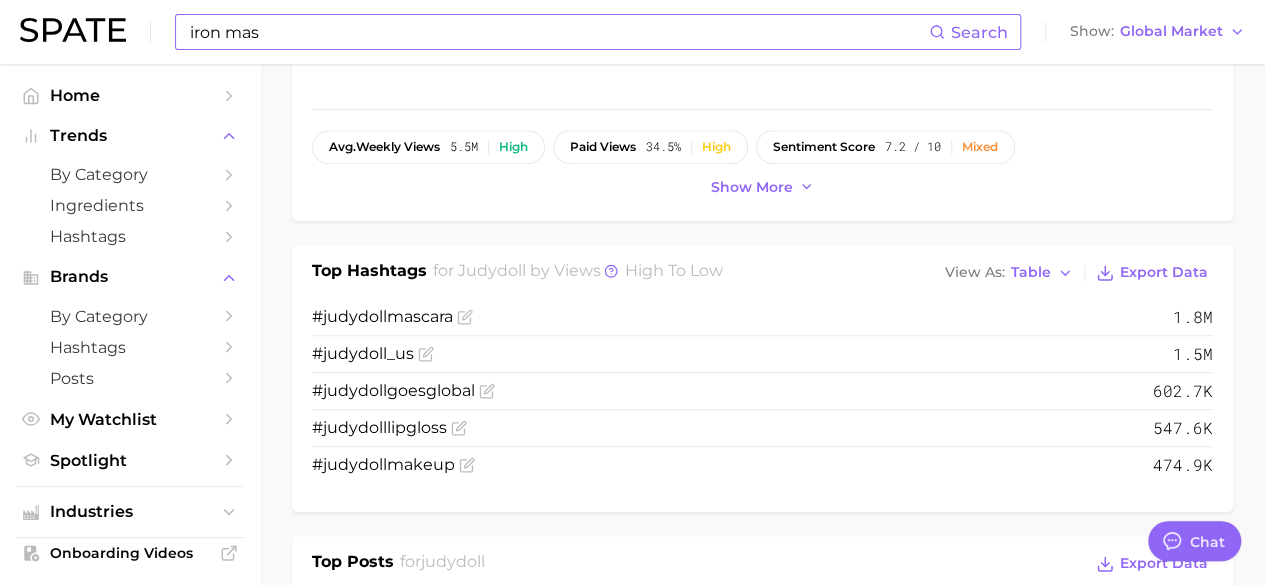 scroll, scrollTop: 527, scrollLeft: 0, axis: vertical 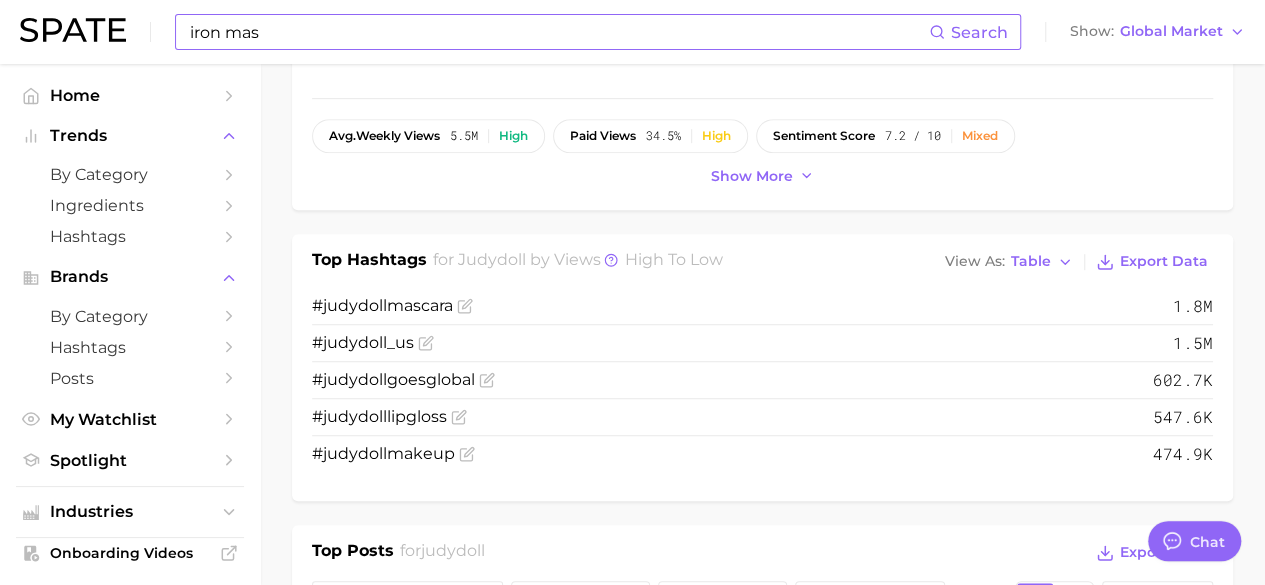 click on "1.8m" at bounding box center (1193, 306) 